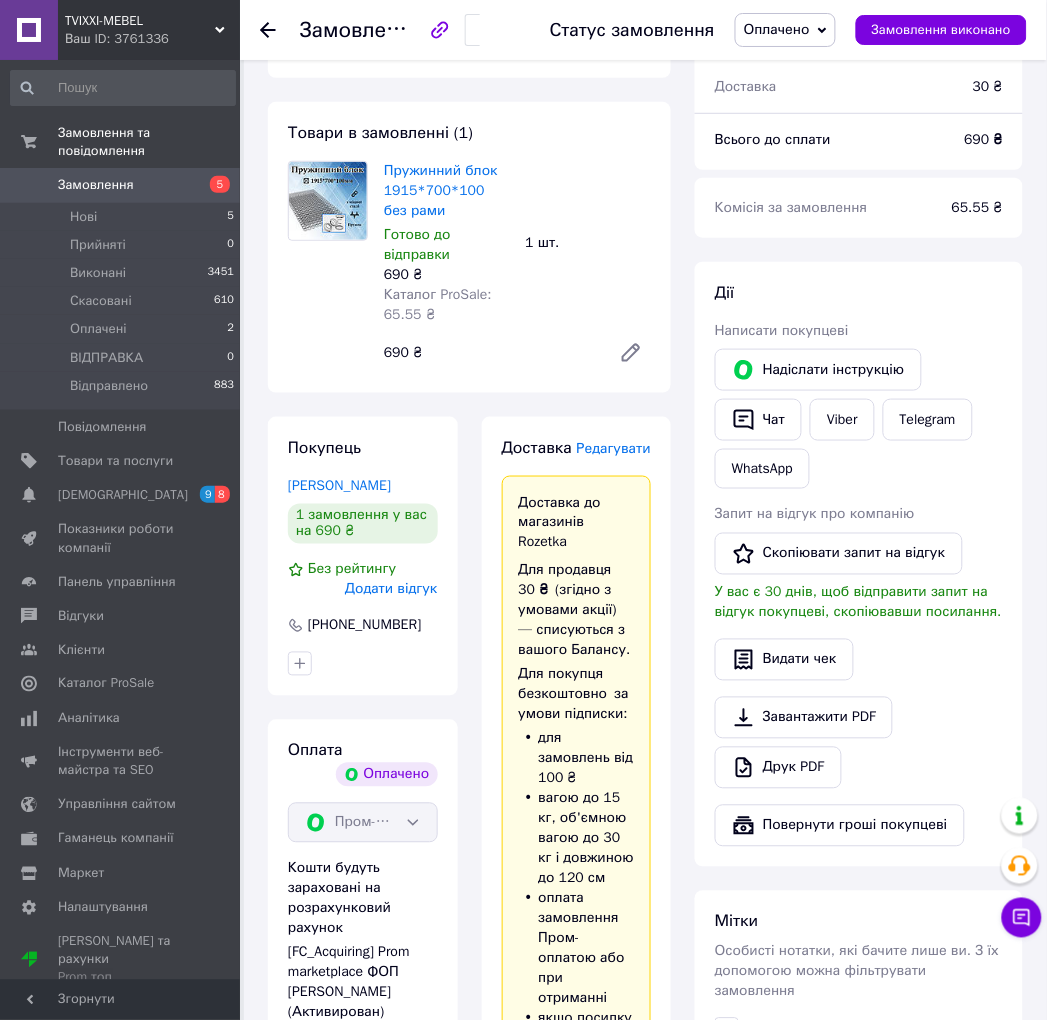 scroll, scrollTop: 0, scrollLeft: 0, axis: both 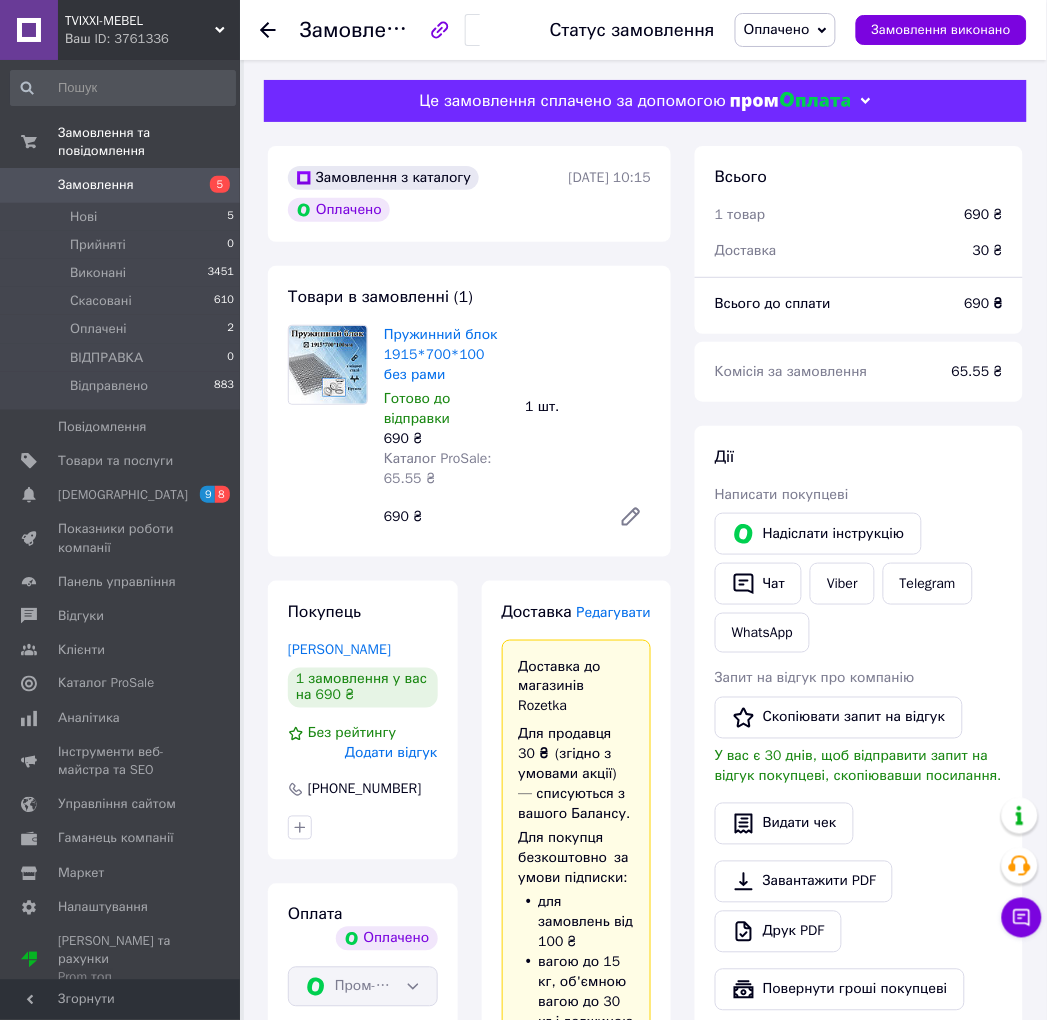 click on "Замовлення з каталогу Оплачено [DATE] 10:15 Товари в замовленні (1) Пружинний блок 1915*700*100 без рами Готово до відправки 690 ₴ Каталог ProSale: 65.55 ₴  1 шт. 690 ₴ Покупець [PERSON_NAME] 1 замовлення у вас на 690 ₴ Без рейтингу   Додати відгук [PHONE_NUMBER] Оплата Оплачено Пром-оплата Кошти будуть зараховані на розрахунковий рахунок [FC_Acquiring] Prom marketplace ФОП [PERSON_NAME] (Активирован) Доставка Редагувати Доставка до магазинів Rozetka Для продавця 30 ₴   (згідно з умовами акції) — списуються з вашого Балансу. Для покупця безкоштовно   за умови підписки: Отримувач [PHONE_NUMBER]   *" at bounding box center [469, 1298] 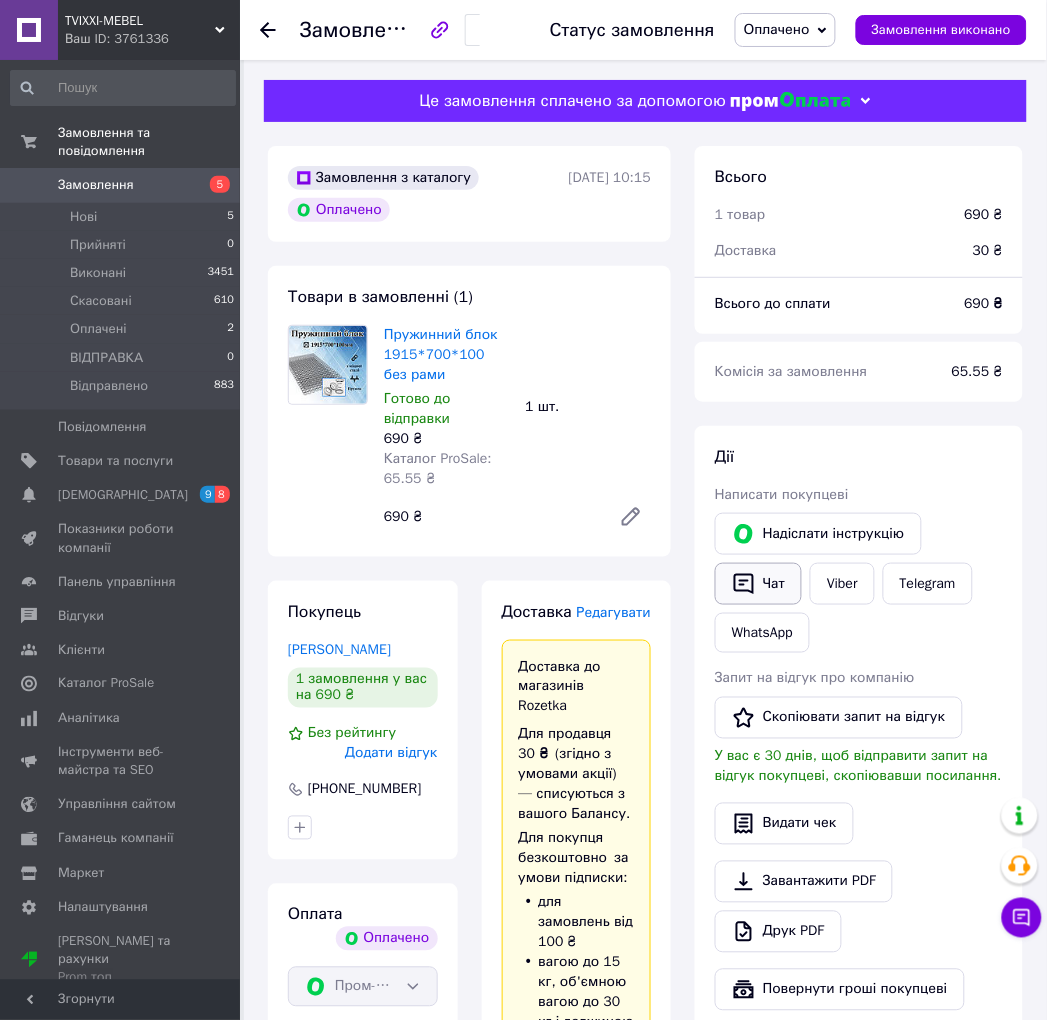 click on "Чат" at bounding box center (758, 584) 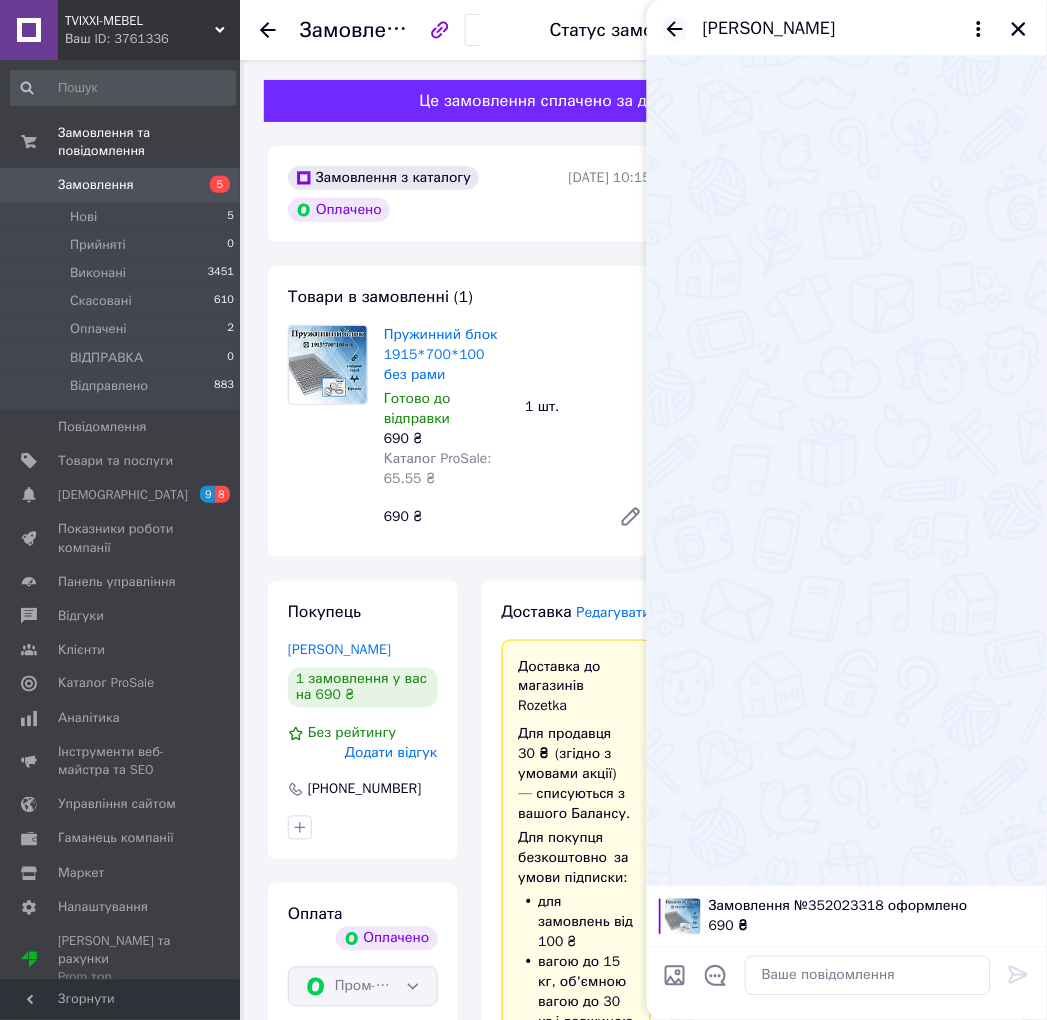 click 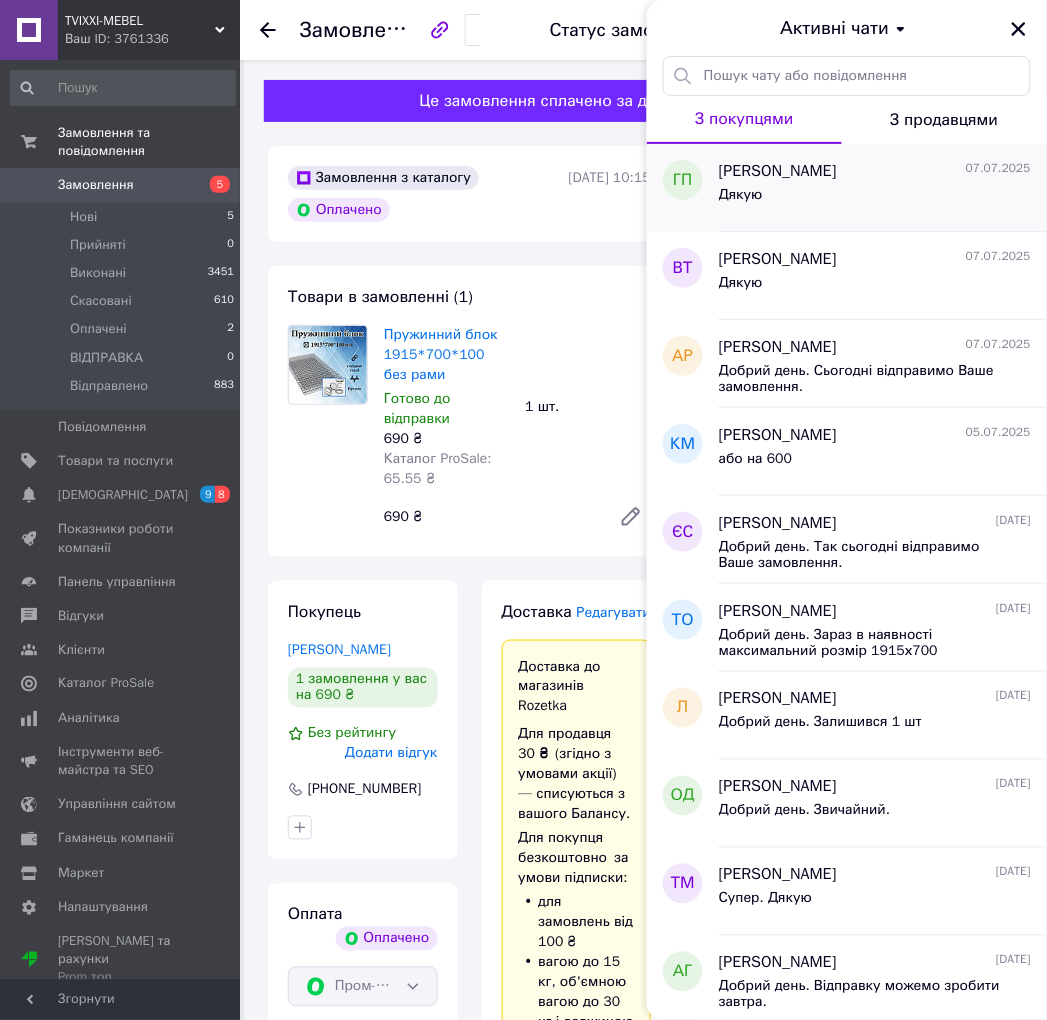 click on "Геннадій Погорілий 07.07.2025 Дякую" at bounding box center [883, 188] 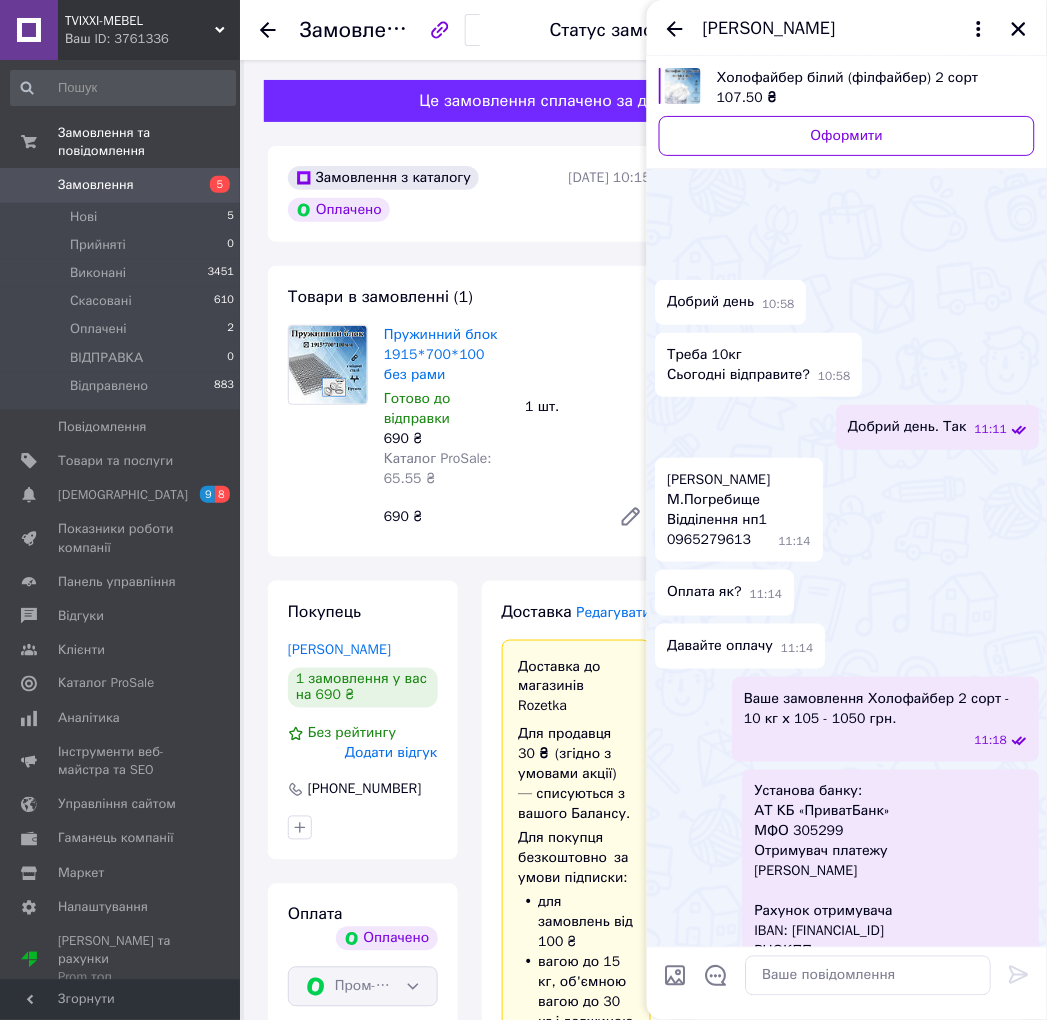 scroll, scrollTop: 492, scrollLeft: 0, axis: vertical 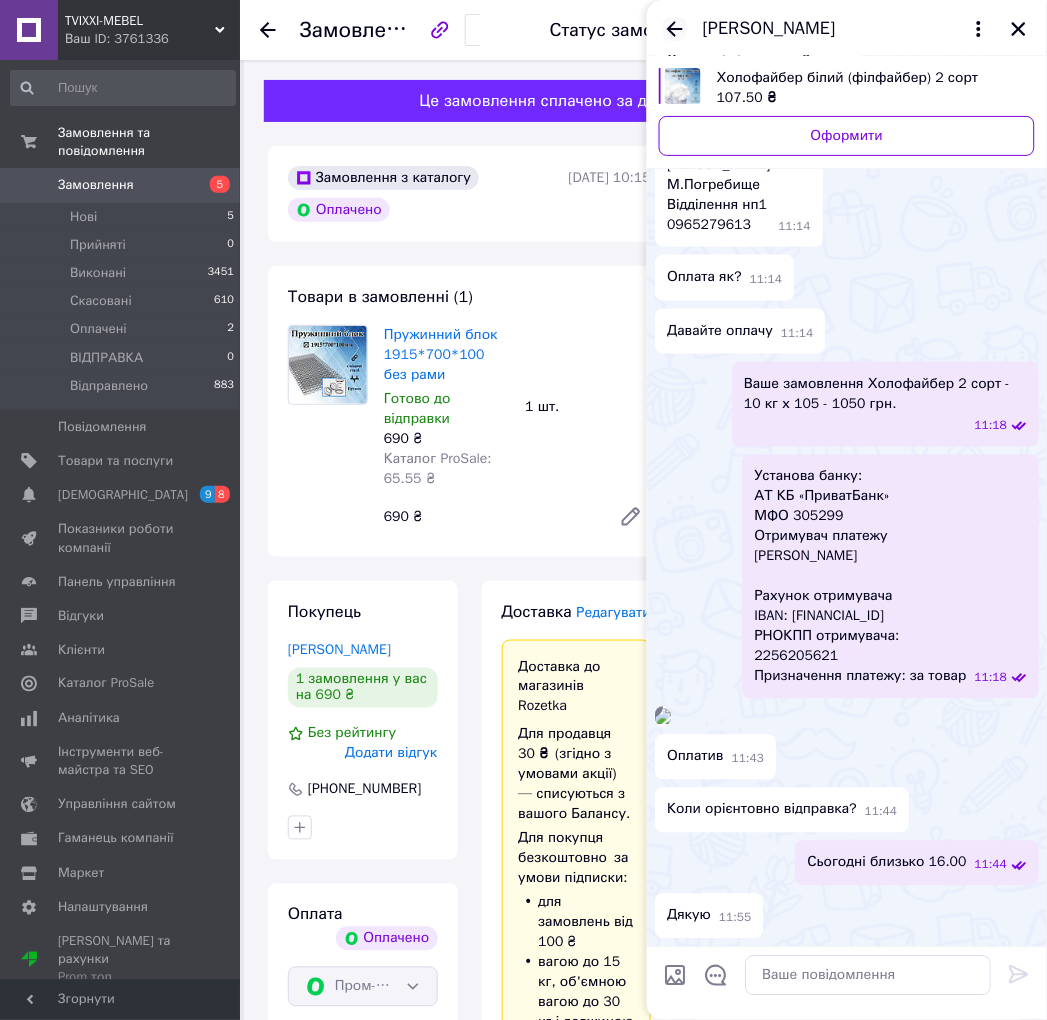 click 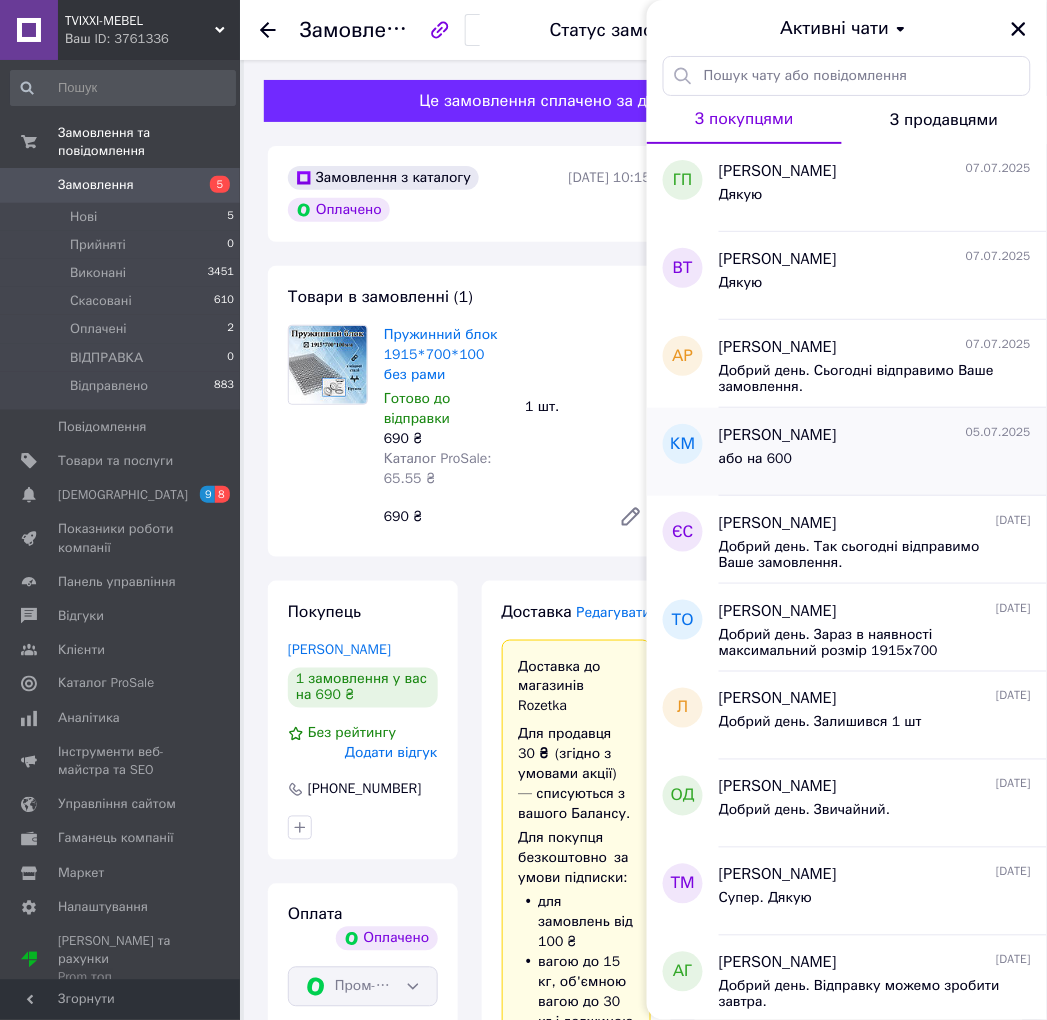 click on "або на 600" at bounding box center (875, 463) 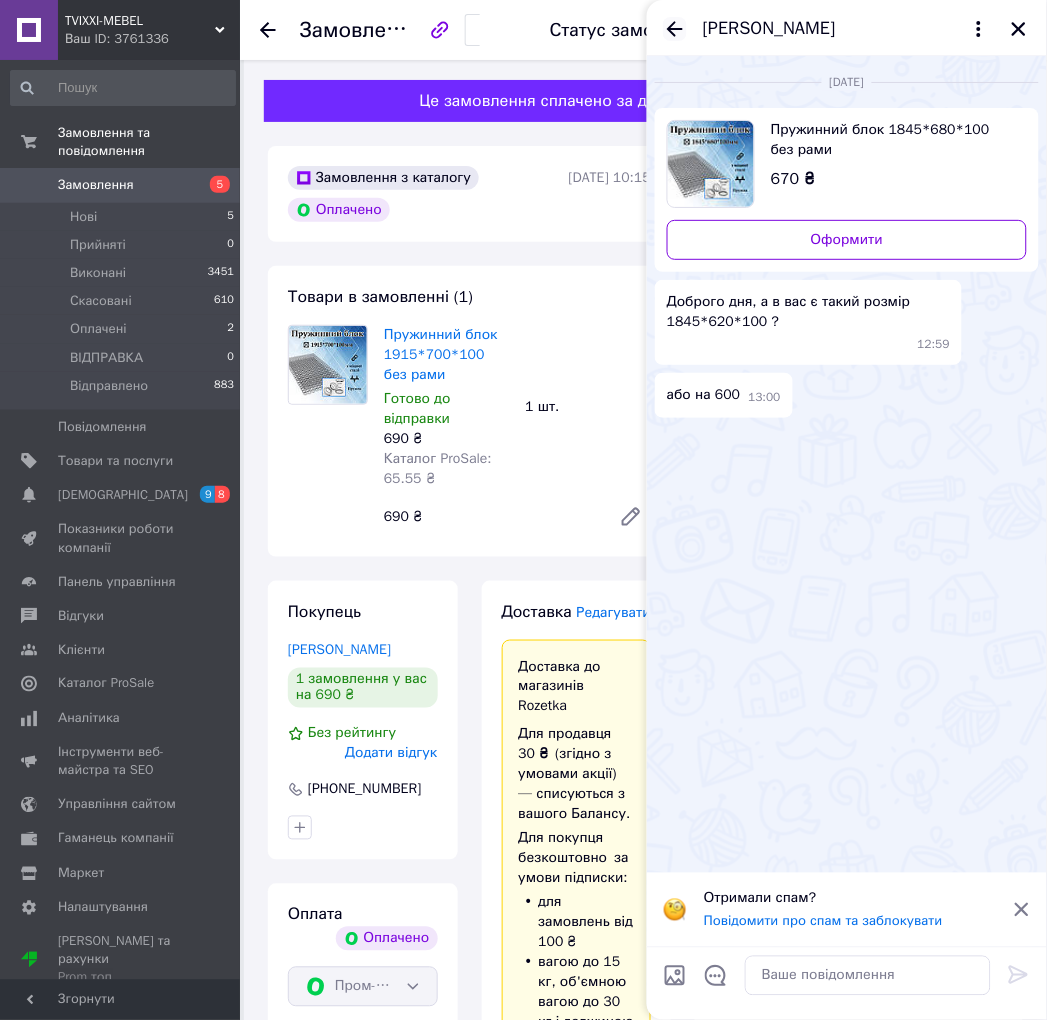 click 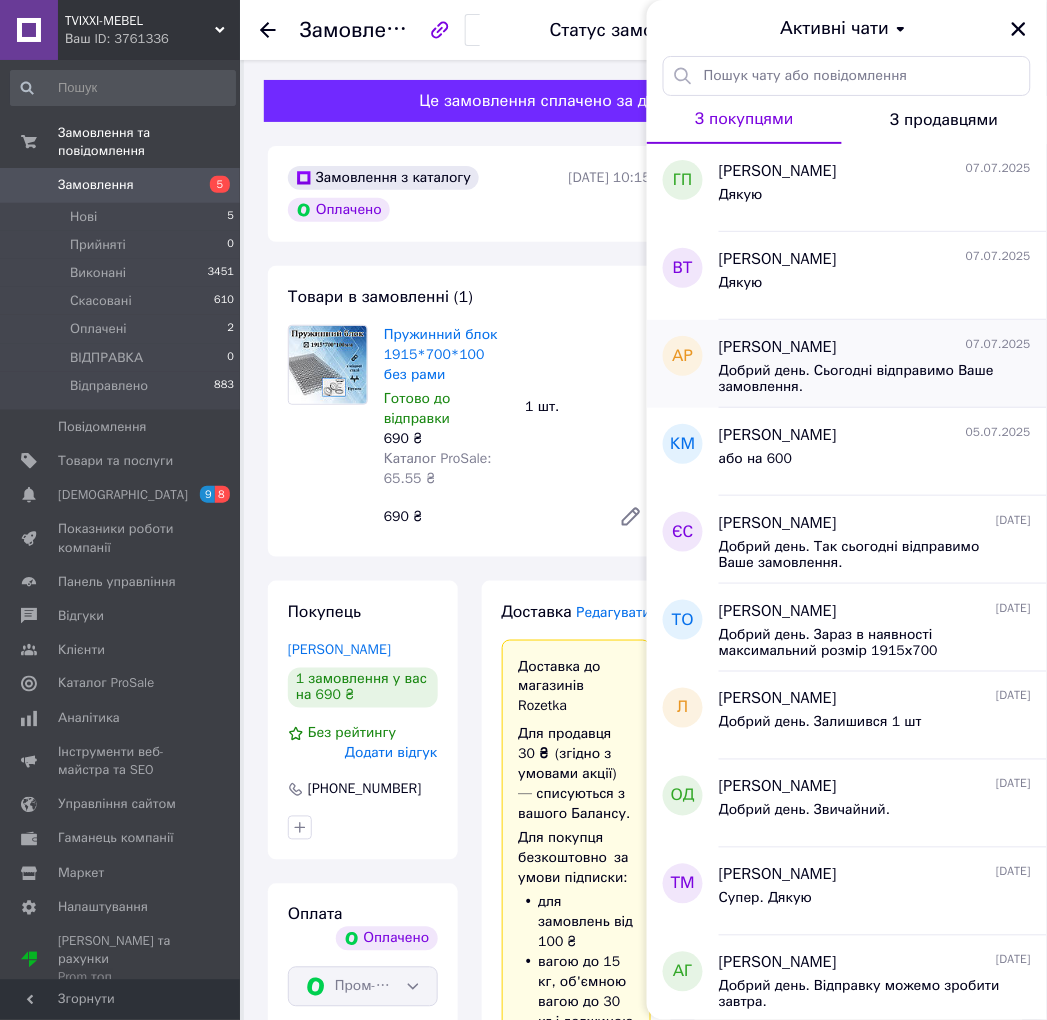 click on "Добрий день. Сьогодні відправимо Ваше замовлення." at bounding box center [861, 379] 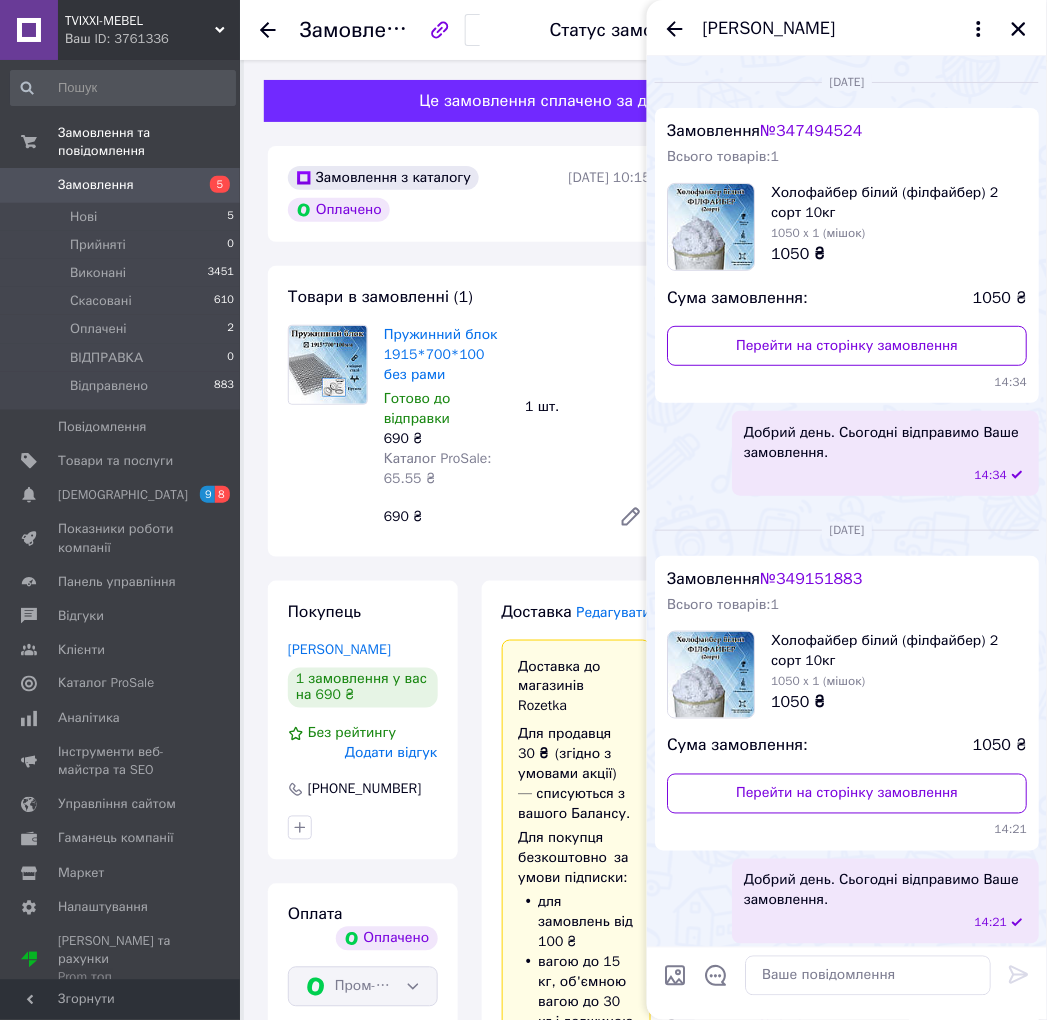 scroll, scrollTop: 1386, scrollLeft: 0, axis: vertical 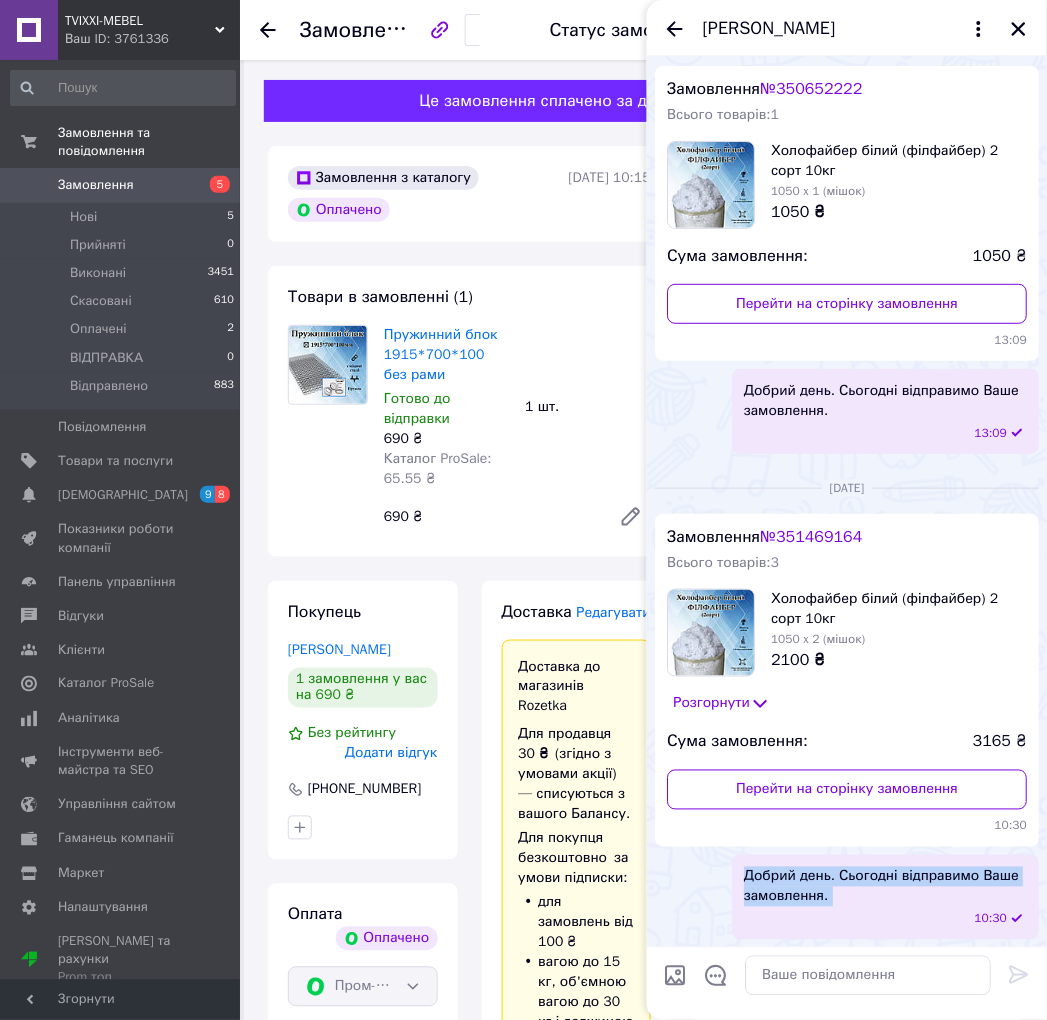 drag, startPoint x: 851, startPoint y: 916, endPoint x: 734, endPoint y: 863, distance: 128.44453 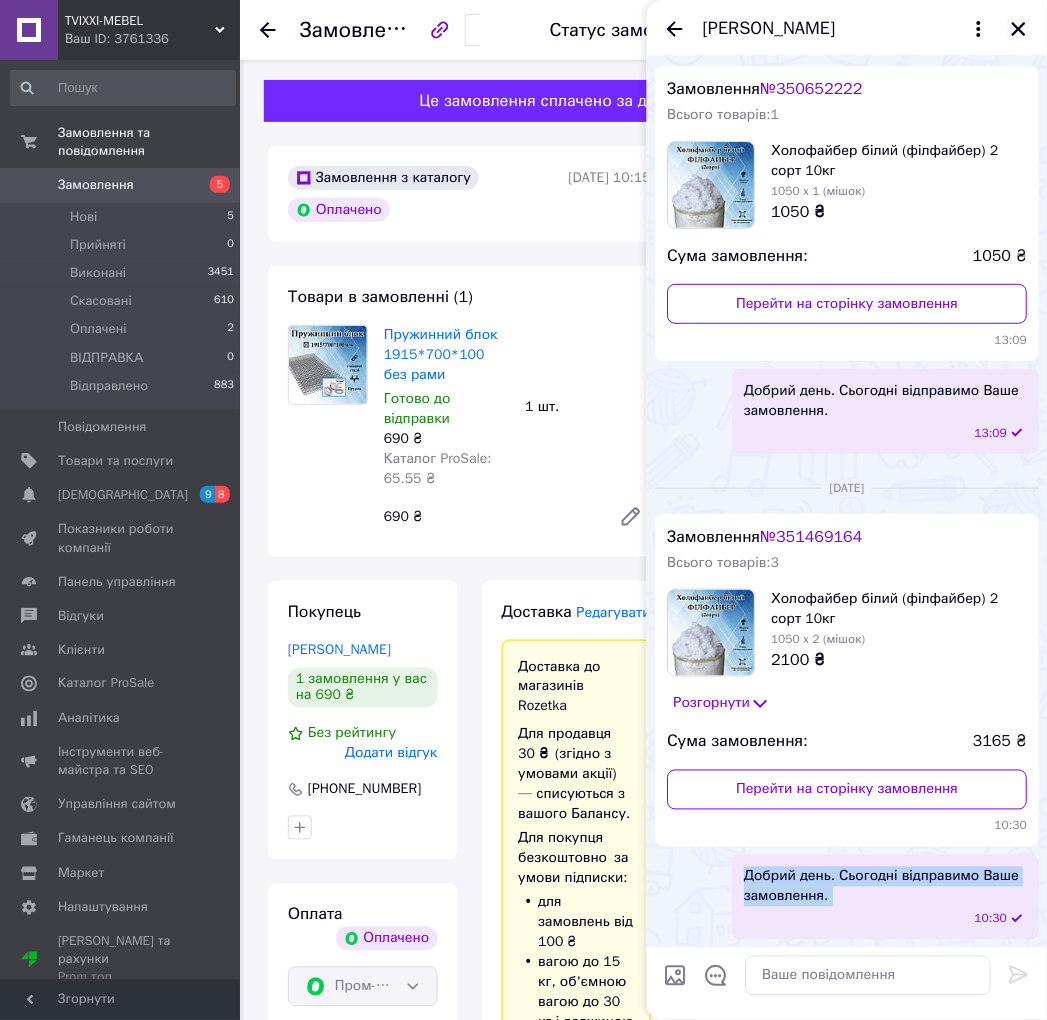 drag, startPoint x: 1030, startPoint y: 34, endPoint x: 1020, endPoint y: 32, distance: 10.198039 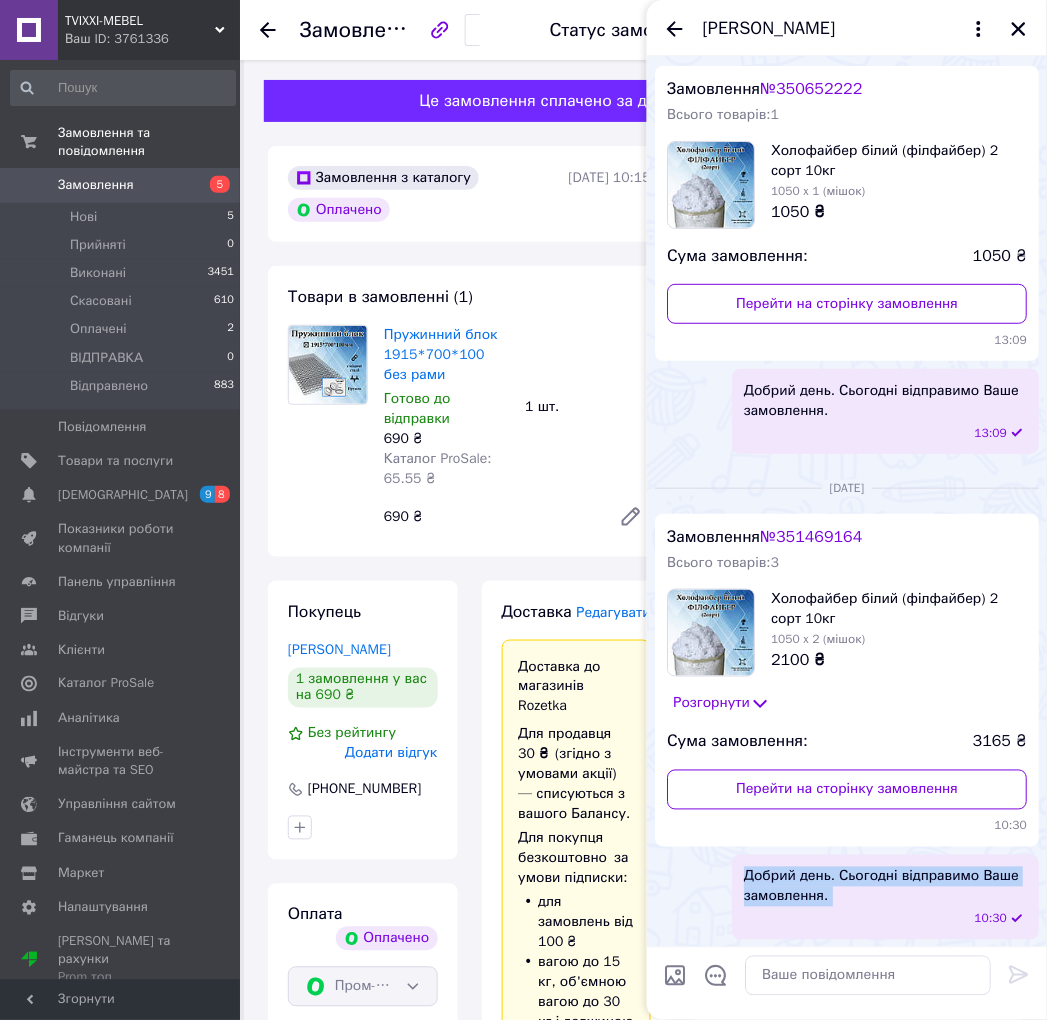 click at bounding box center [1019, 29] 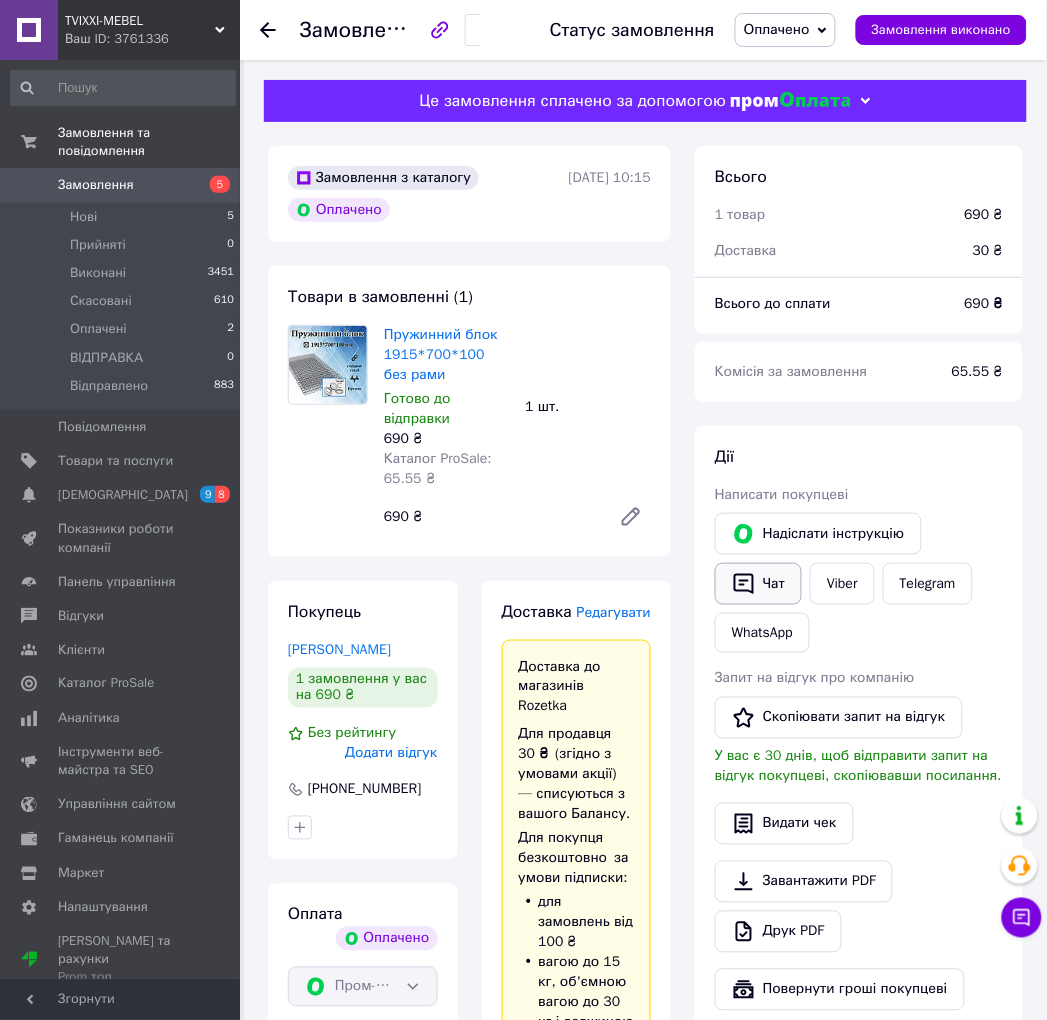 click on "Чат" at bounding box center (758, 584) 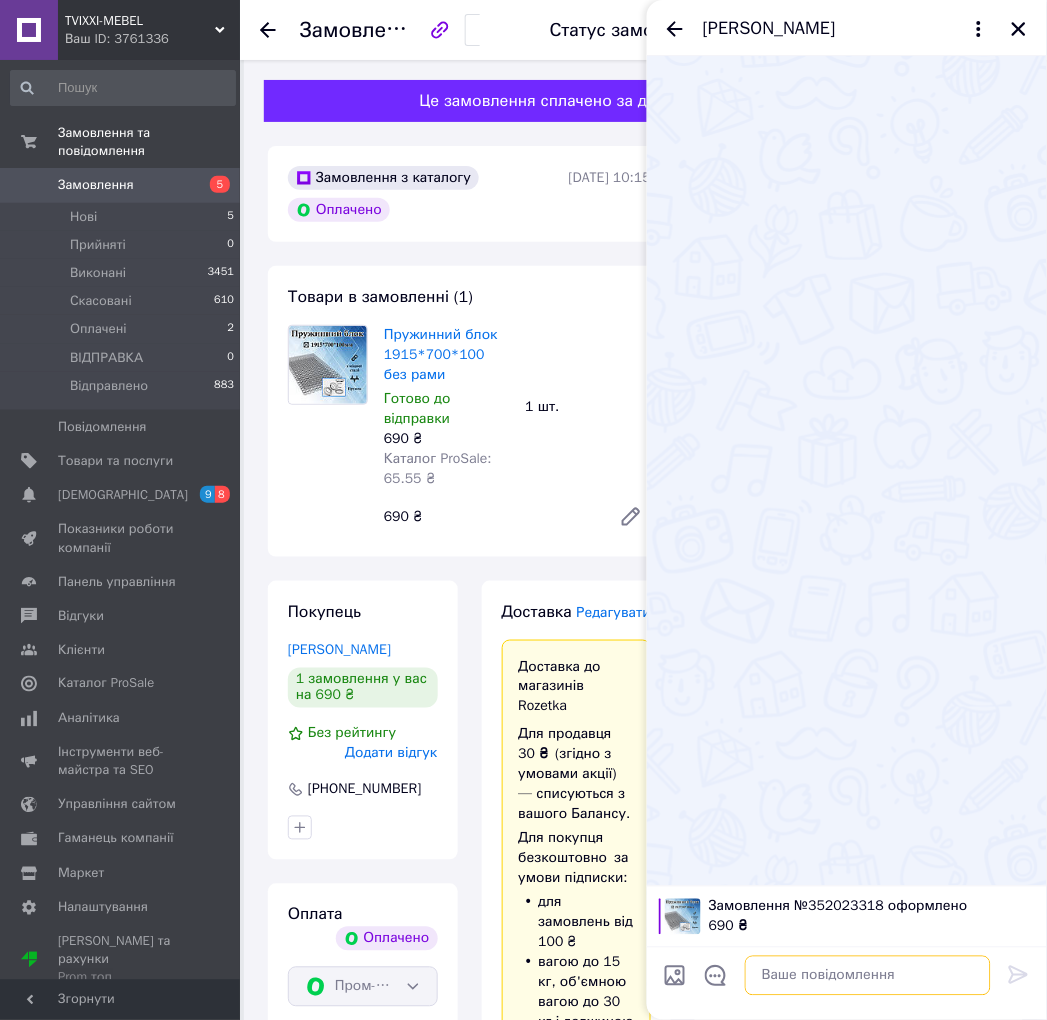 click at bounding box center (868, 976) 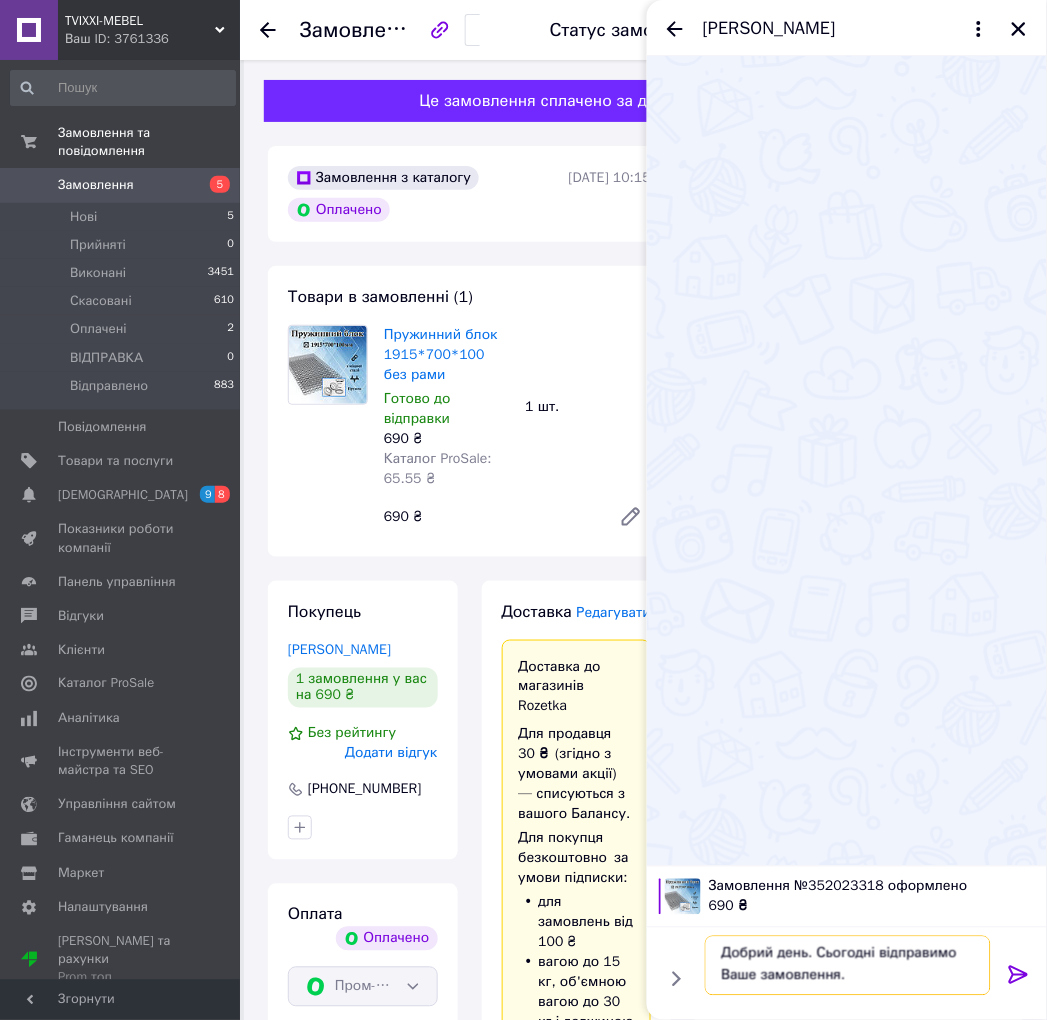 scroll, scrollTop: 2, scrollLeft: 0, axis: vertical 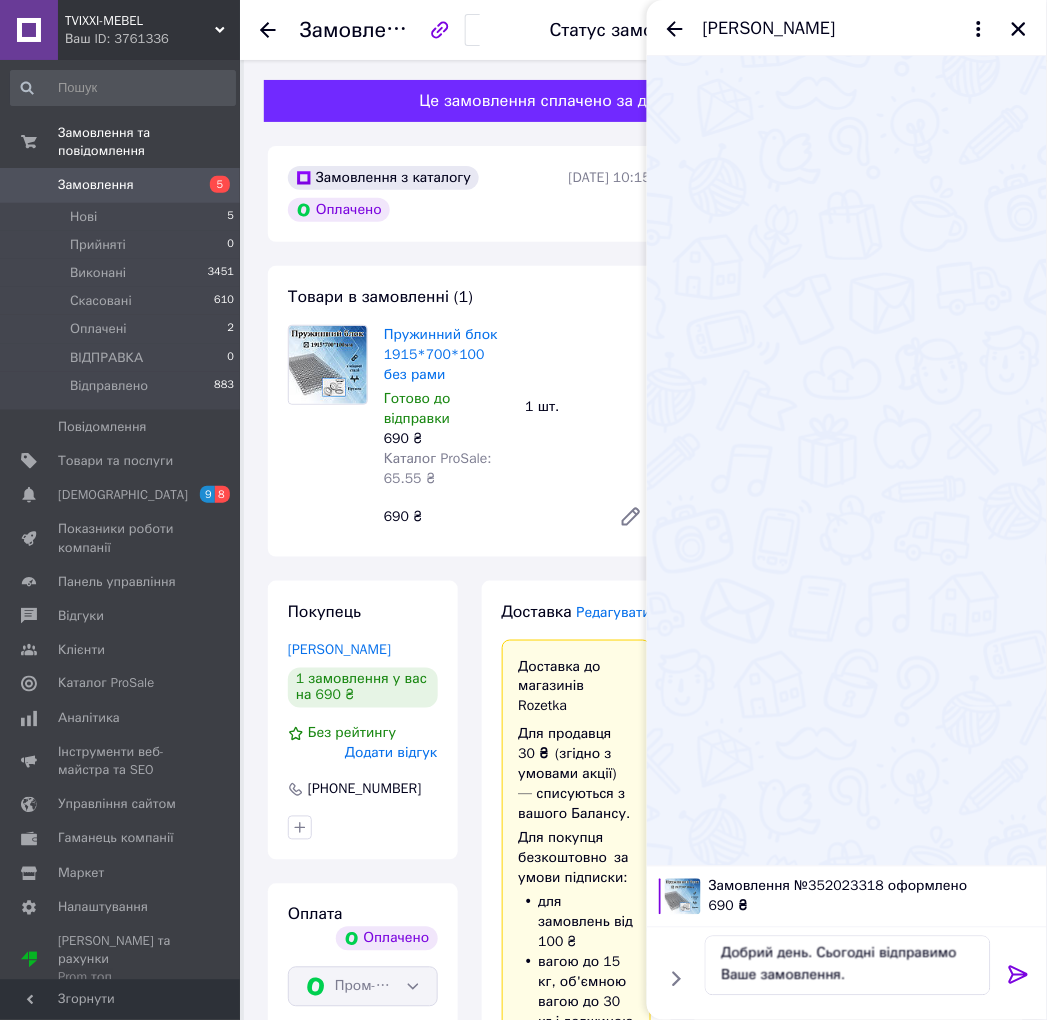 click 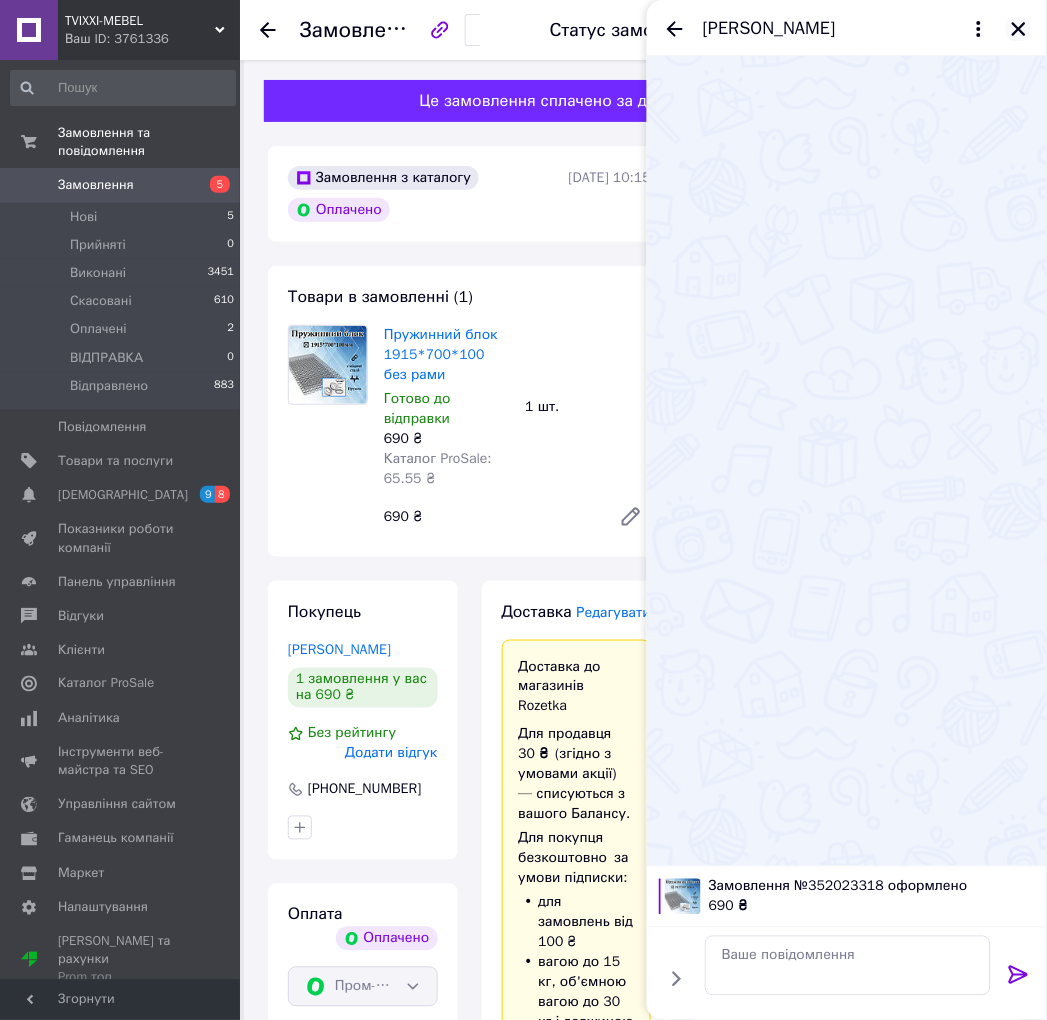 scroll, scrollTop: 0, scrollLeft: 0, axis: both 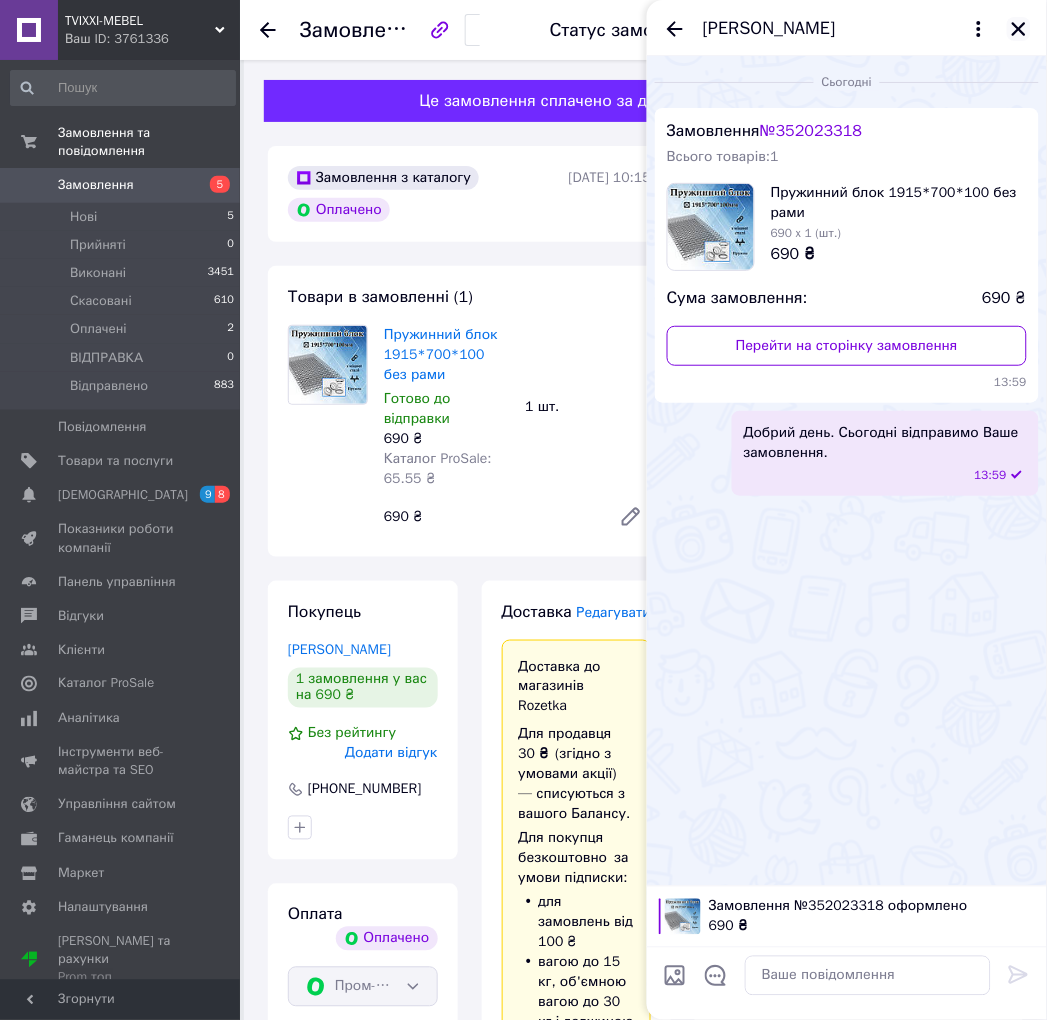 click 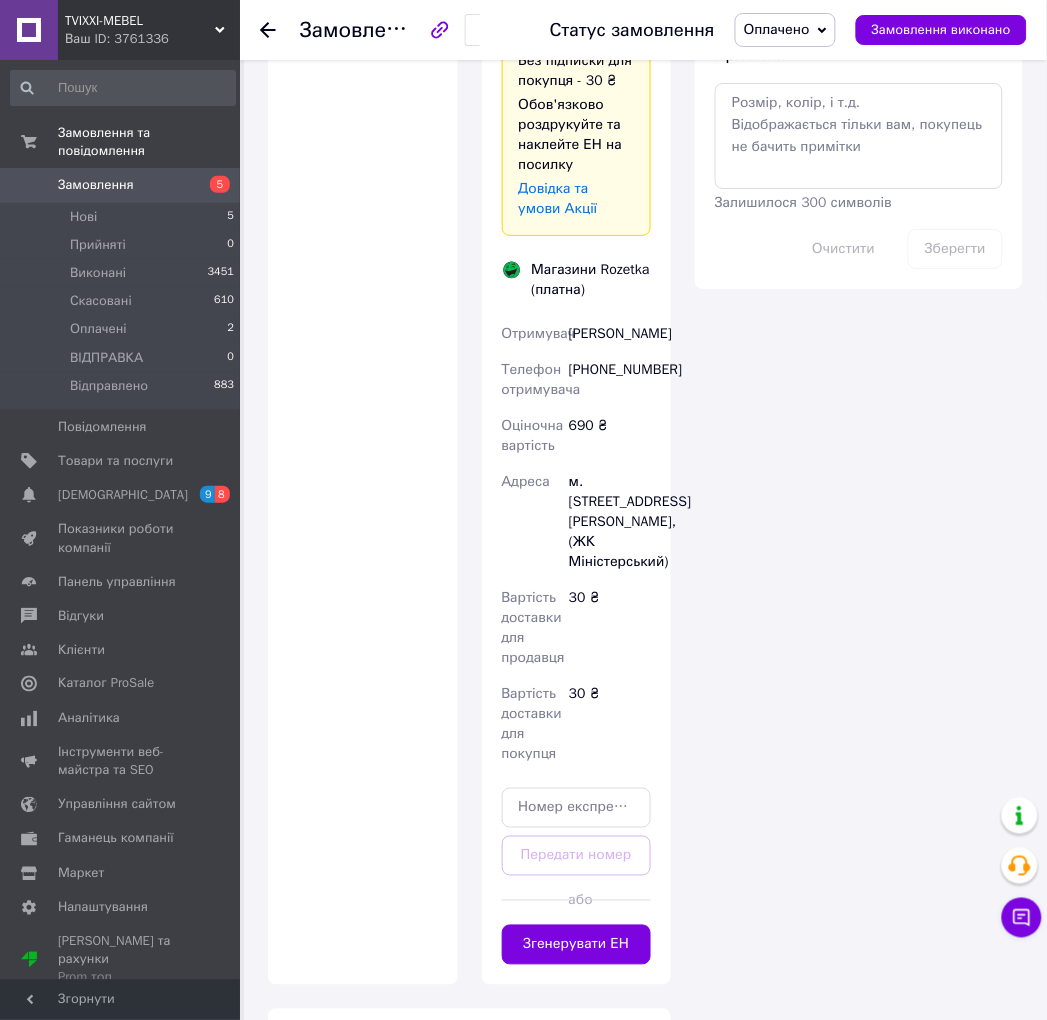 scroll, scrollTop: 1333, scrollLeft: 0, axis: vertical 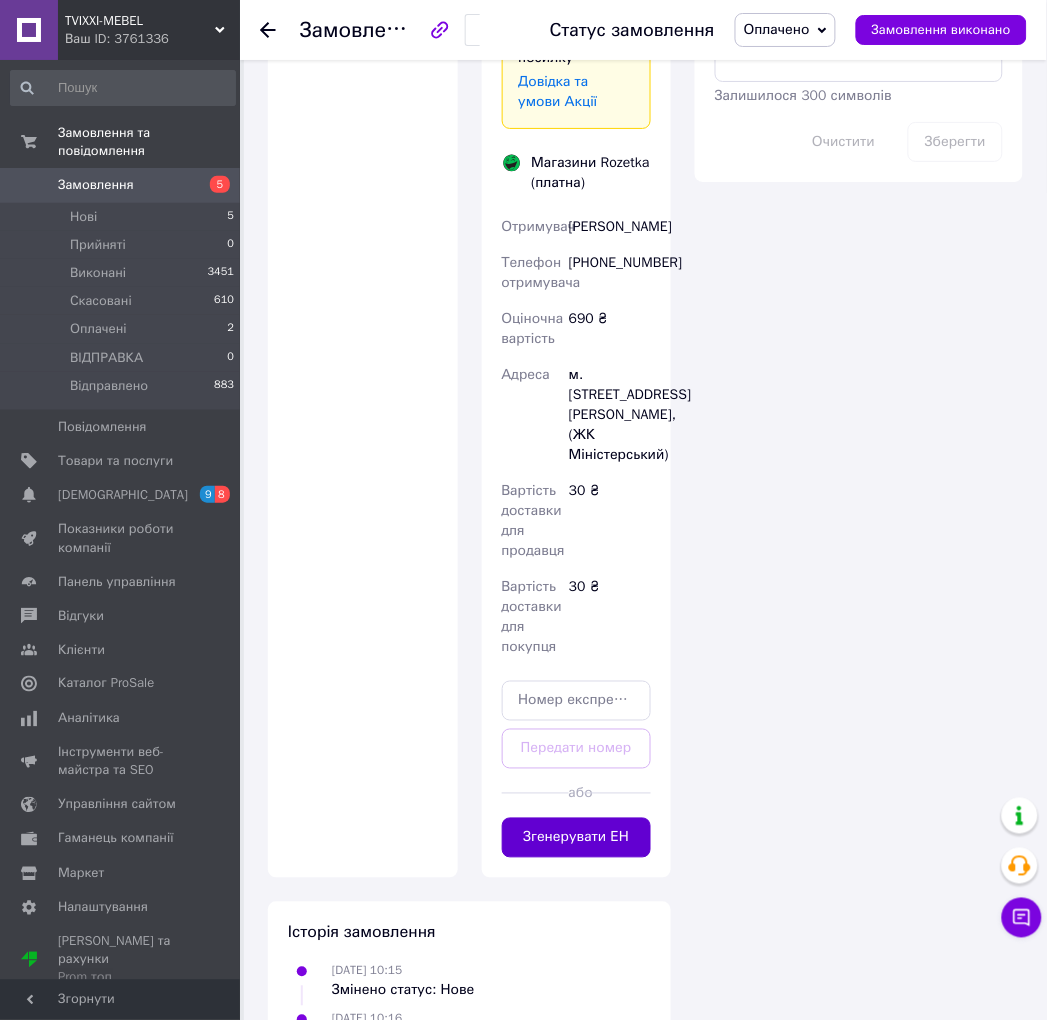 click on "Згенерувати ЕН" at bounding box center [577, 838] 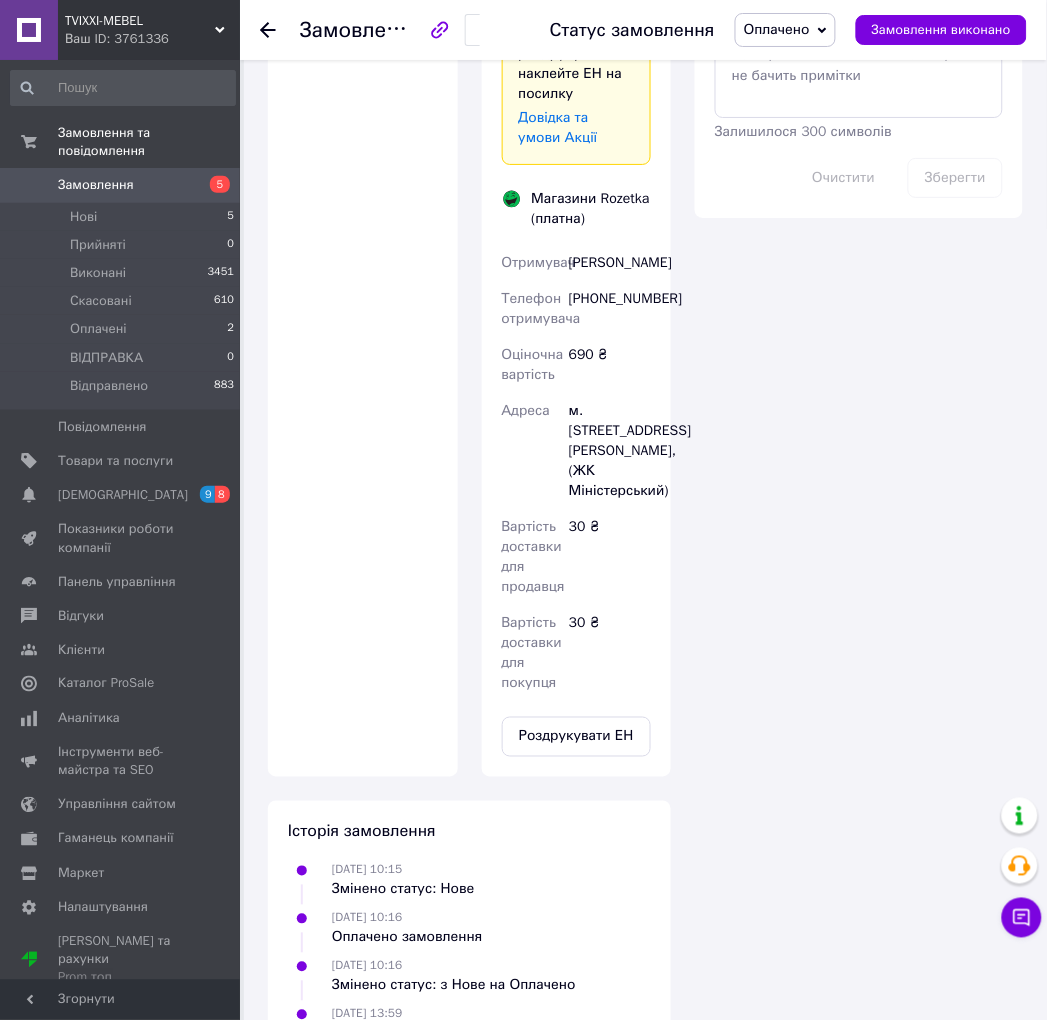 scroll, scrollTop: 1333, scrollLeft: 0, axis: vertical 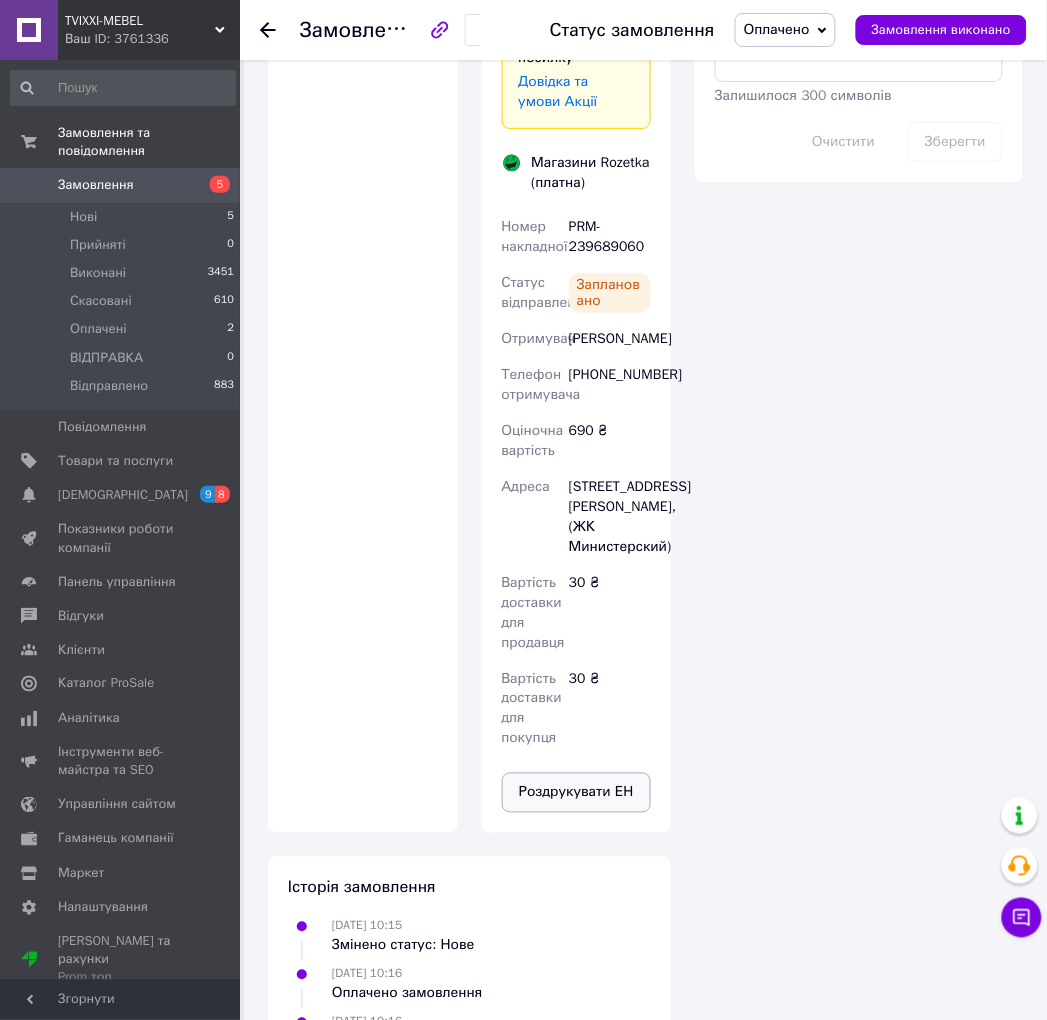 click on "Роздрукувати ЕН" at bounding box center (577, 793) 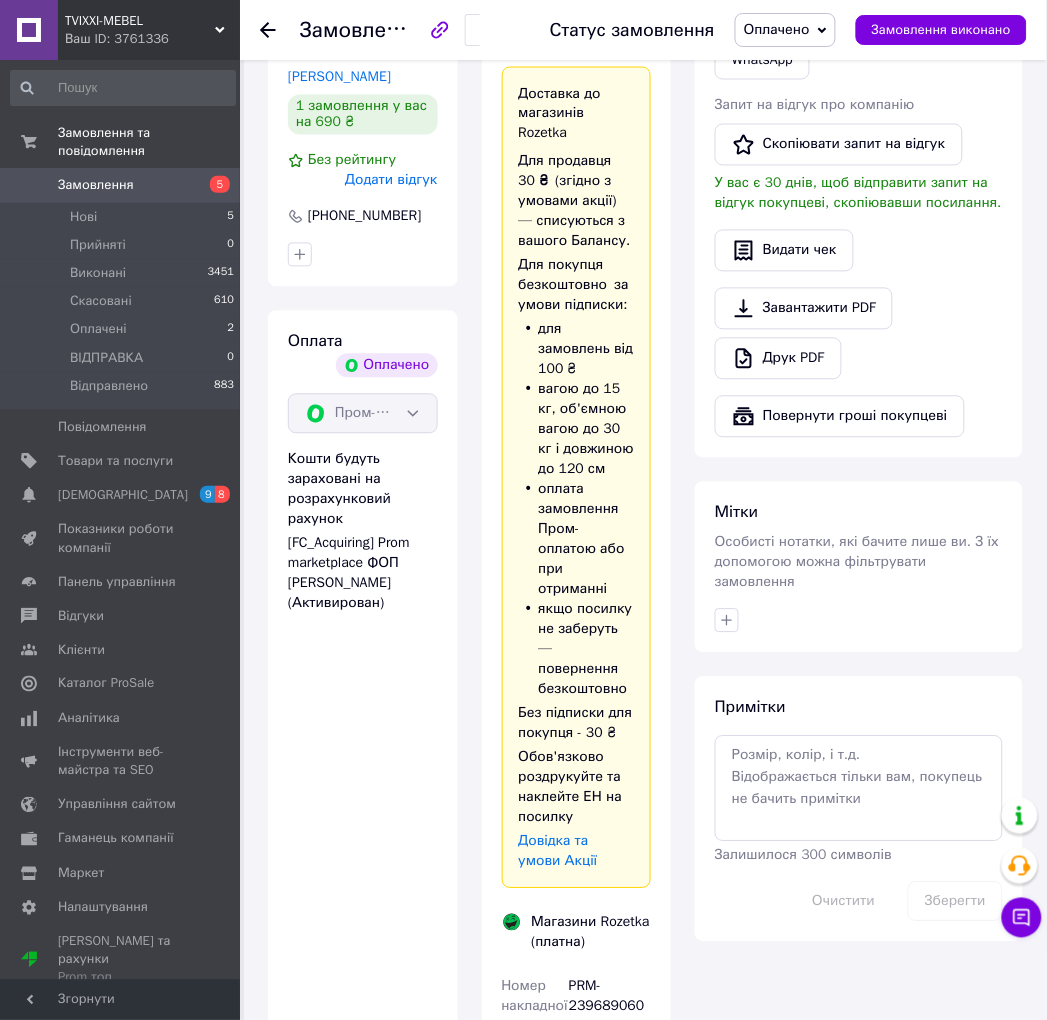 scroll, scrollTop: 444, scrollLeft: 0, axis: vertical 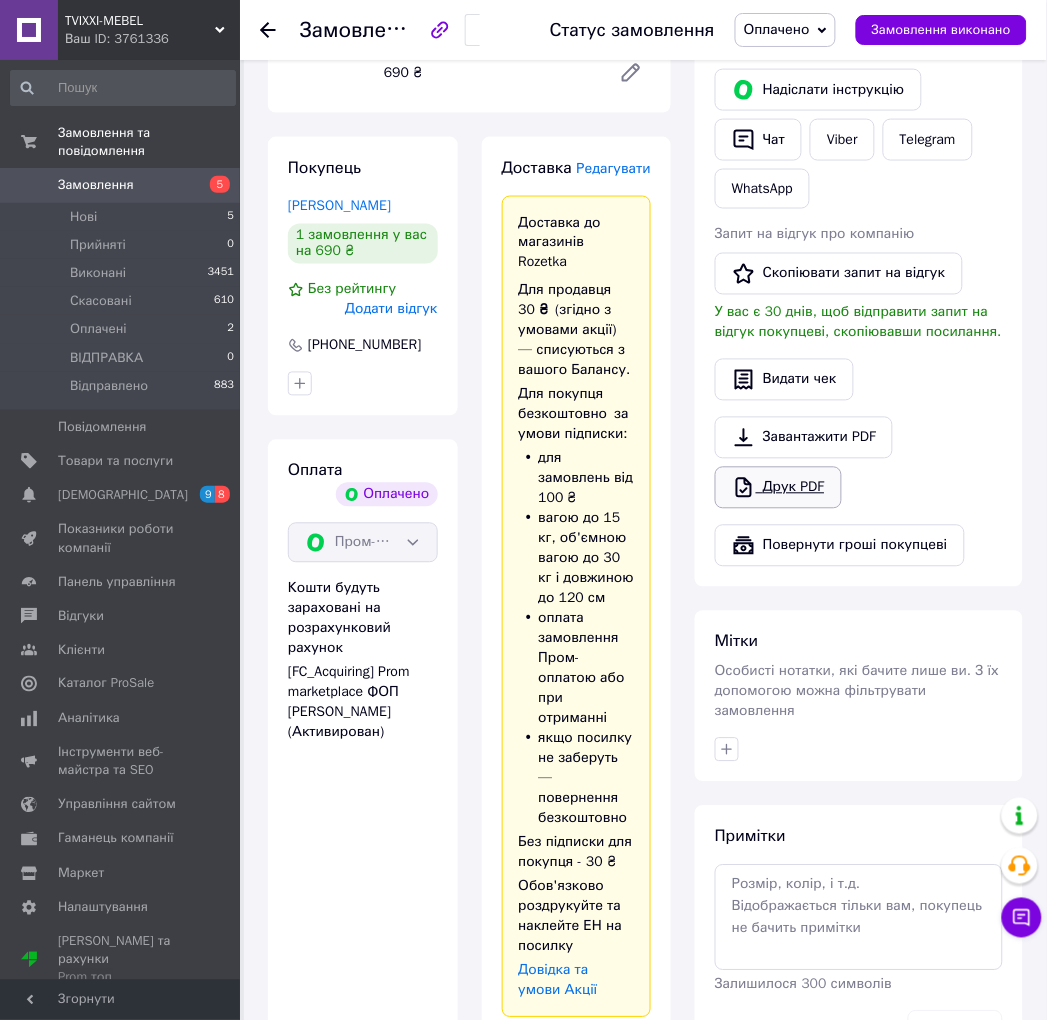 click on "Друк PDF" at bounding box center (778, 488) 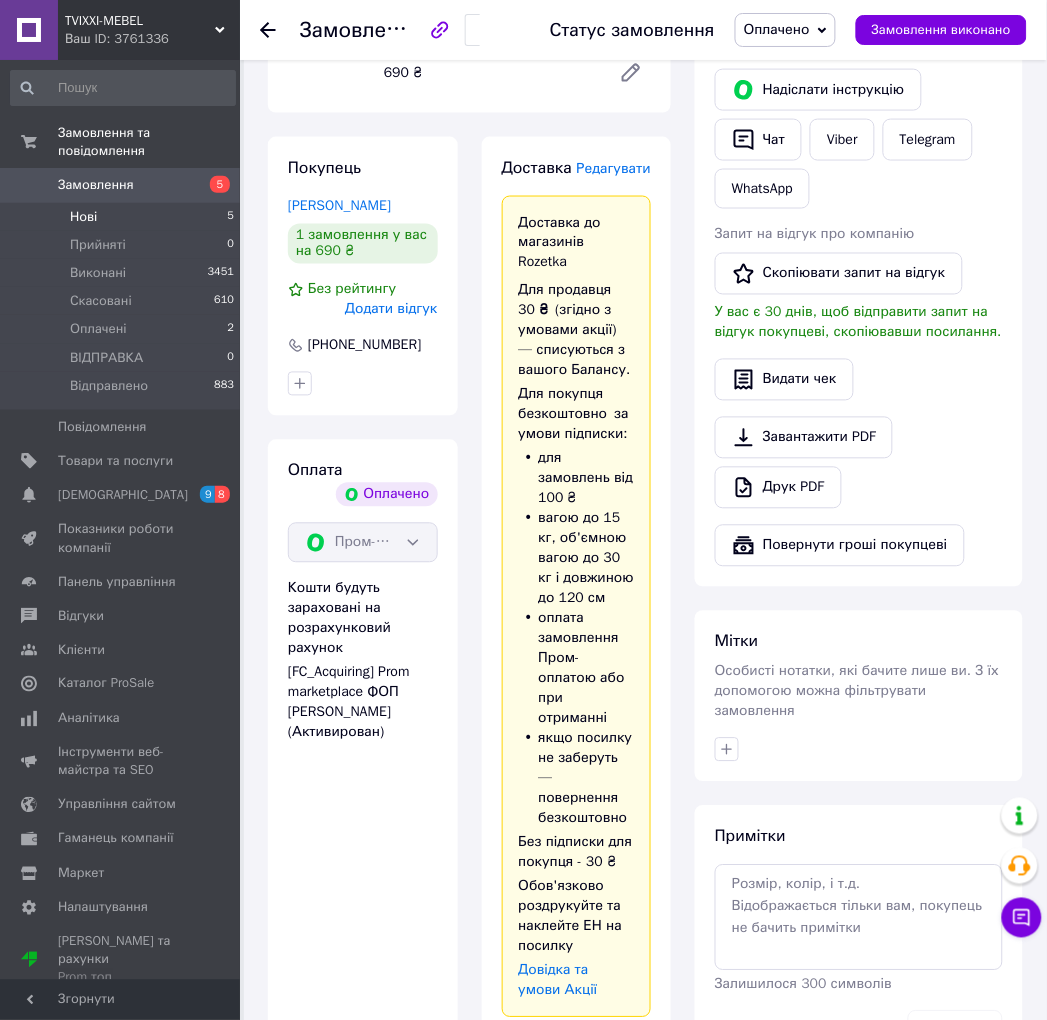 click on "Нові 5" at bounding box center (123, 217) 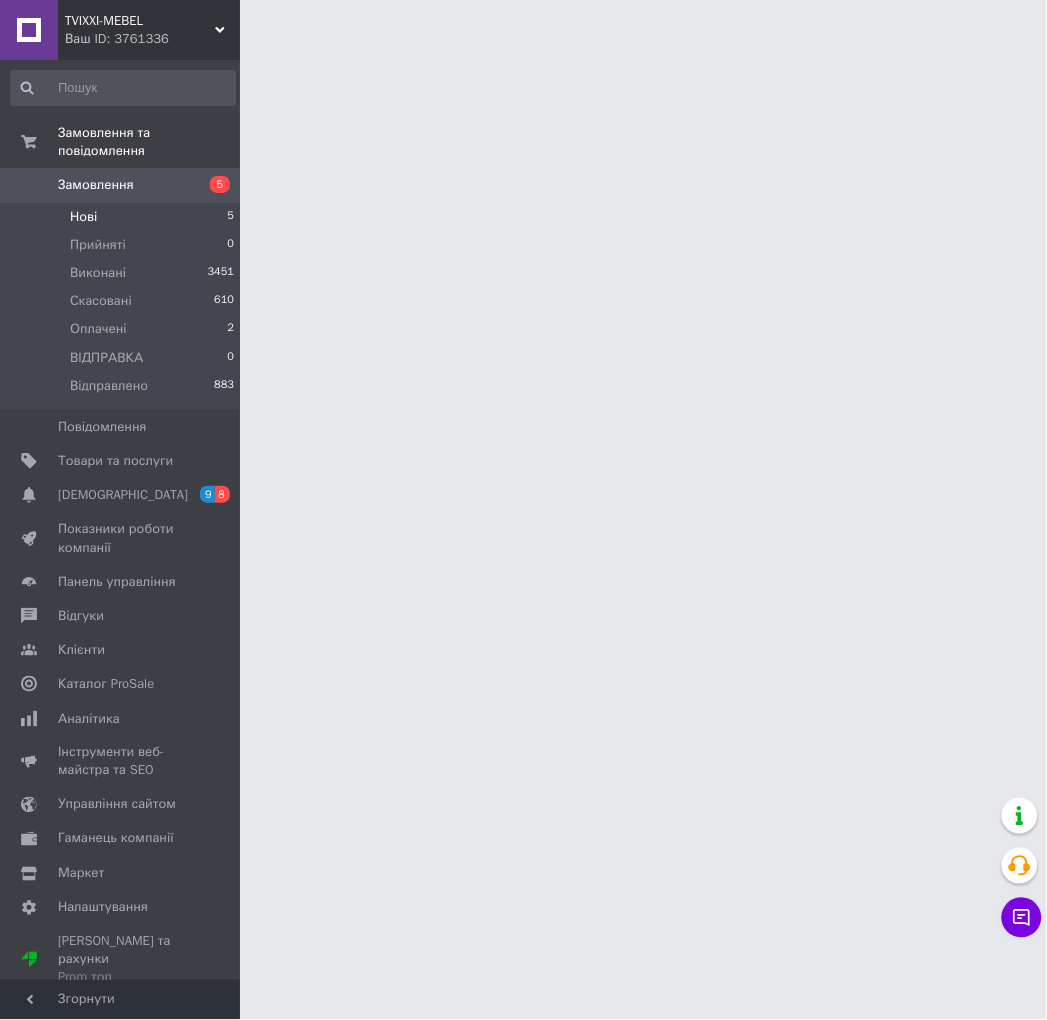scroll, scrollTop: 0, scrollLeft: 0, axis: both 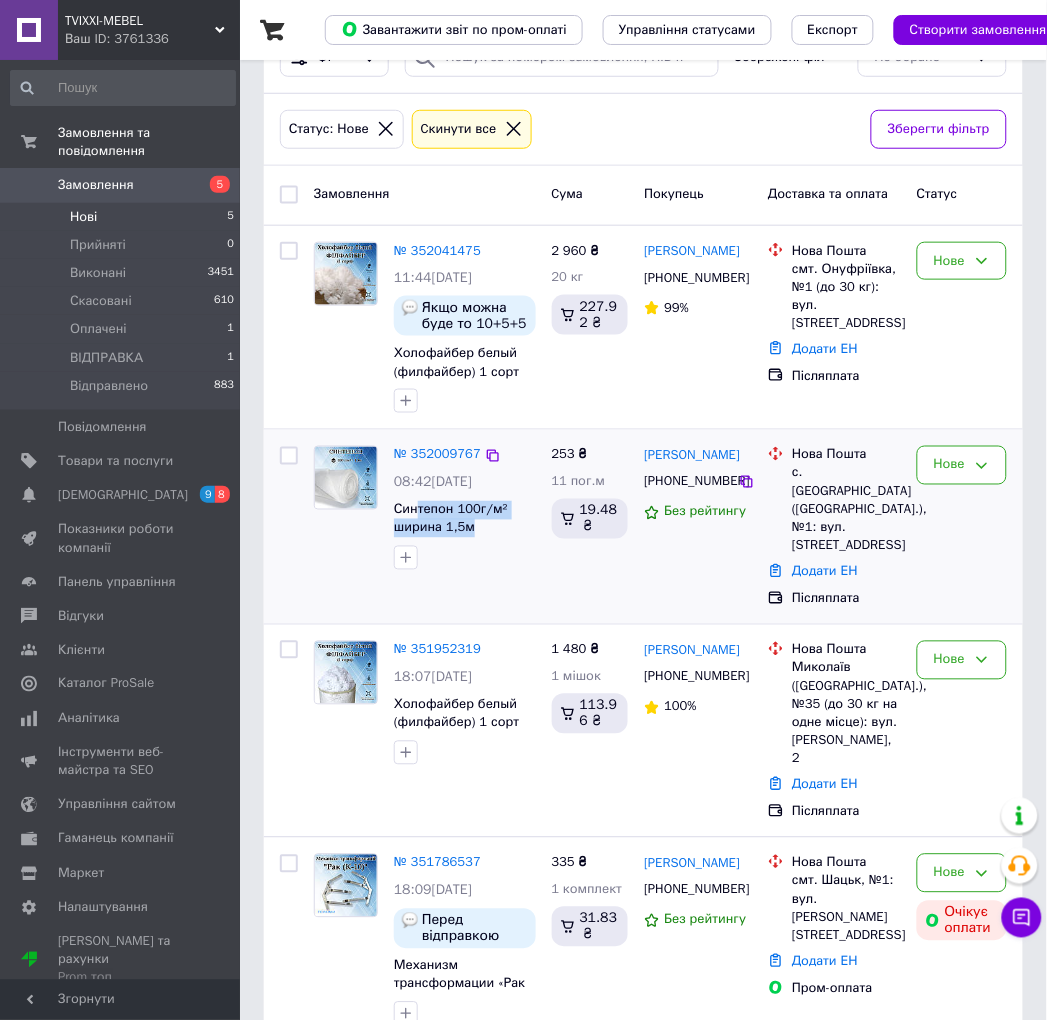 drag, startPoint x: 485, startPoint y: 535, endPoint x: 415, endPoint y: 493, distance: 81.63332 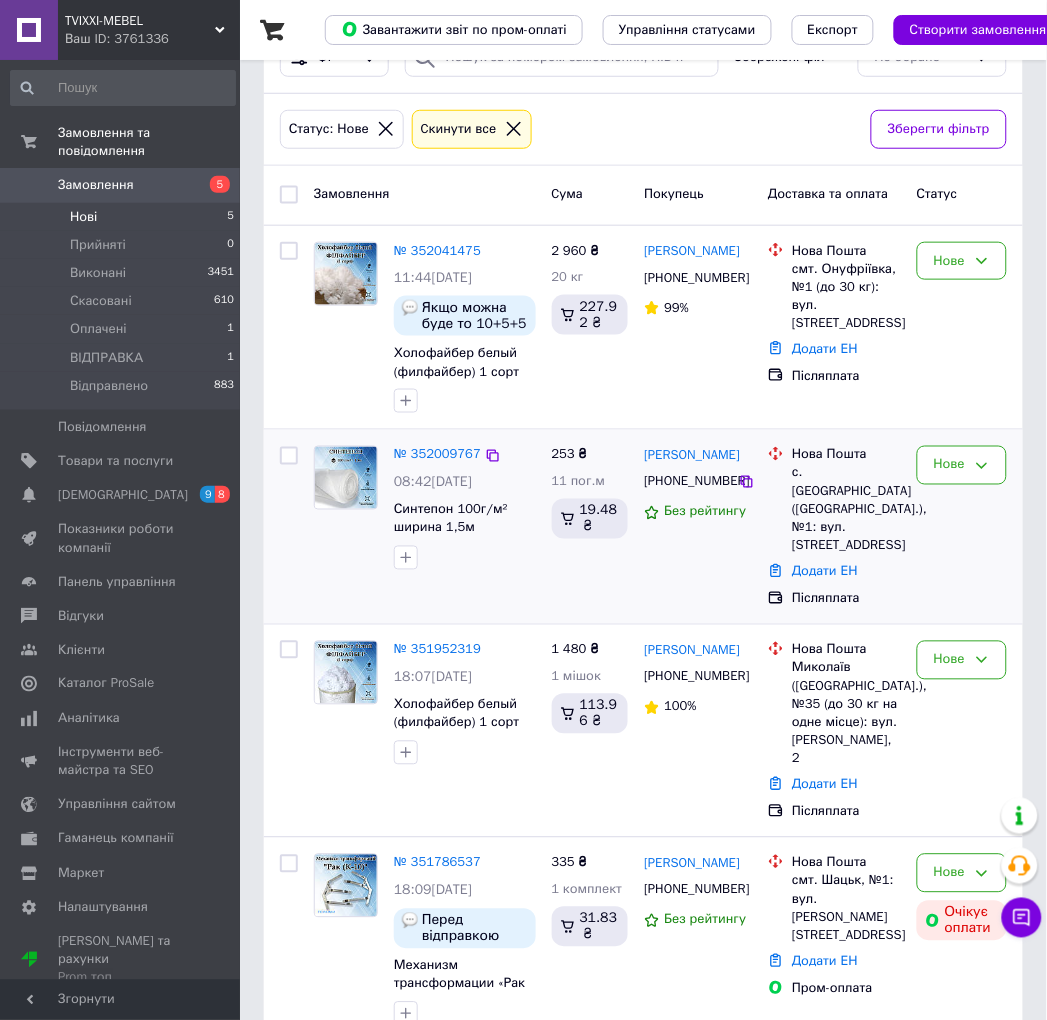 click on "№ 352009767" at bounding box center (437, 455) 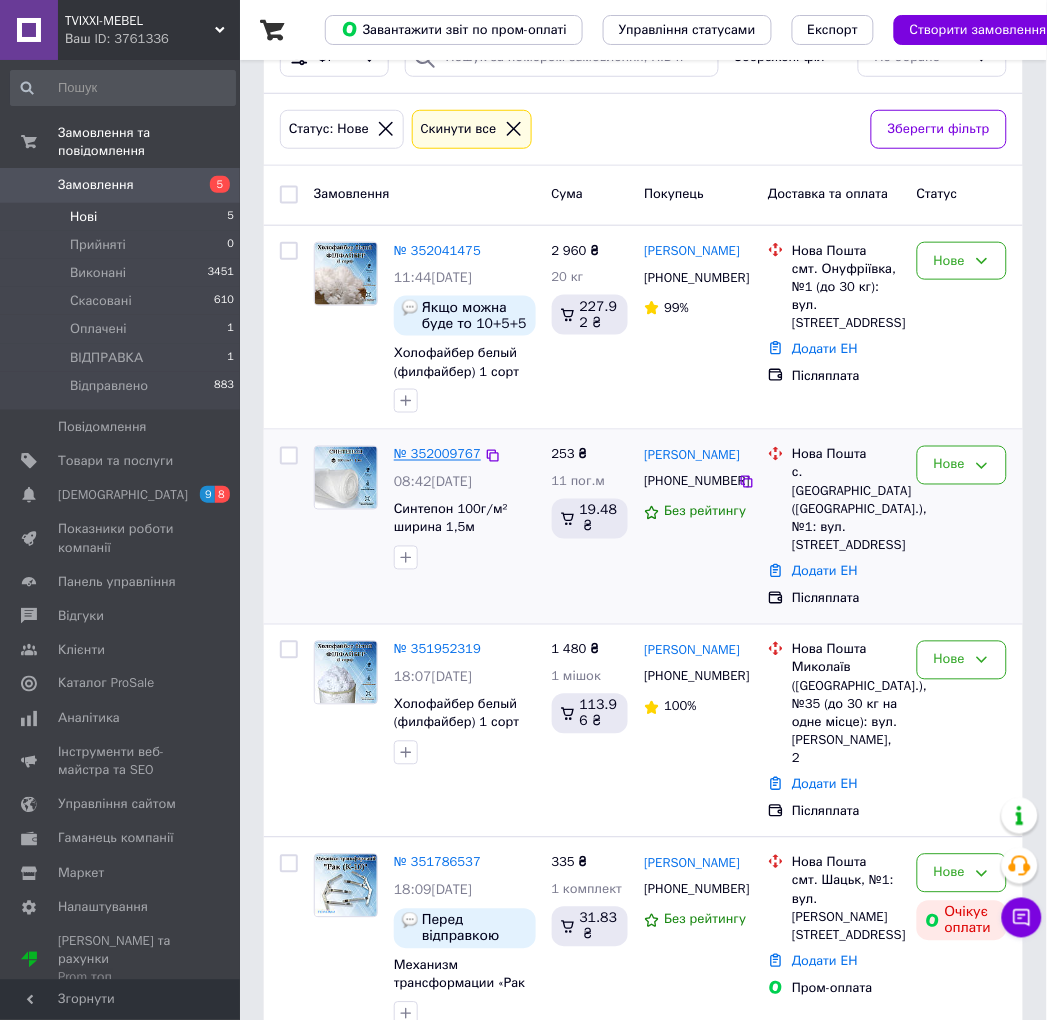 click on "№ 352009767" at bounding box center [437, 454] 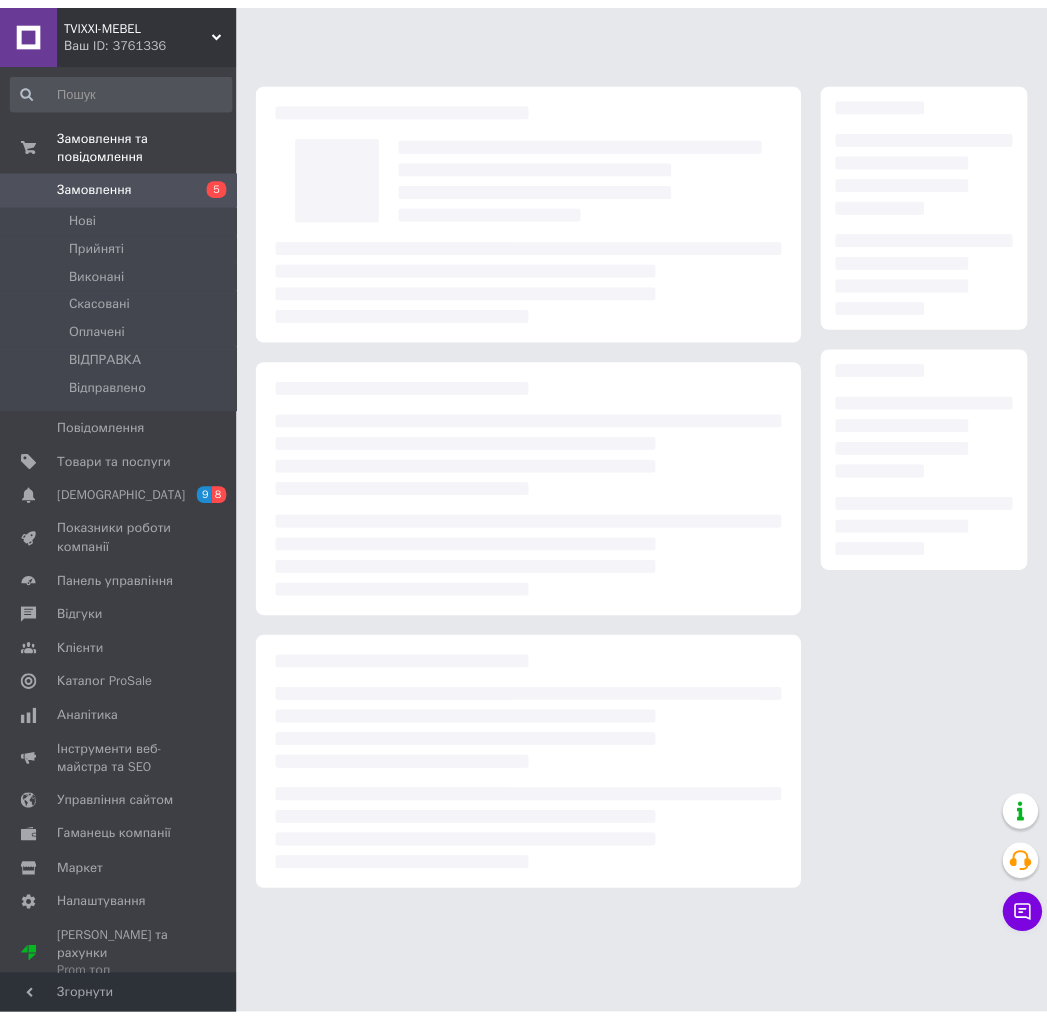 scroll, scrollTop: 0, scrollLeft: 0, axis: both 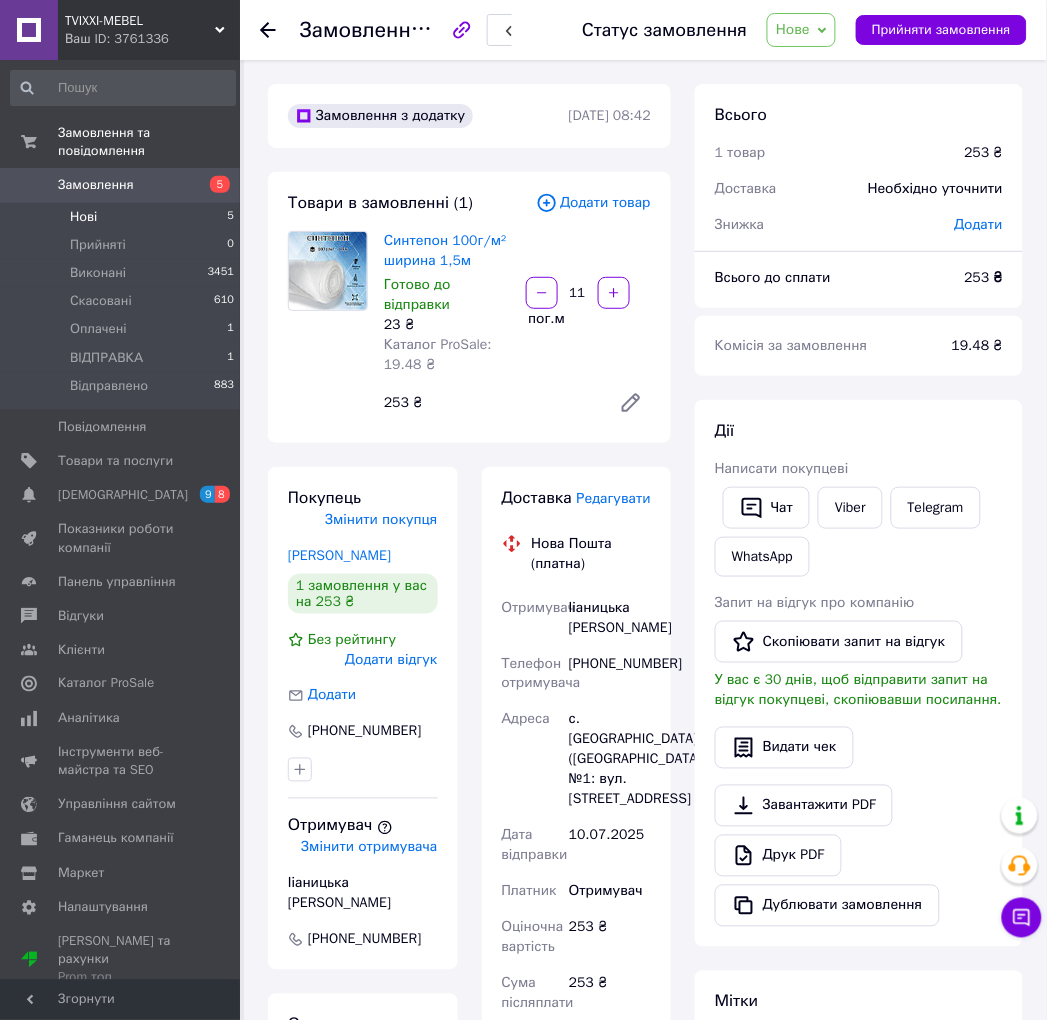 click on "Нові 5" at bounding box center [123, 217] 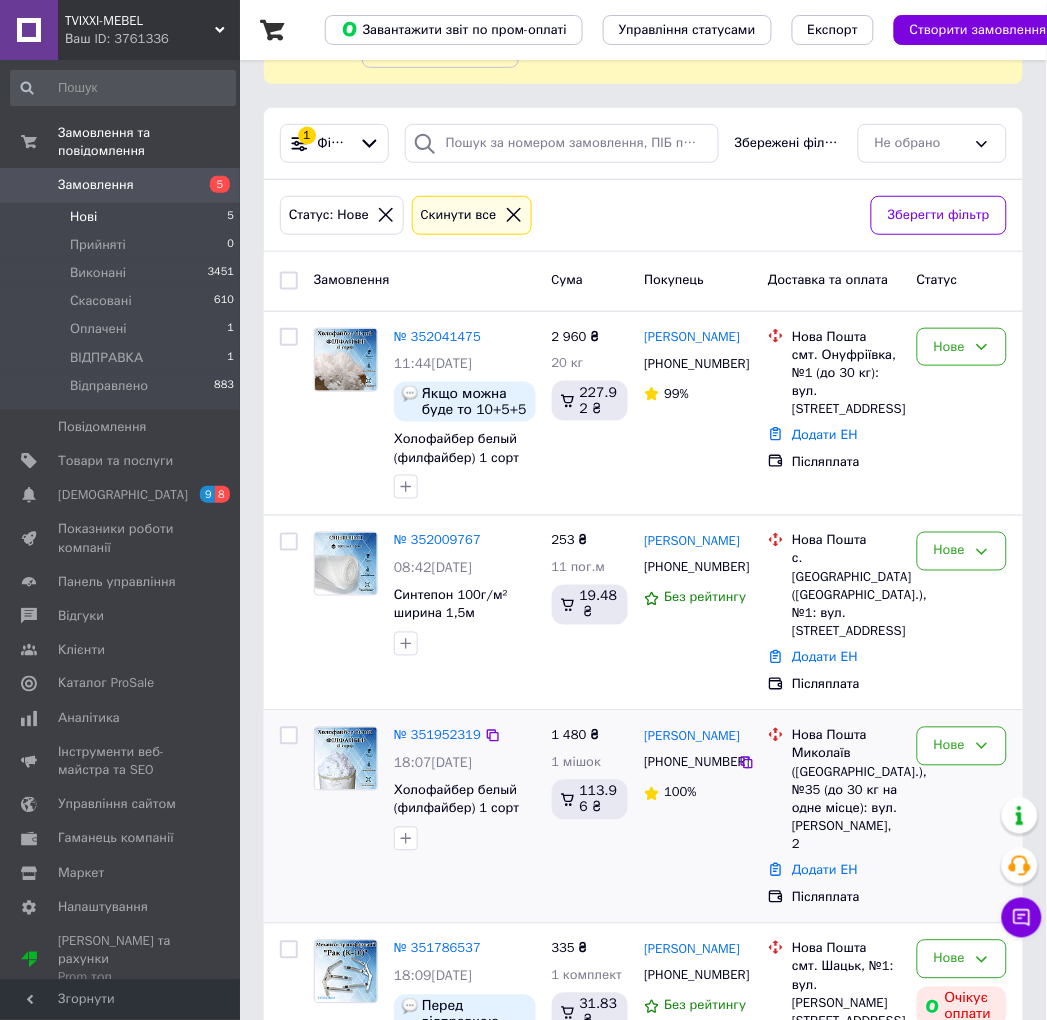 scroll, scrollTop: 463, scrollLeft: 0, axis: vertical 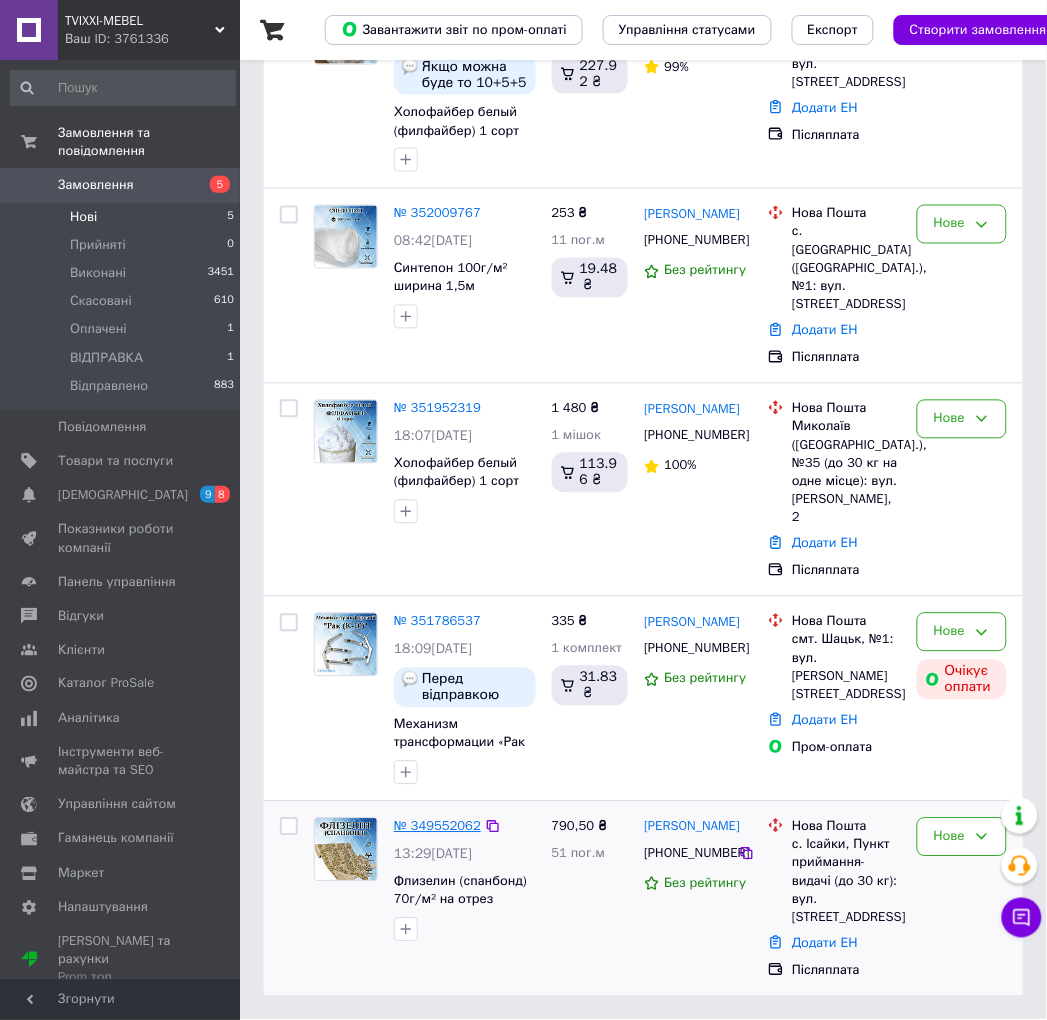 click on "№ 349552062" at bounding box center (437, 826) 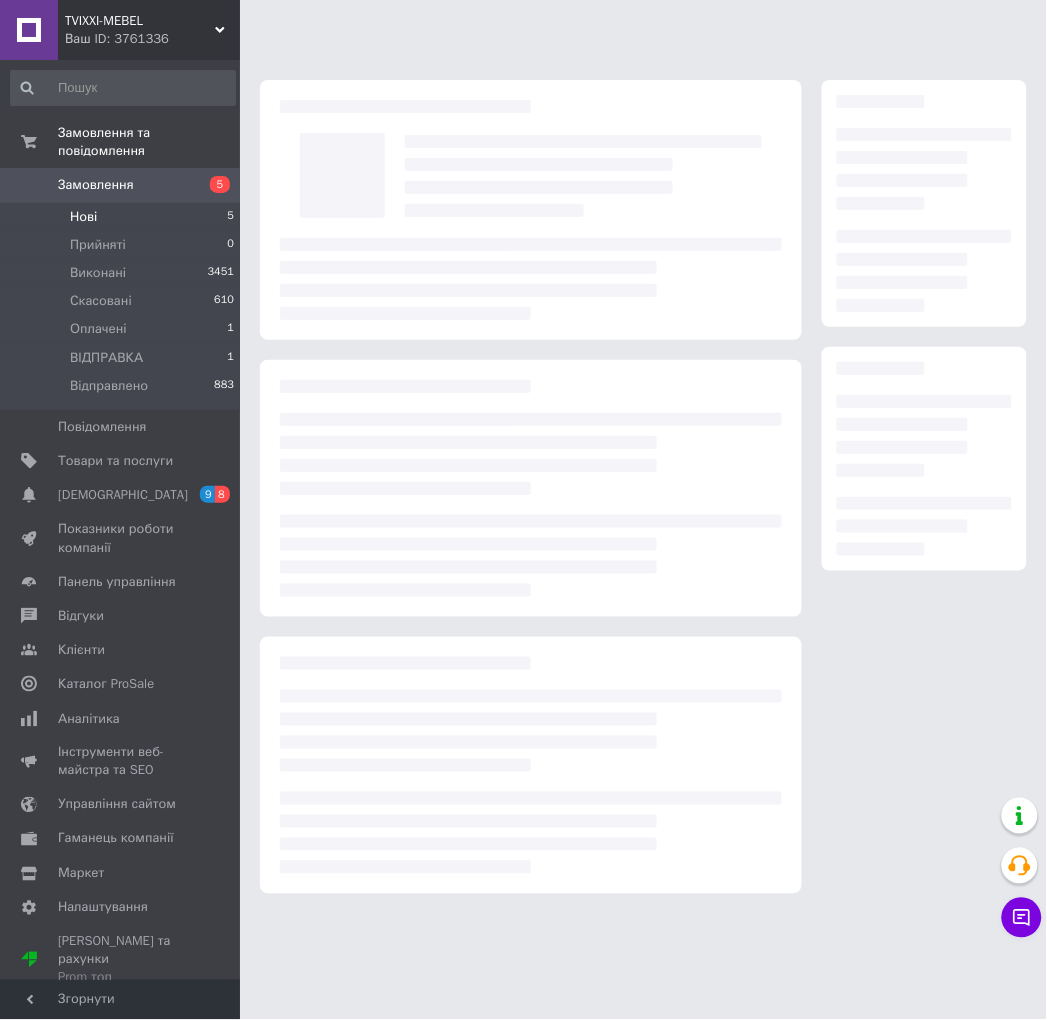 scroll, scrollTop: 0, scrollLeft: 0, axis: both 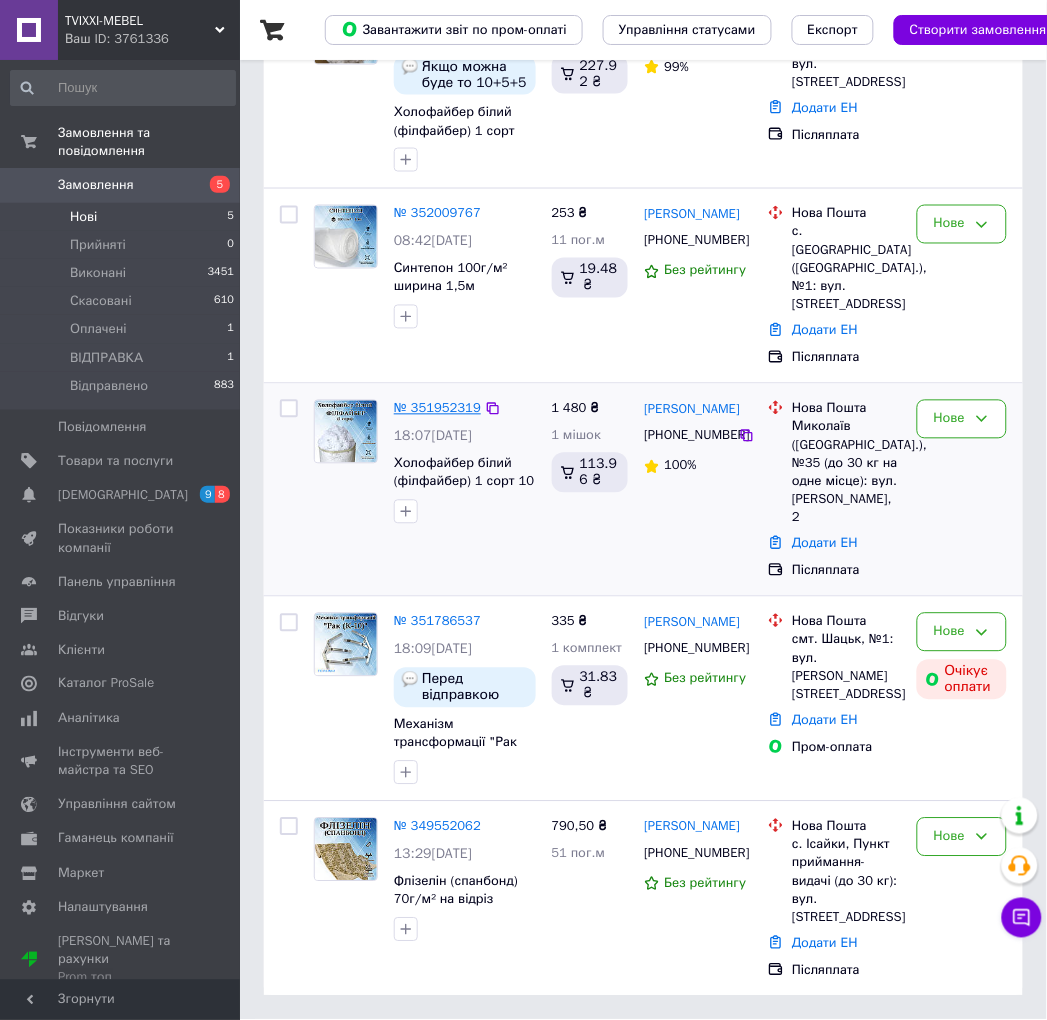 click on "№ 351952319" at bounding box center [437, 408] 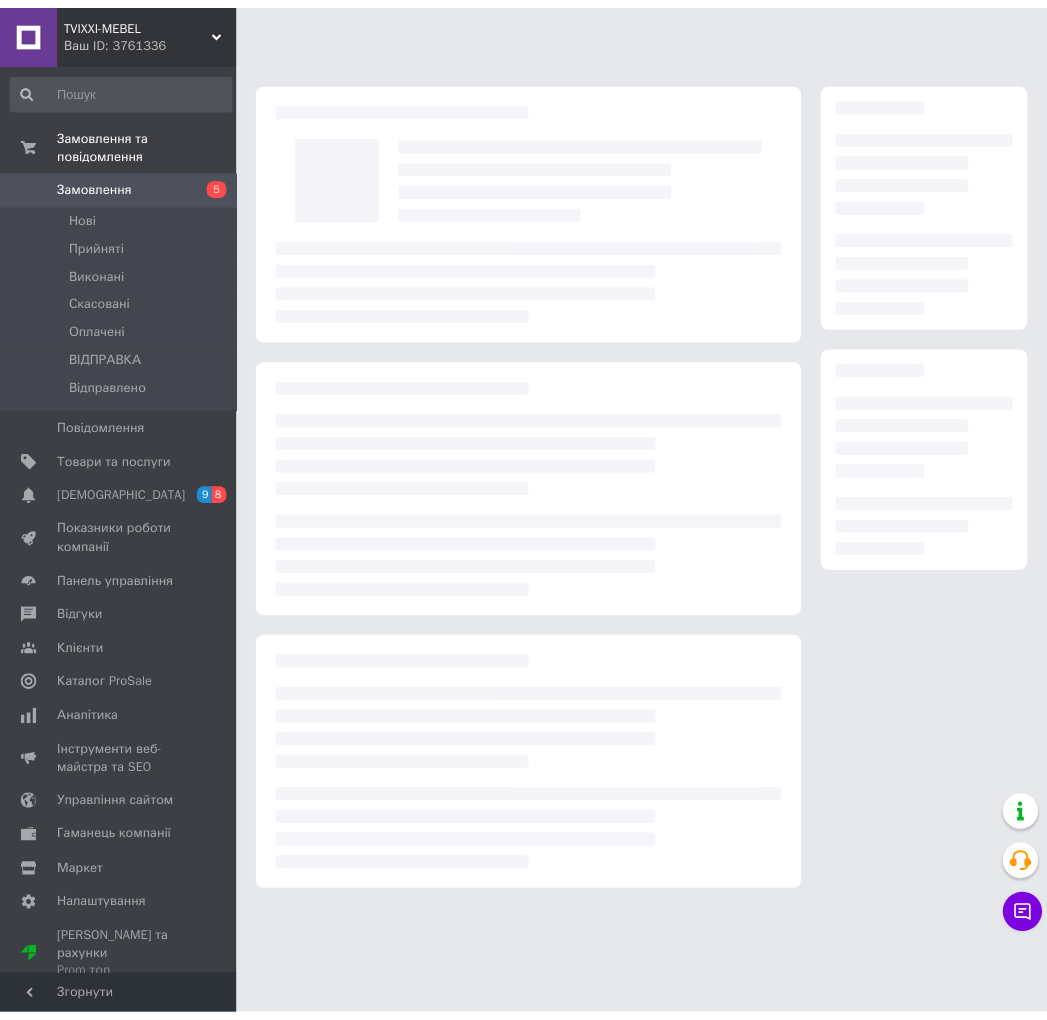 scroll, scrollTop: 0, scrollLeft: 0, axis: both 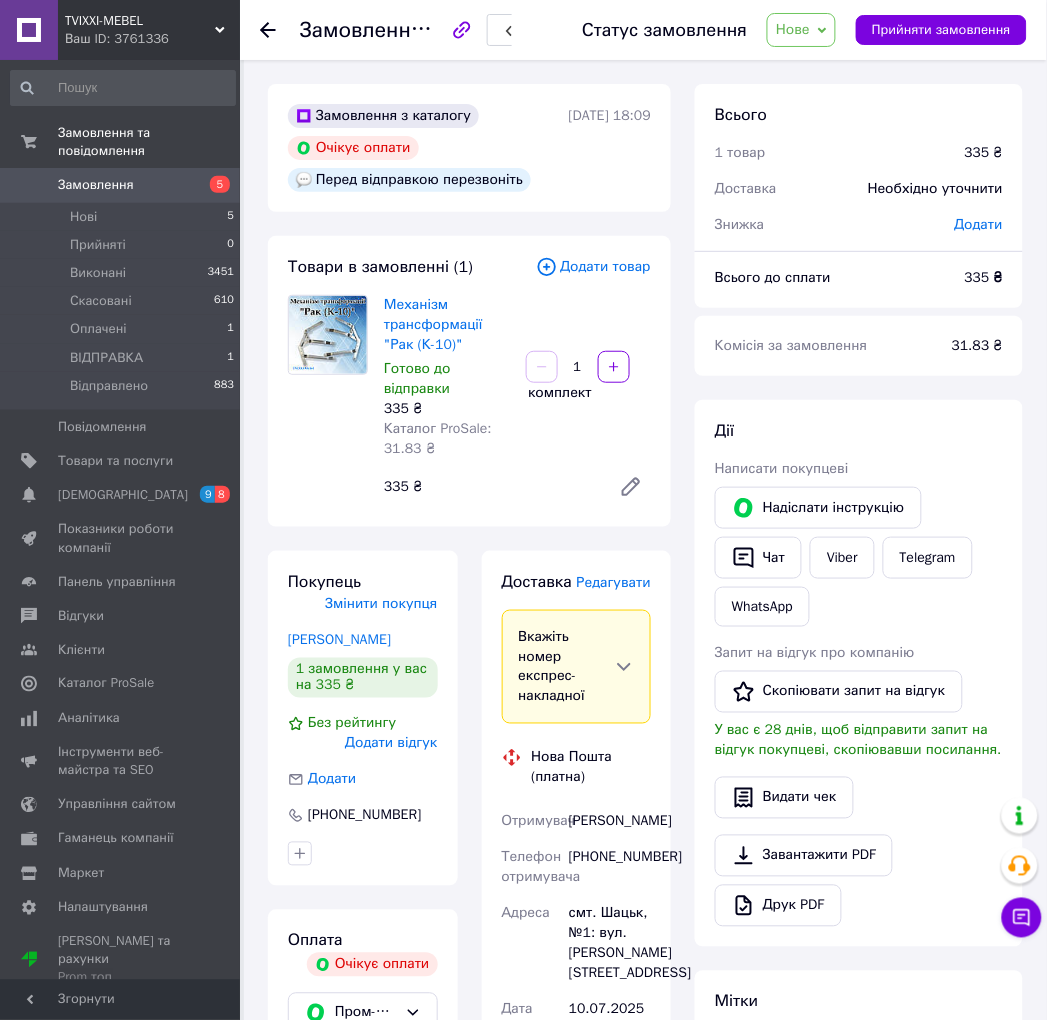 click on "Нове" at bounding box center [793, 29] 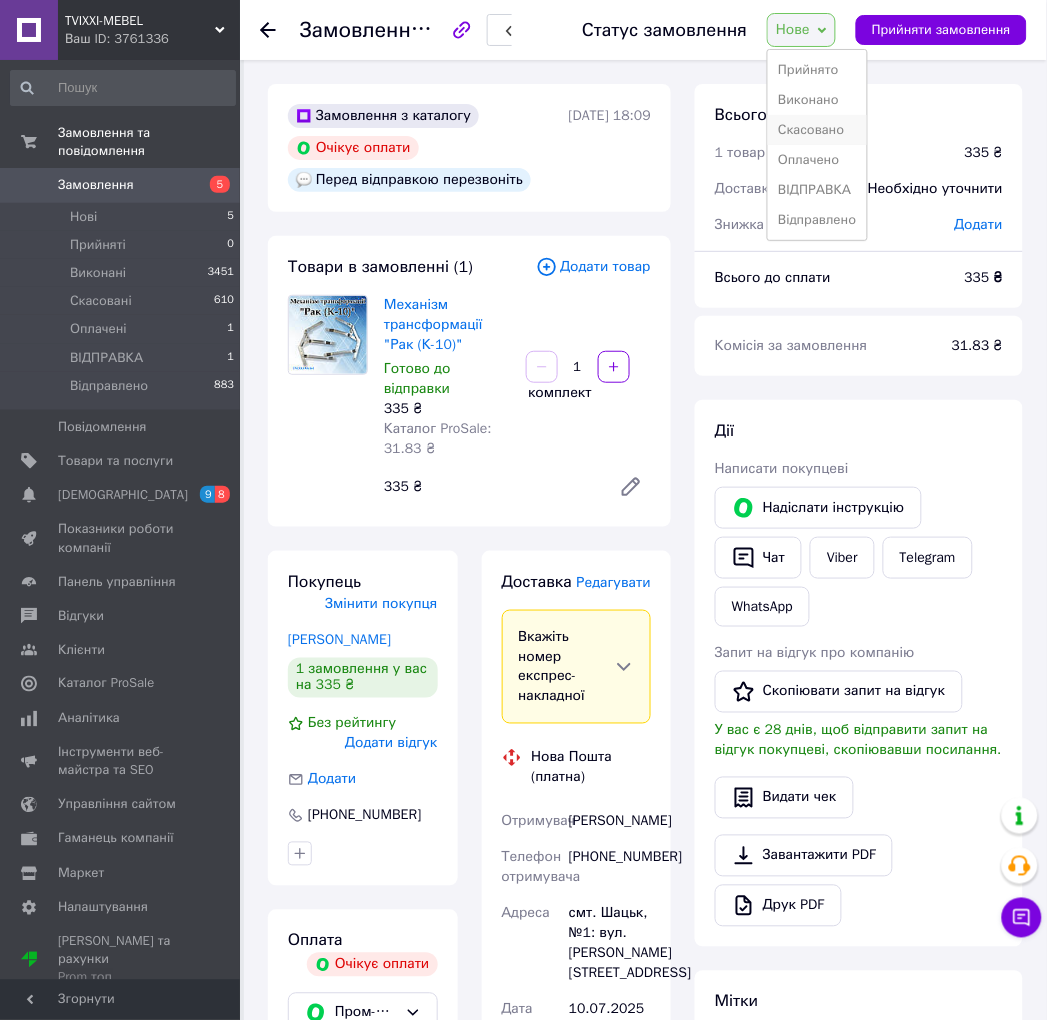 click on "Скасовано" at bounding box center [817, 130] 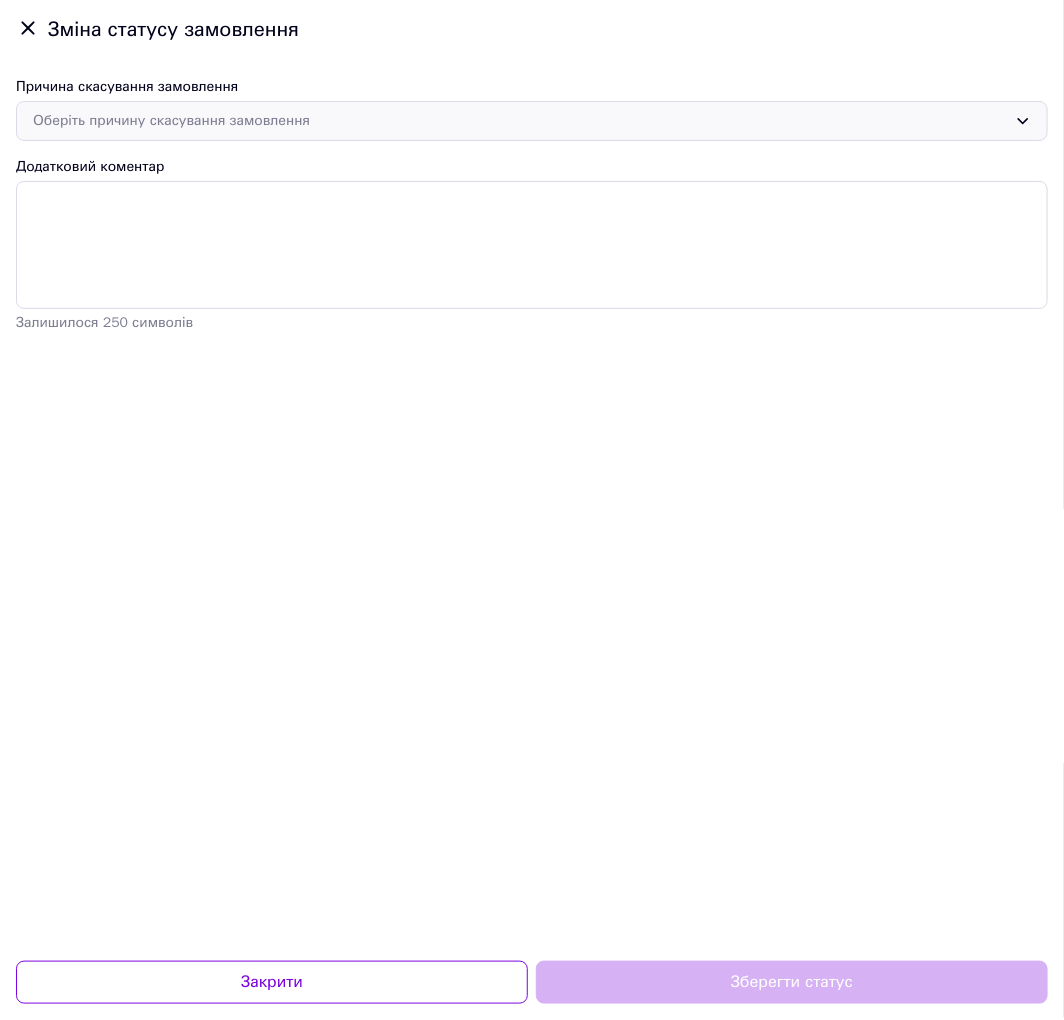 click on "Оберіть причину скасування замовлення" at bounding box center (520, 121) 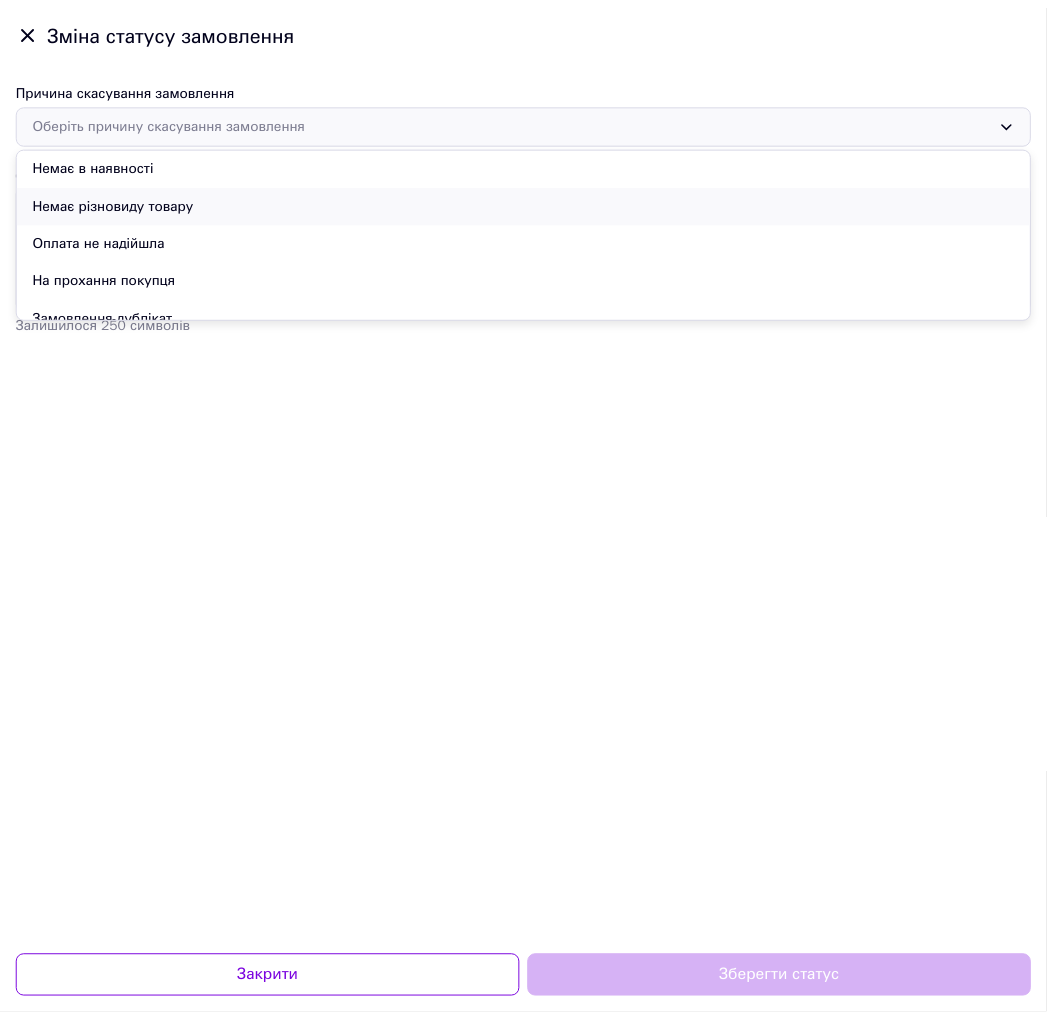 scroll, scrollTop: 93, scrollLeft: 0, axis: vertical 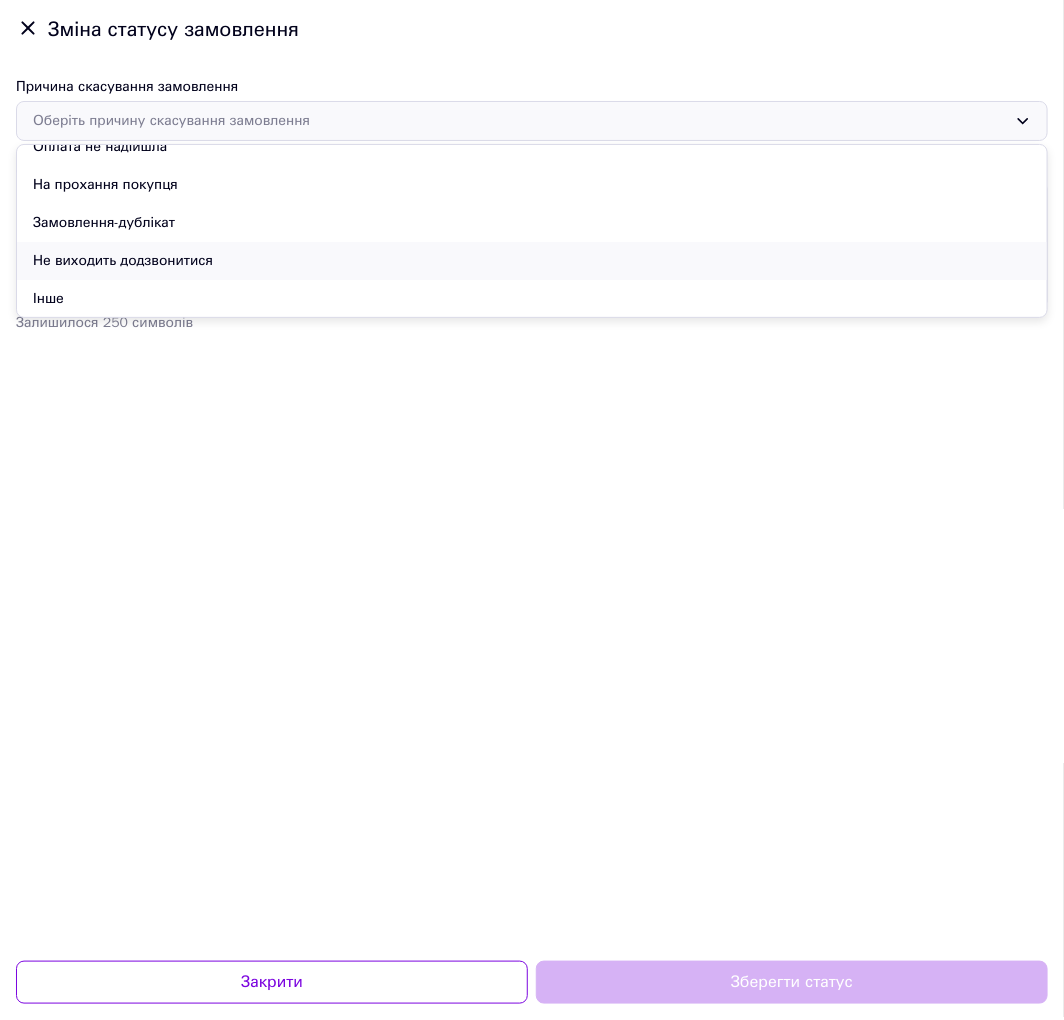 click on "Не виходить додзвонитися" at bounding box center (532, 261) 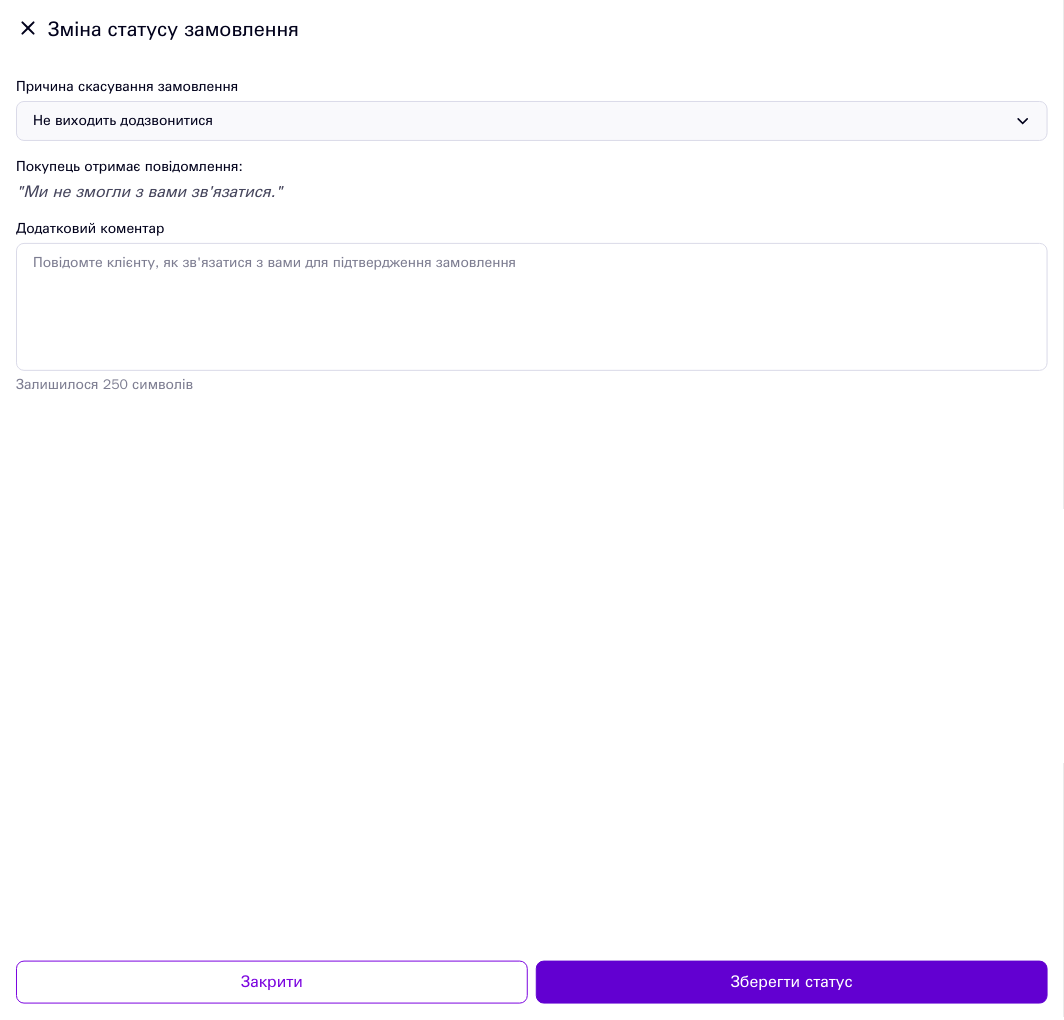 click on "Зберегти статус" at bounding box center [792, 982] 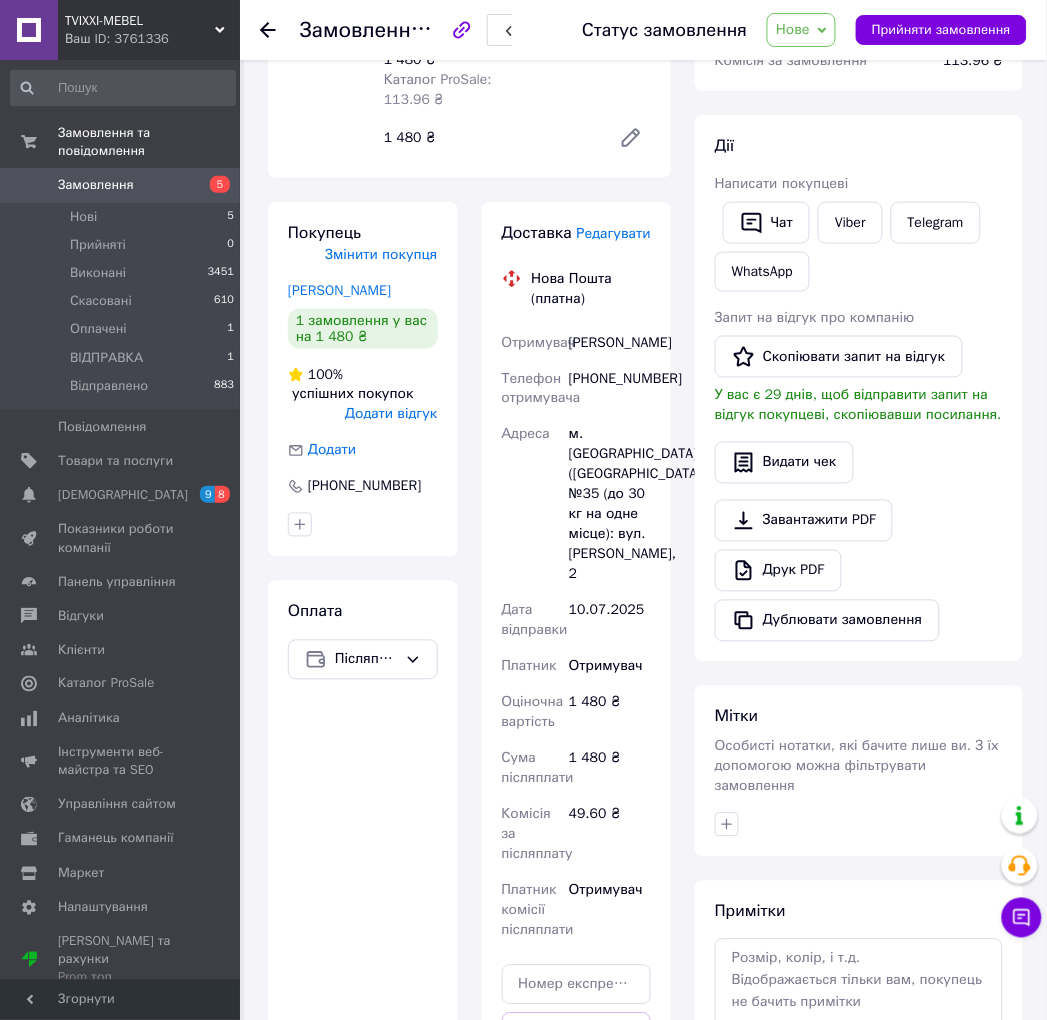 scroll, scrollTop: 150, scrollLeft: 0, axis: vertical 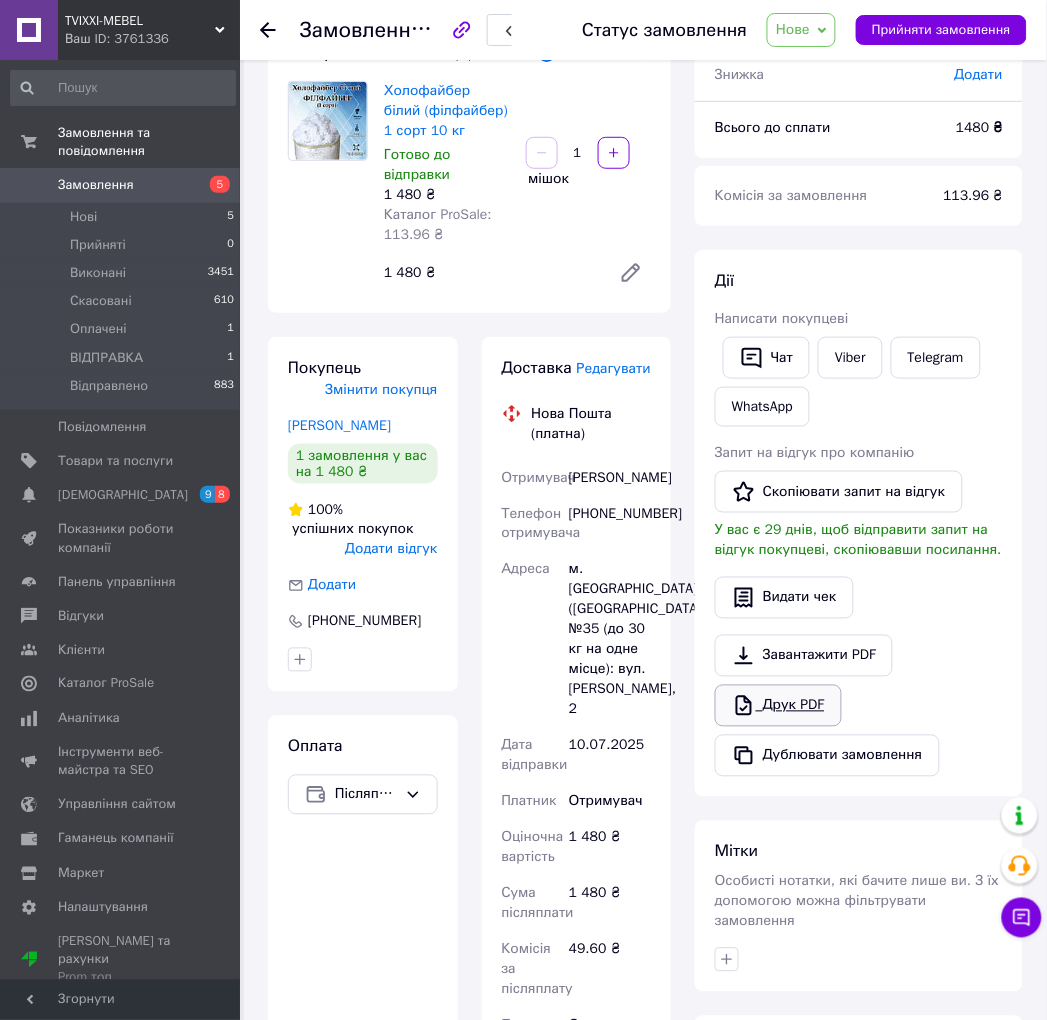 click on "Друк PDF" at bounding box center (778, 706) 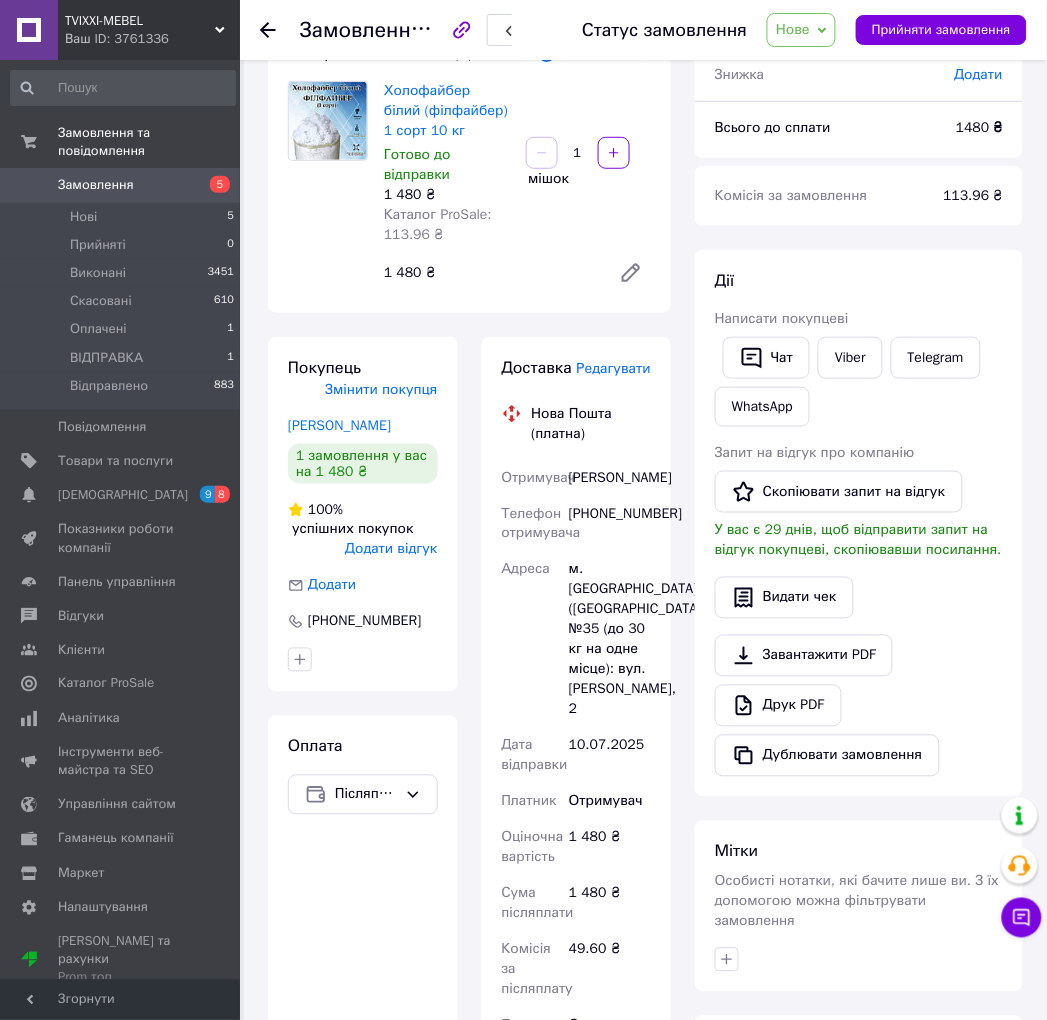 click on "Замовлення з додатку 09.07.2025 | 18:07 Товари в замовленні (1) Додати товар Холофайбер білий (філфайбер) 1 сорт 10 кг Готово до відправки 1 480 ₴ Каталог ProSale: 113.96 ₴  1   мішок 1 480 ₴ Покупець Змінити покупця Федюшин Дмитро 1 замовлення у вас на 1 480 ₴ 100%   успішних покупок Додати відгук Додати +380939325577 Оплата Післяплата Доставка Редагувати Нова Пошта (платна) Отримувач Федюшин Дмитро Телефон отримувача +380939325577 Адреса м. Миколаїв (Миколаївська обл.), №35 (до 30 кг на одне місце): вул. Гліба Бабича, 2 Дата відправки 10.07.2025 Платник Отримувач Оціночна вартість 1 480 ₴ 1 480 ₴ 49.60 ₴ <" at bounding box center [469, 687] 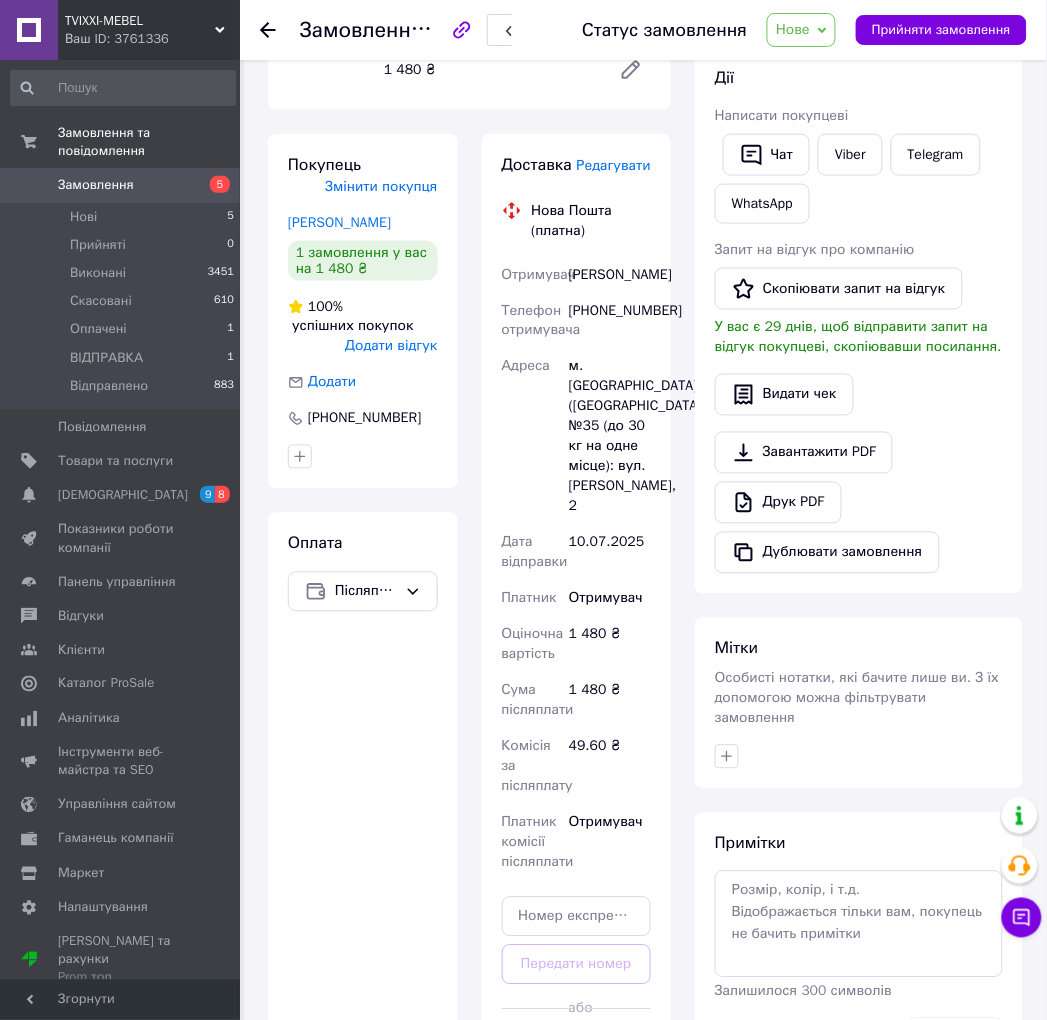 scroll, scrollTop: 372, scrollLeft: 0, axis: vertical 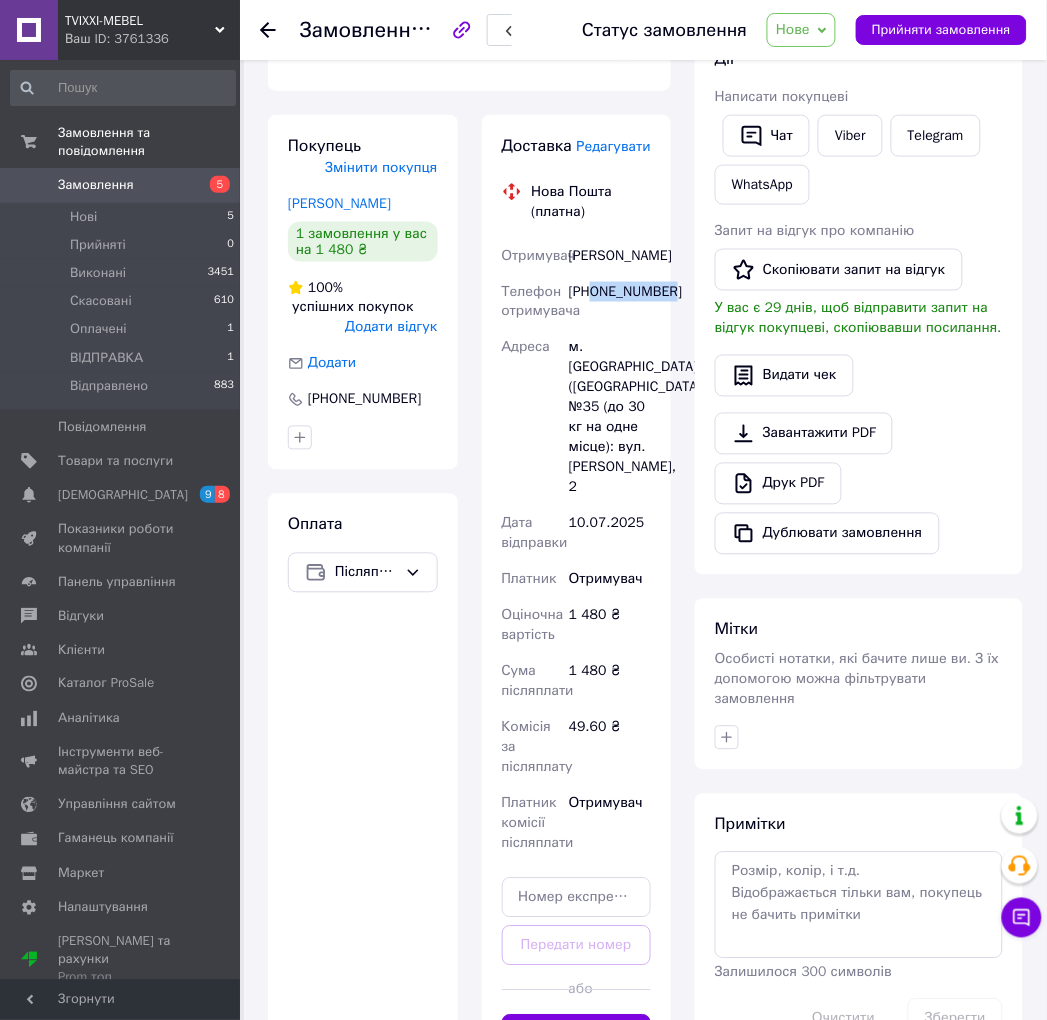 drag, startPoint x: 593, startPoint y: 307, endPoint x: 674, endPoint y: 311, distance: 81.09871 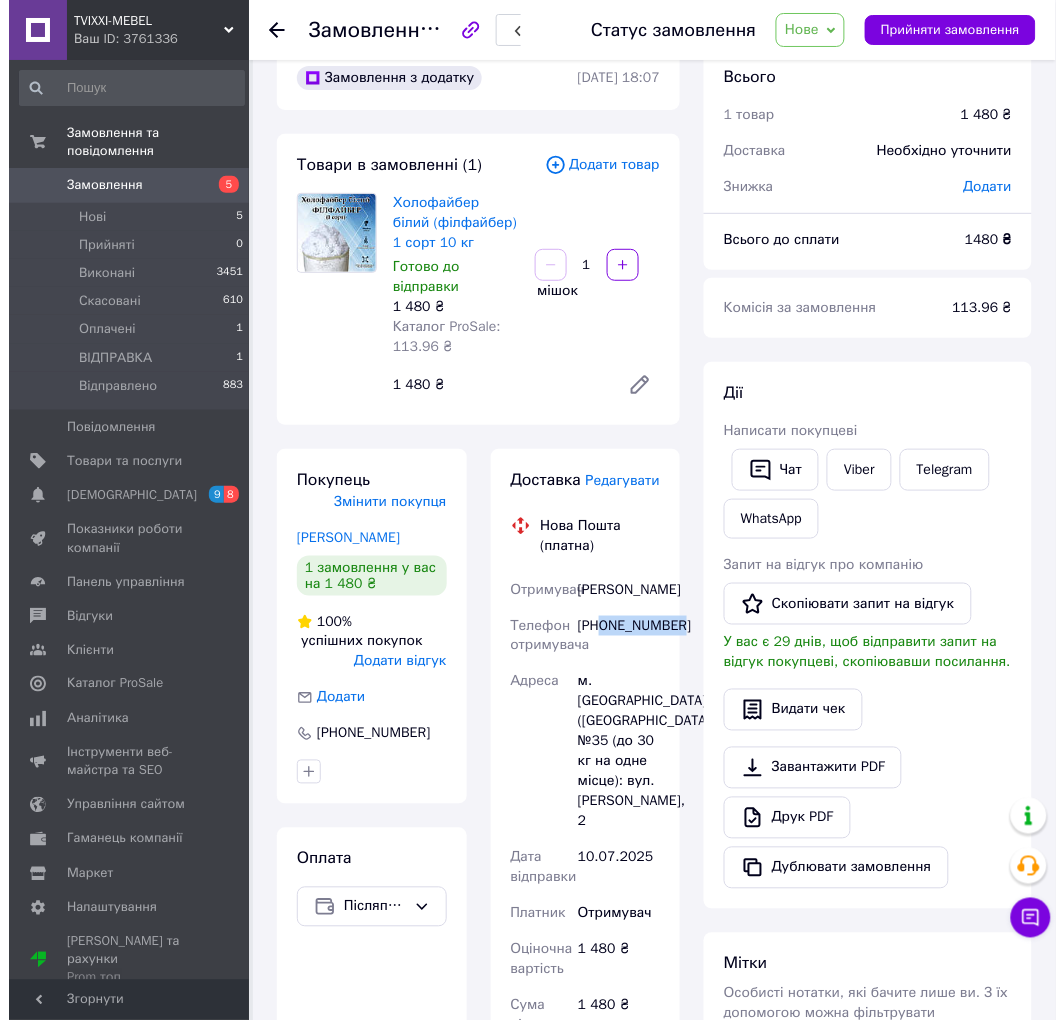 scroll, scrollTop: 0, scrollLeft: 0, axis: both 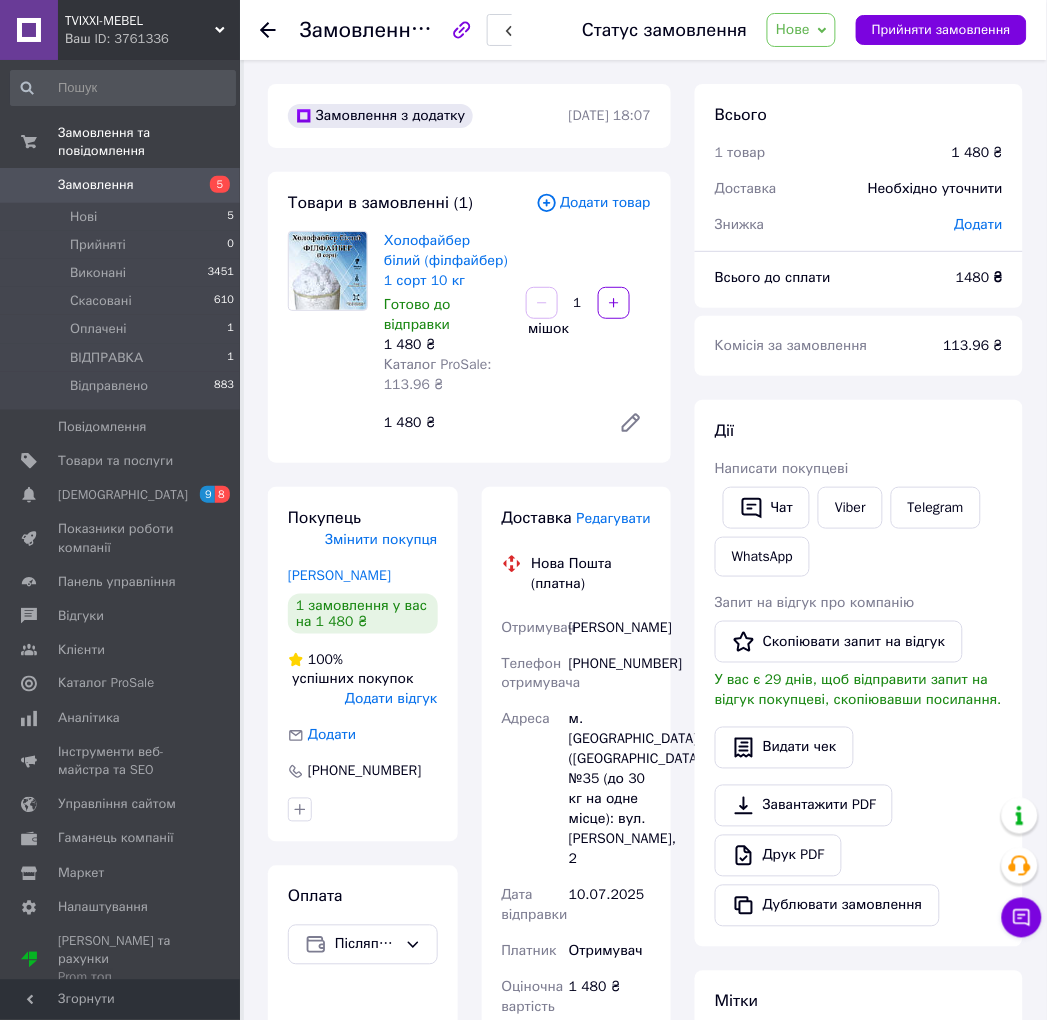 click on "Редагувати" at bounding box center [614, 518] 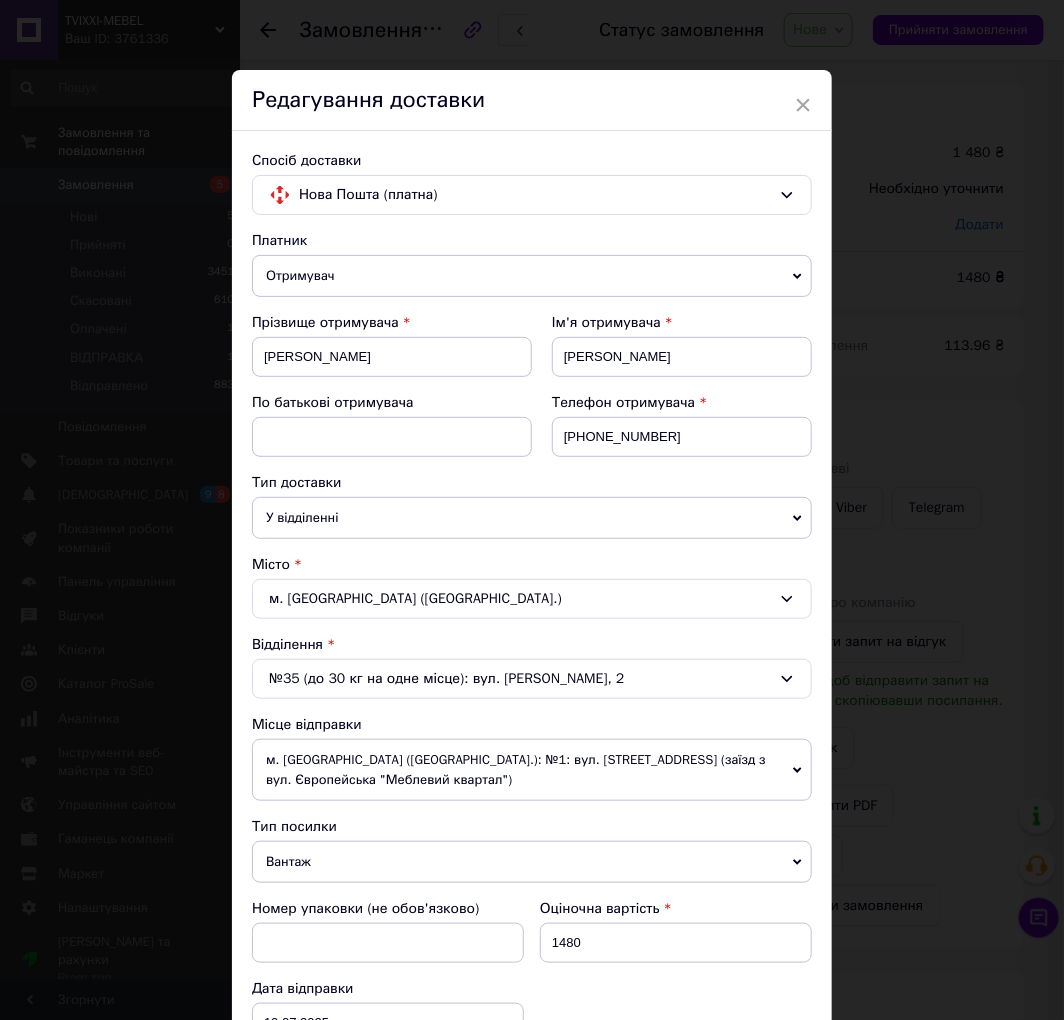 click on "№35 (до 30 кг на одне місце): вул. Гліба Бабича, 2" at bounding box center [532, 679] 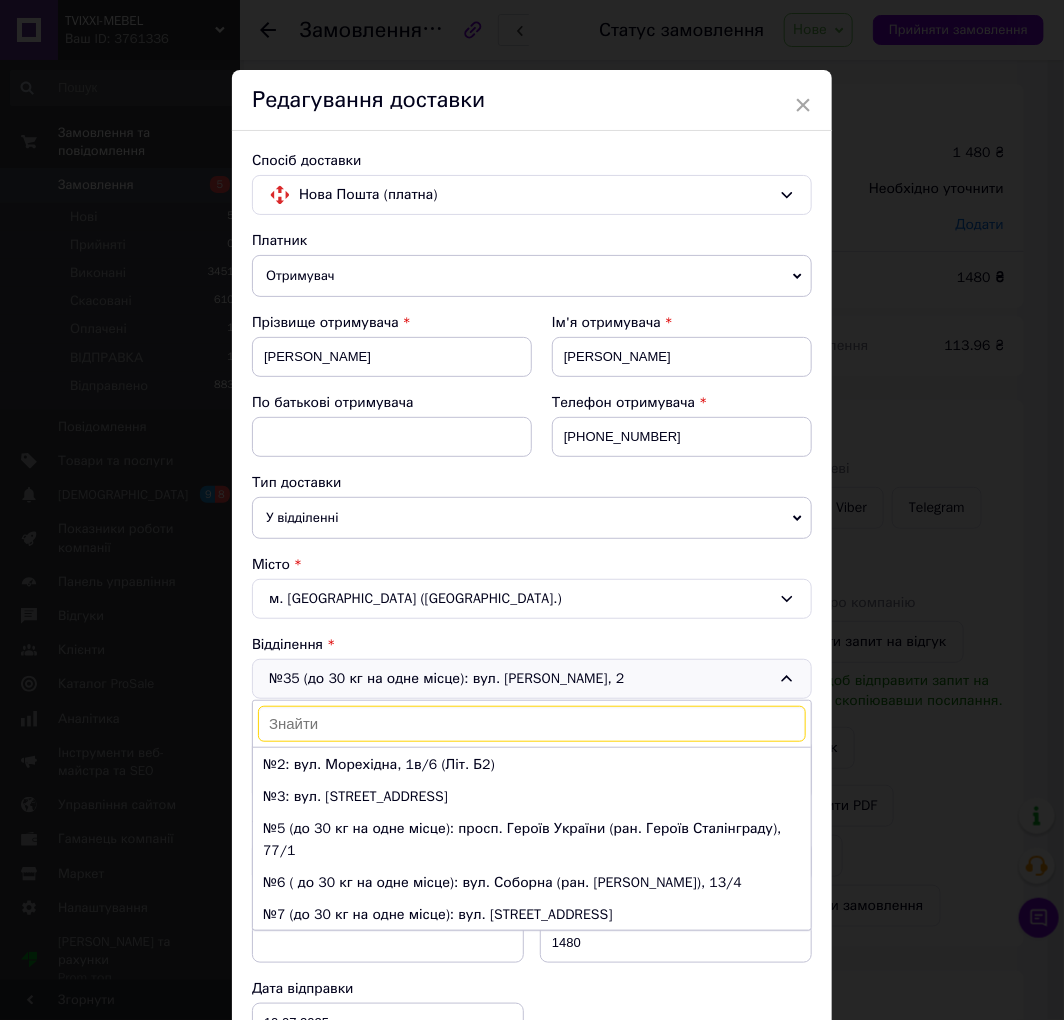 scroll, scrollTop: 0, scrollLeft: 0, axis: both 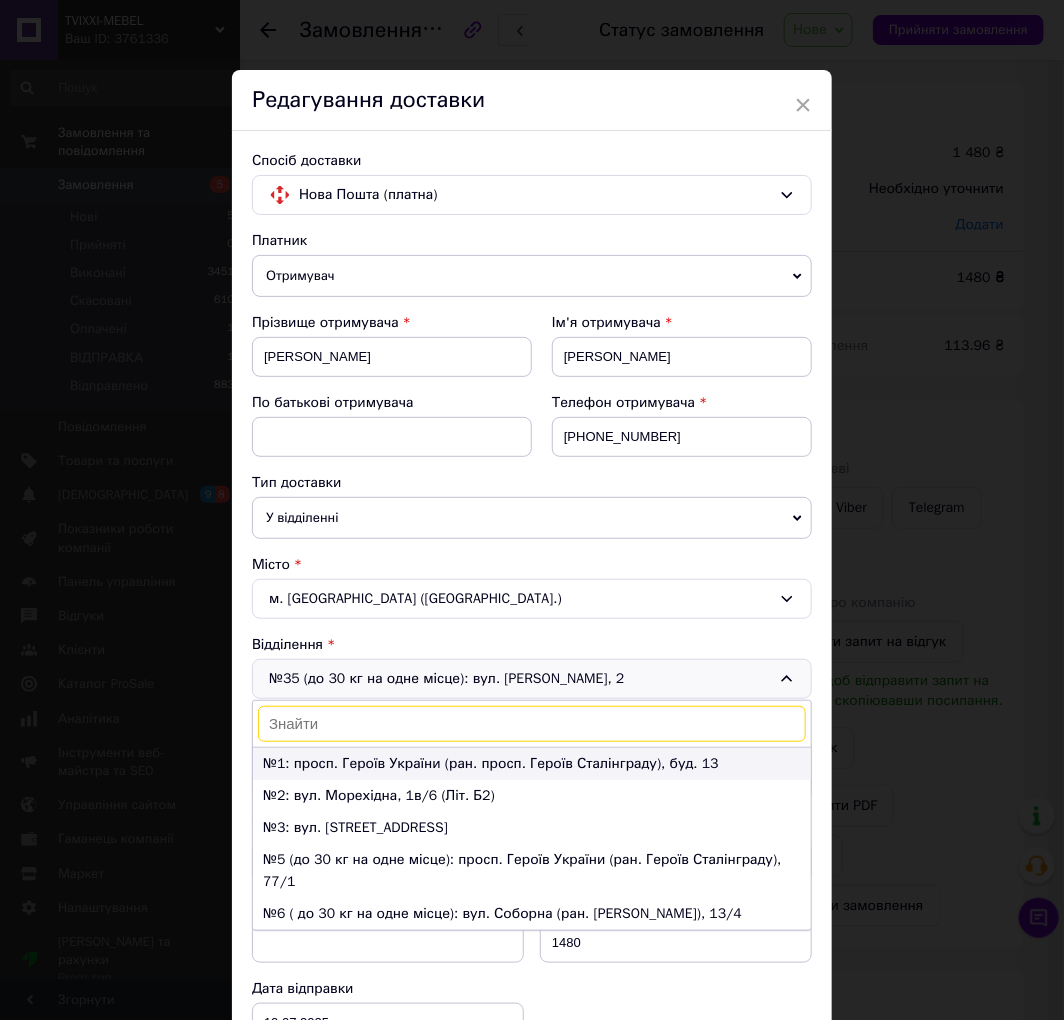 click on "№1: просп. Героїв України (ран. просп. Героїв Сталінграду), буд. 13" at bounding box center (532, 764) 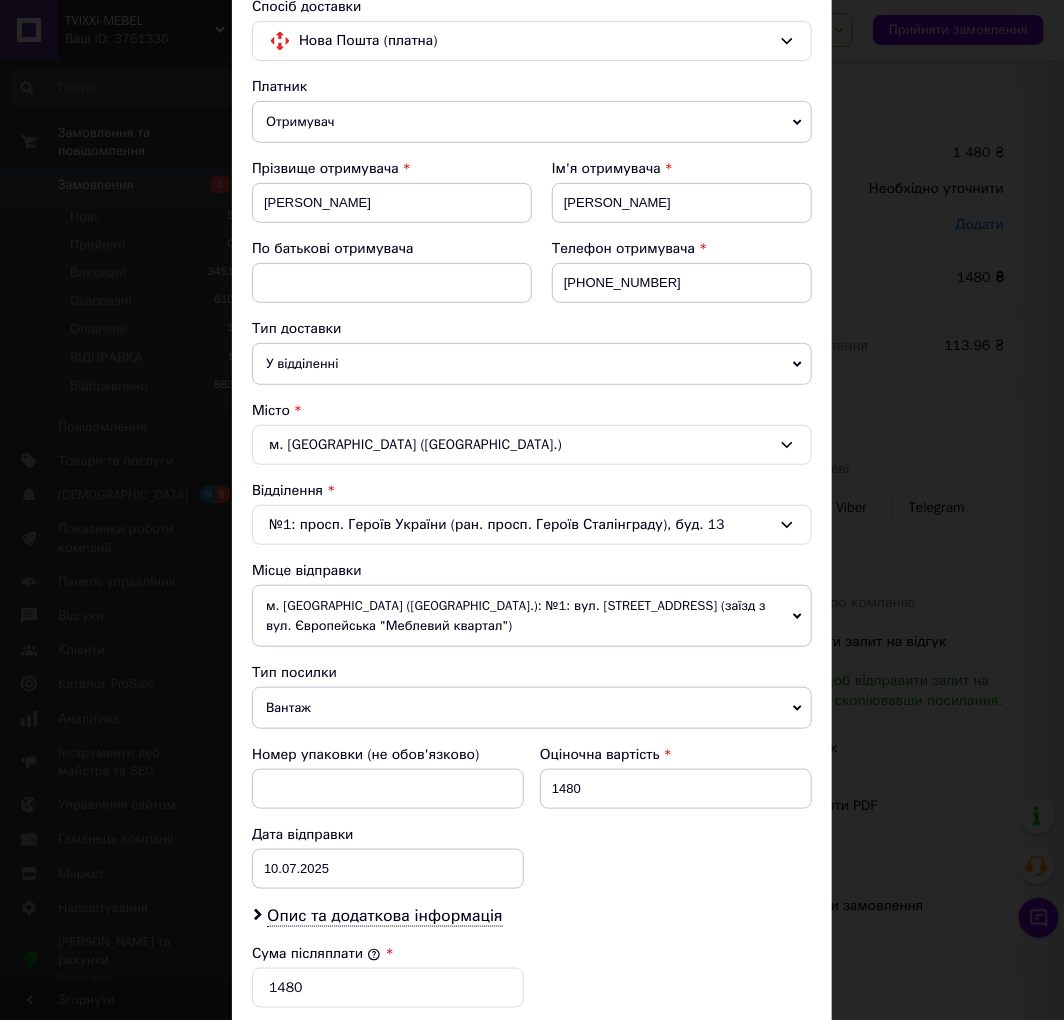 scroll, scrollTop: 333, scrollLeft: 0, axis: vertical 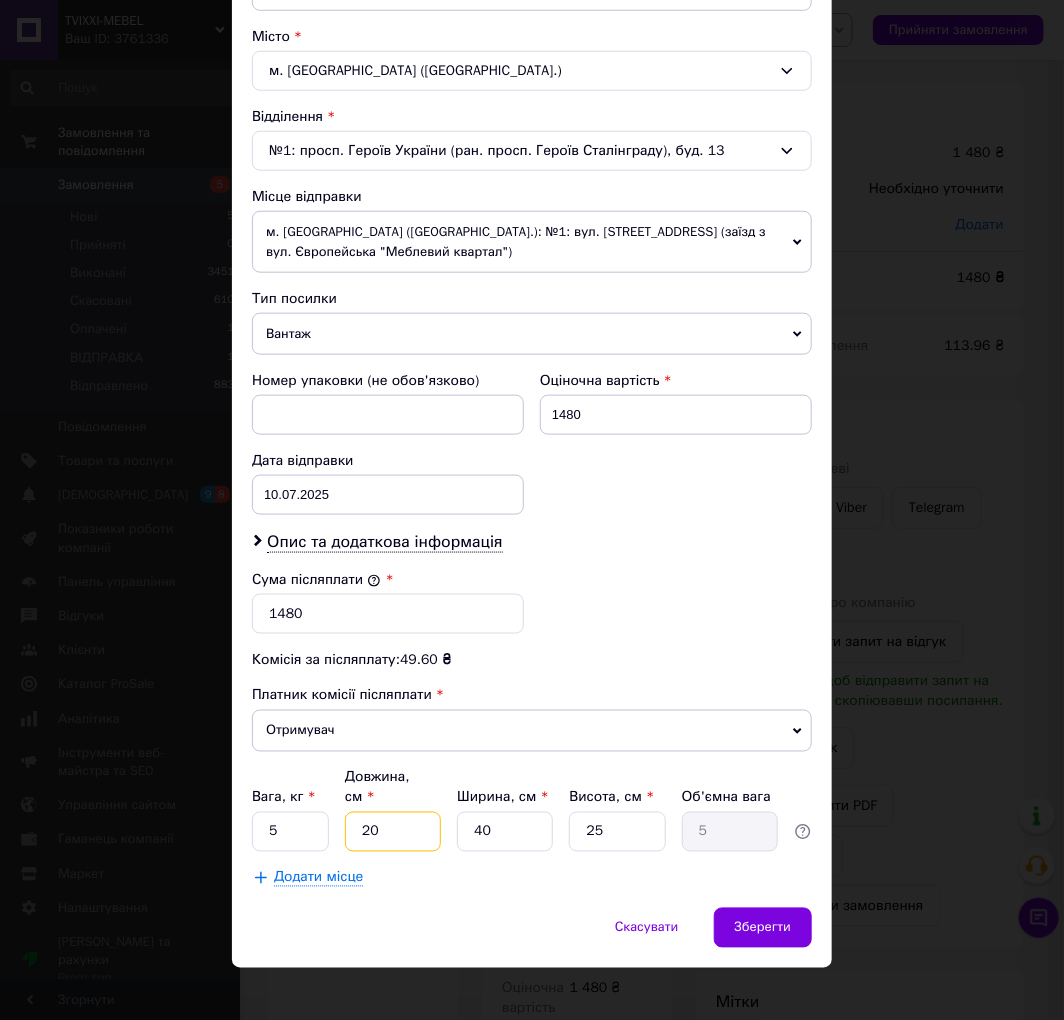 drag, startPoint x: 407, startPoint y: 1008, endPoint x: 380, endPoint y: 987, distance: 34.20526 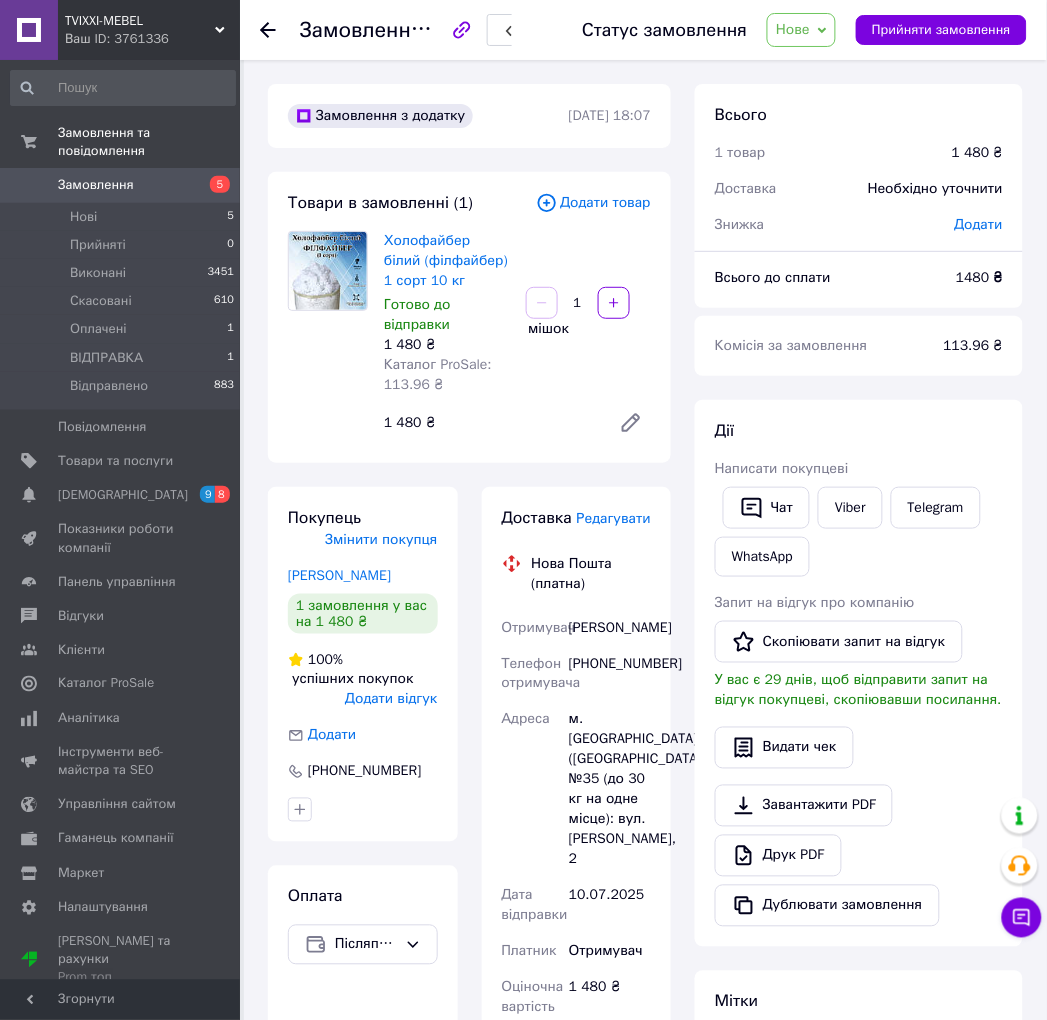 click on "Оплата Післяплата" at bounding box center (363, 1156) 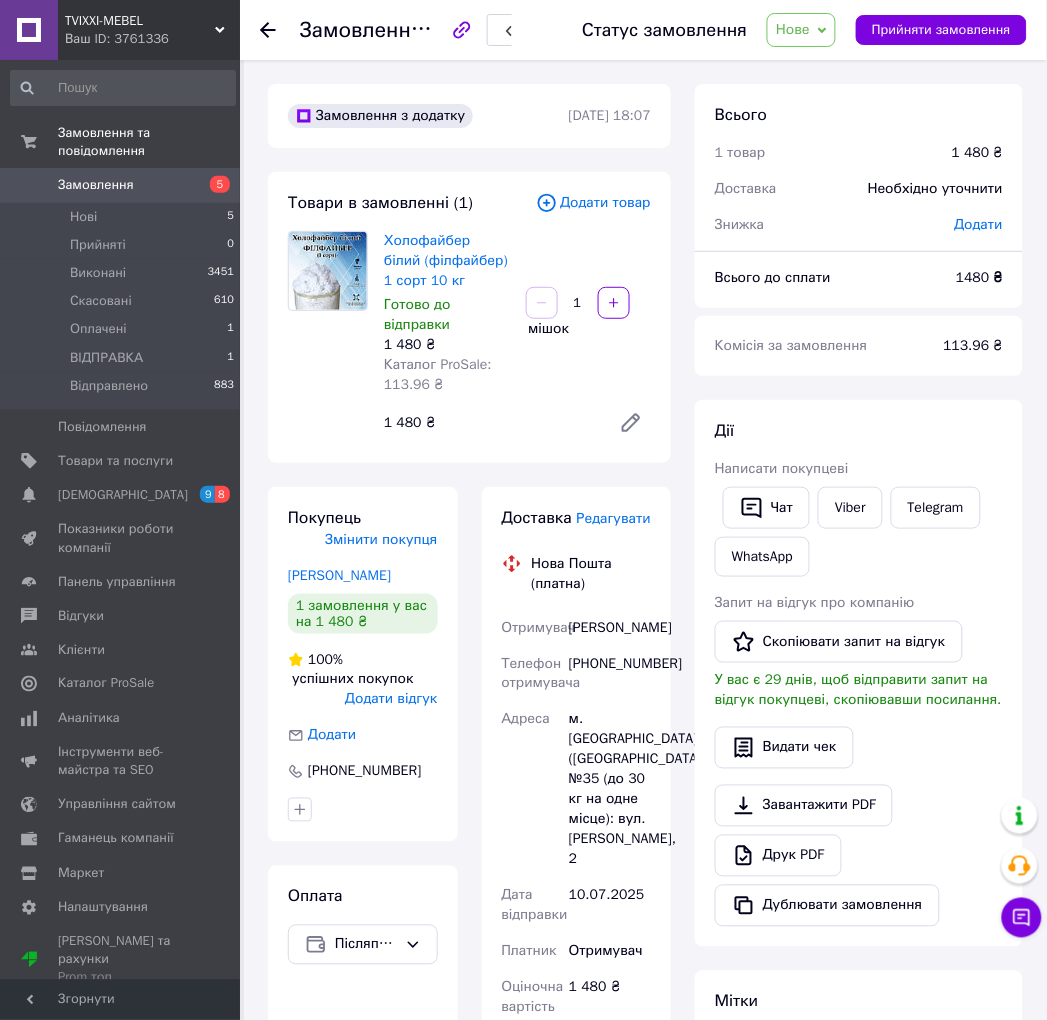 click on "Редагувати" at bounding box center (614, 518) 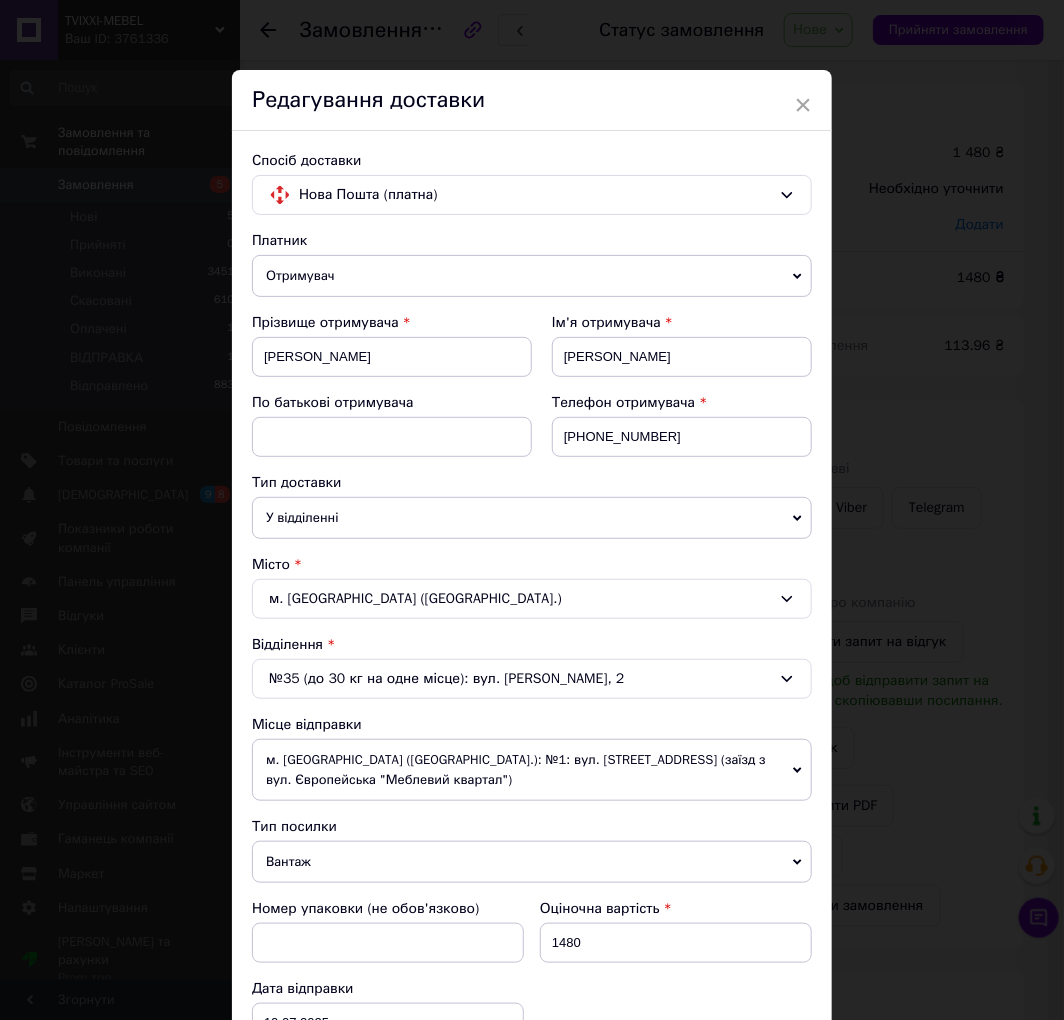 click on "№35 (до 30 кг на одне місце): вул. Гліба Бабича, 2" at bounding box center [532, 679] 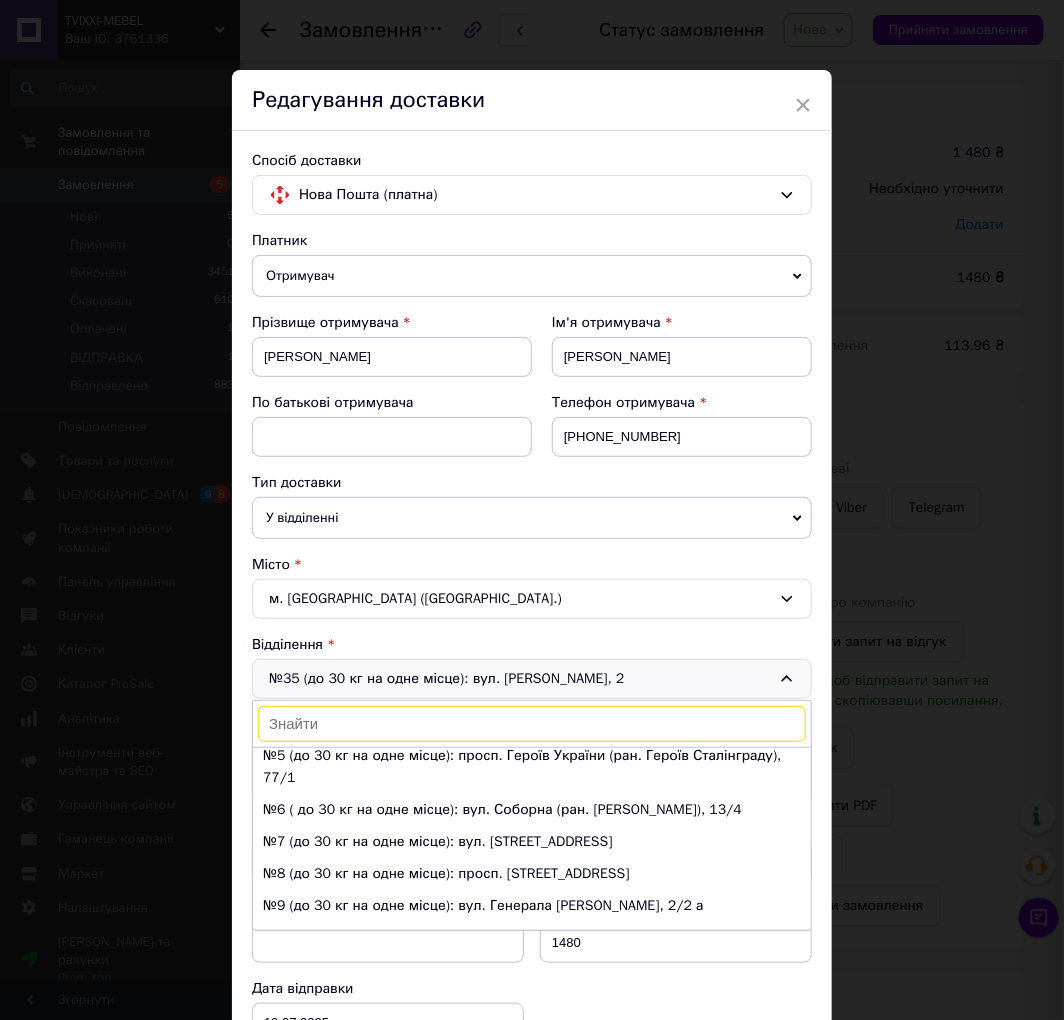 scroll, scrollTop: 0, scrollLeft: 0, axis: both 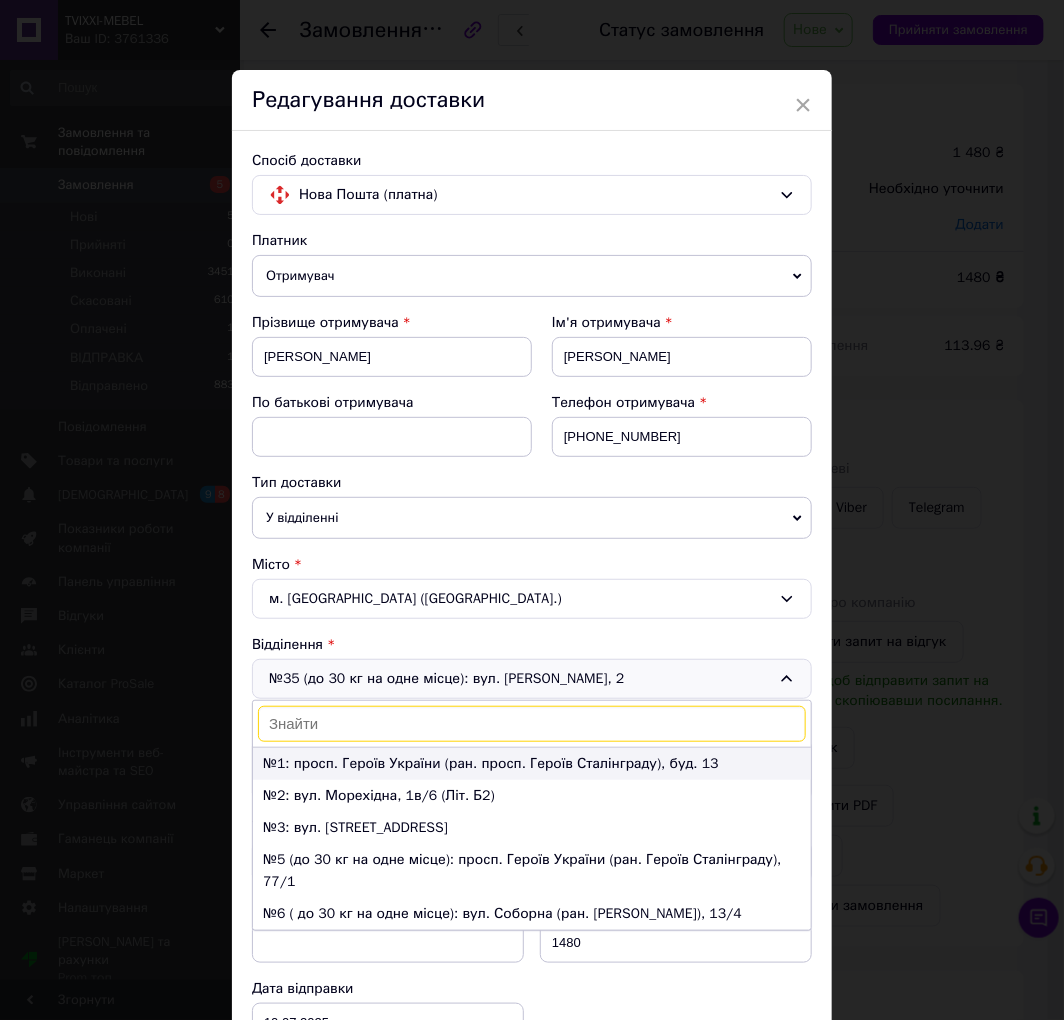 click on "№1: просп. Героїв України (ран. просп. Героїв Сталінграду), буд. 13" at bounding box center [532, 764] 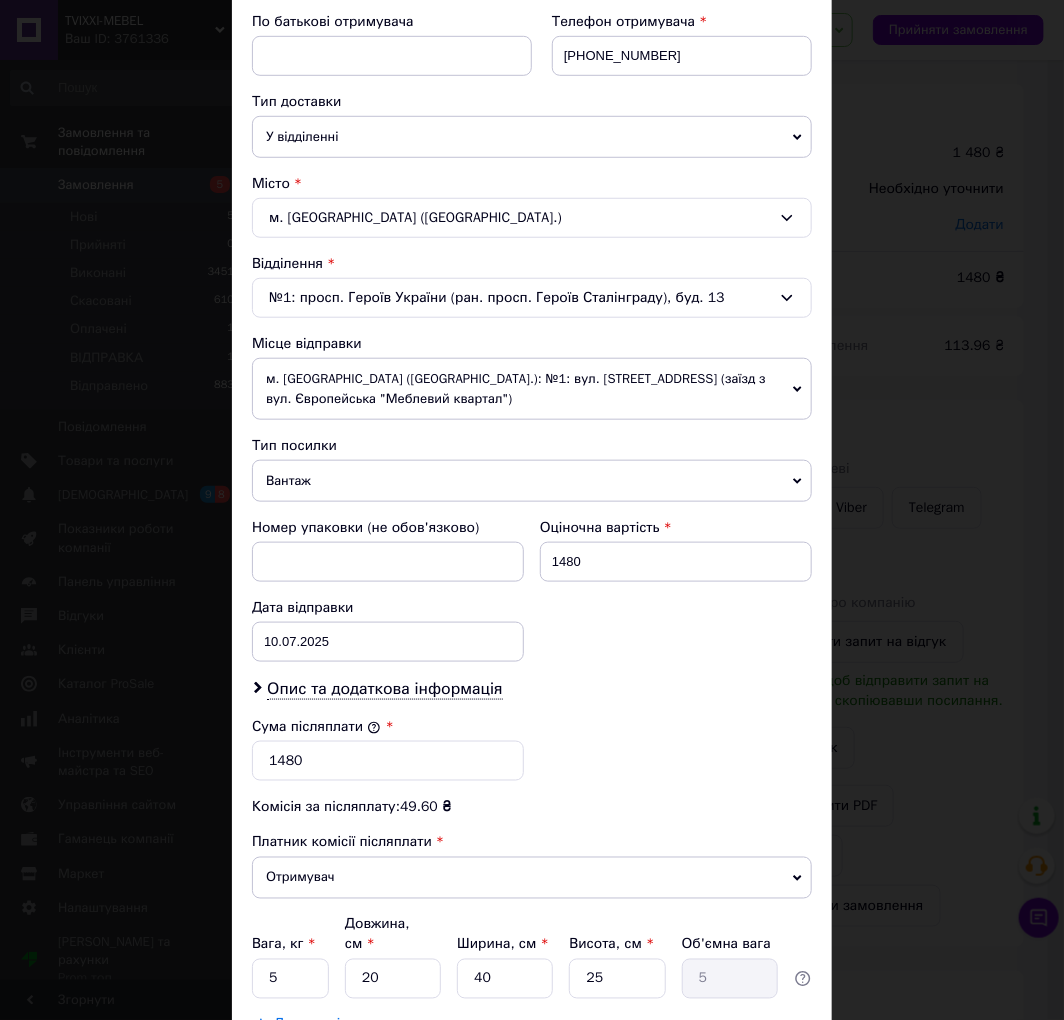 scroll, scrollTop: 528, scrollLeft: 0, axis: vertical 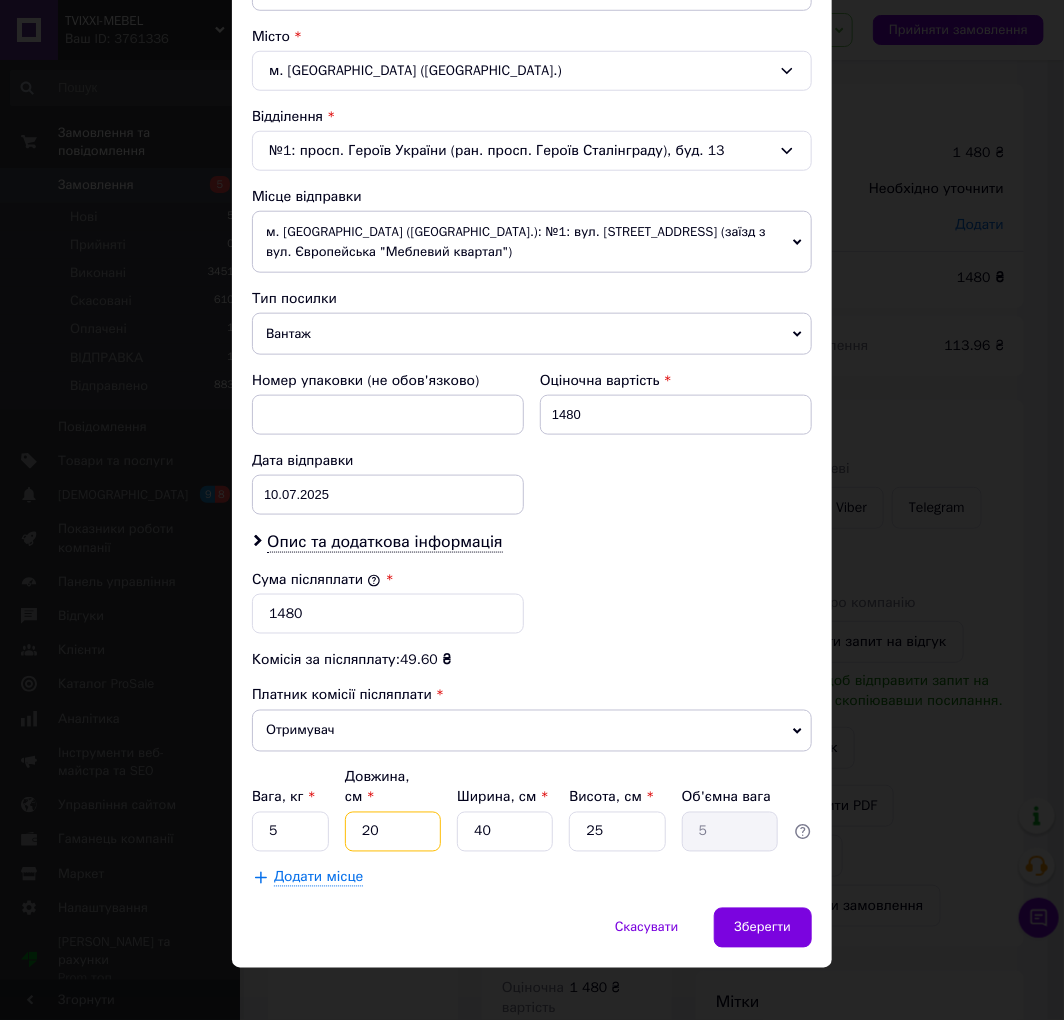 drag, startPoint x: 381, startPoint y: 810, endPoint x: 348, endPoint y: 812, distance: 33.06055 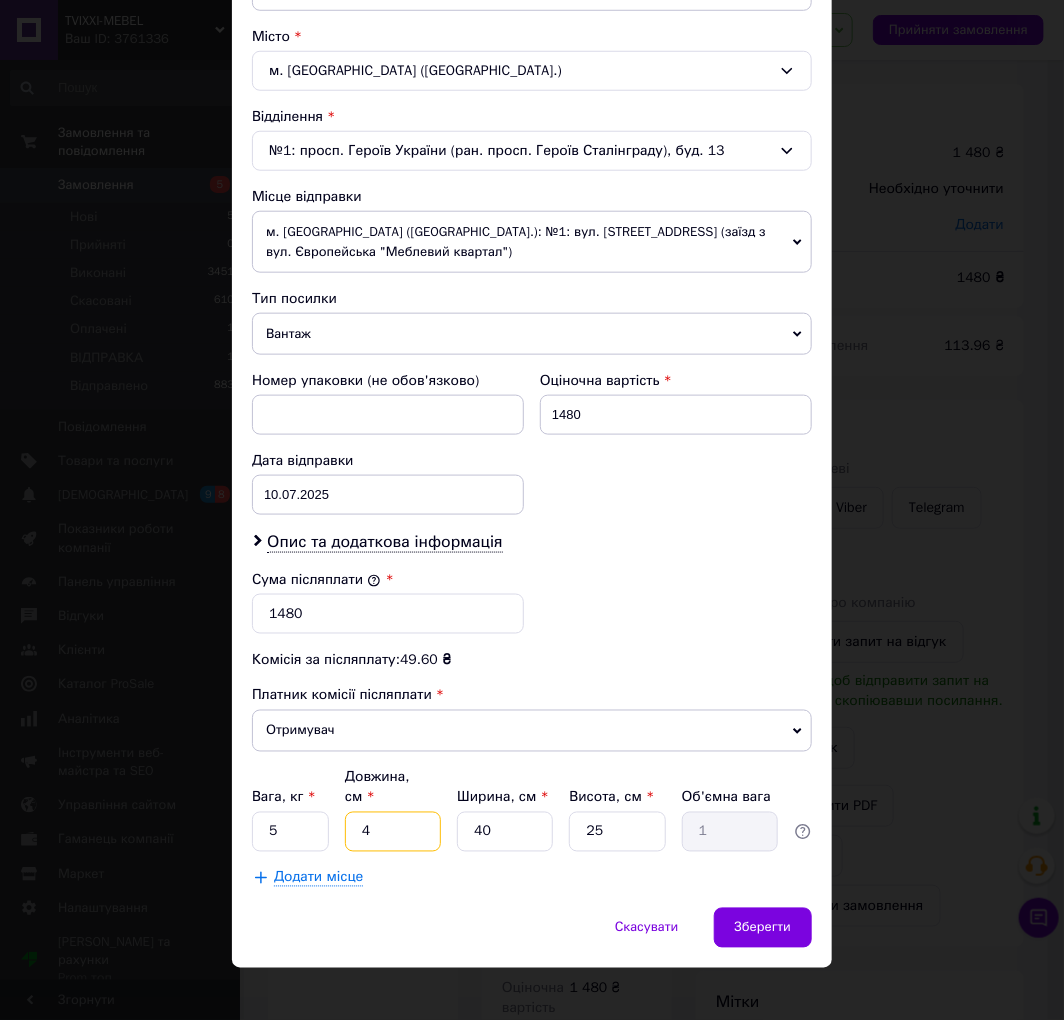 type on "40" 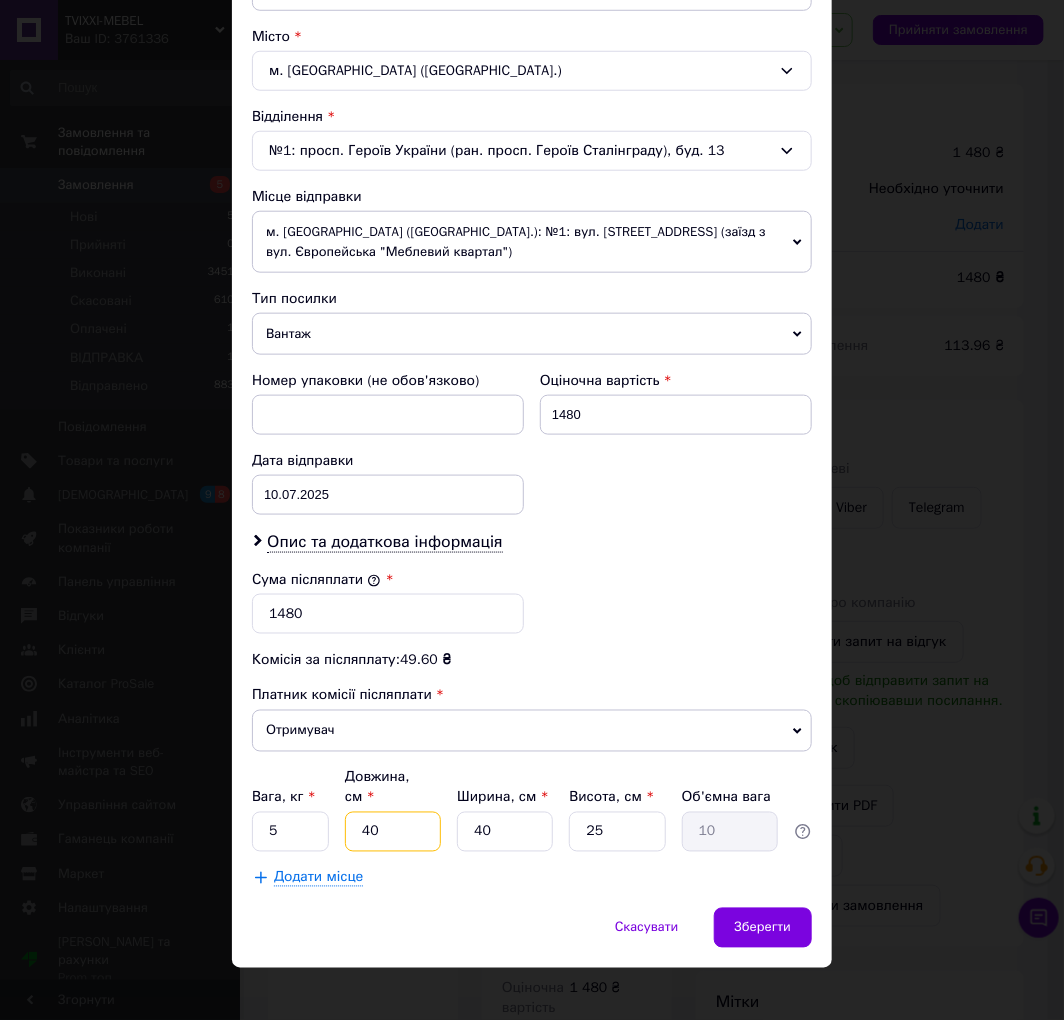 type on "40" 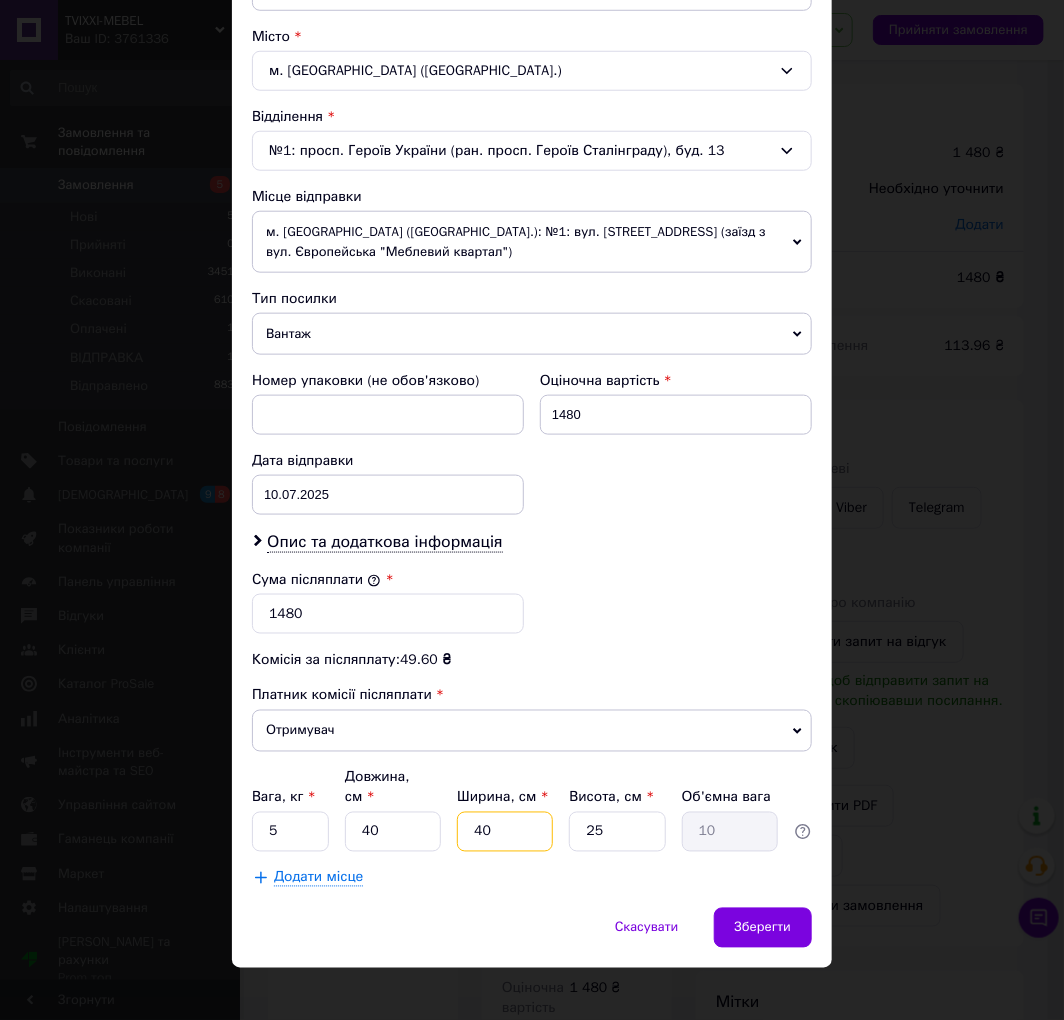 type on "4" 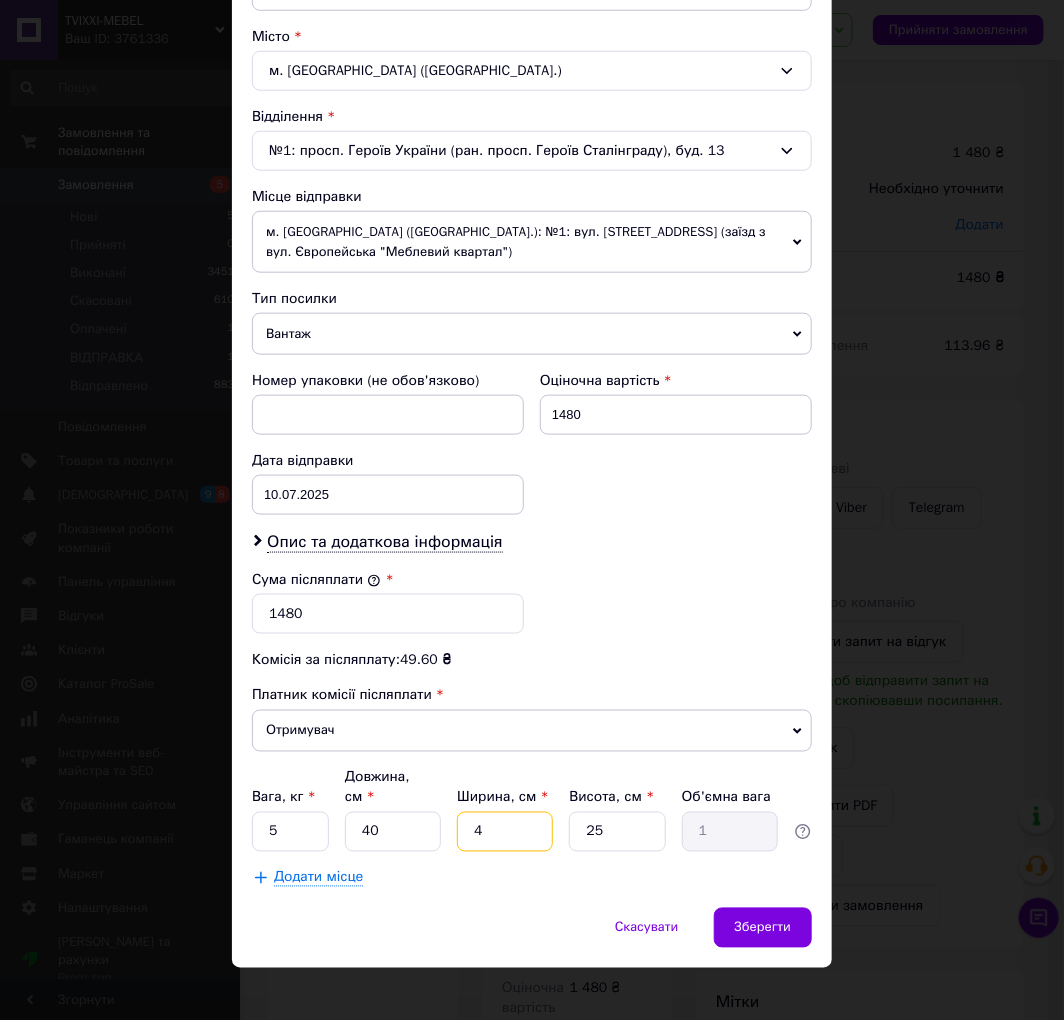 type on "40" 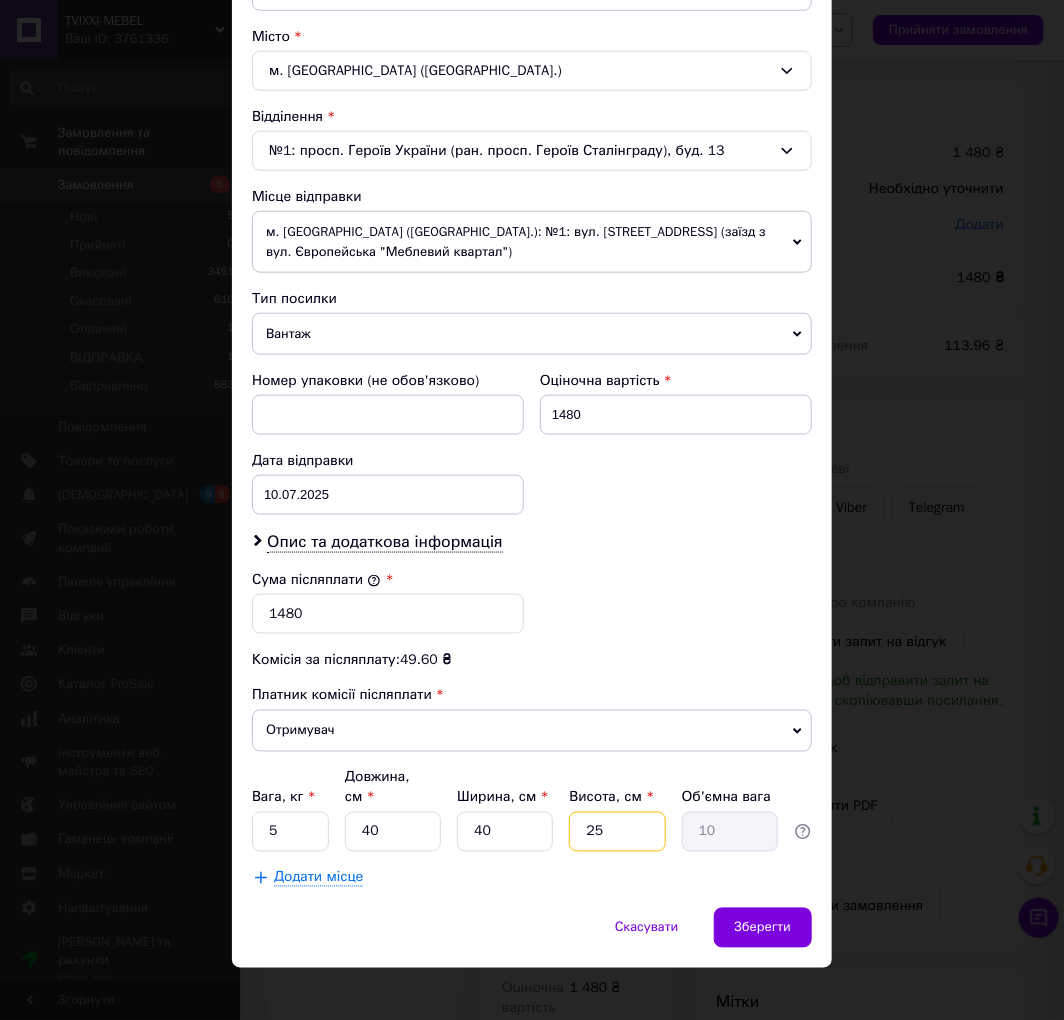 type on "4" 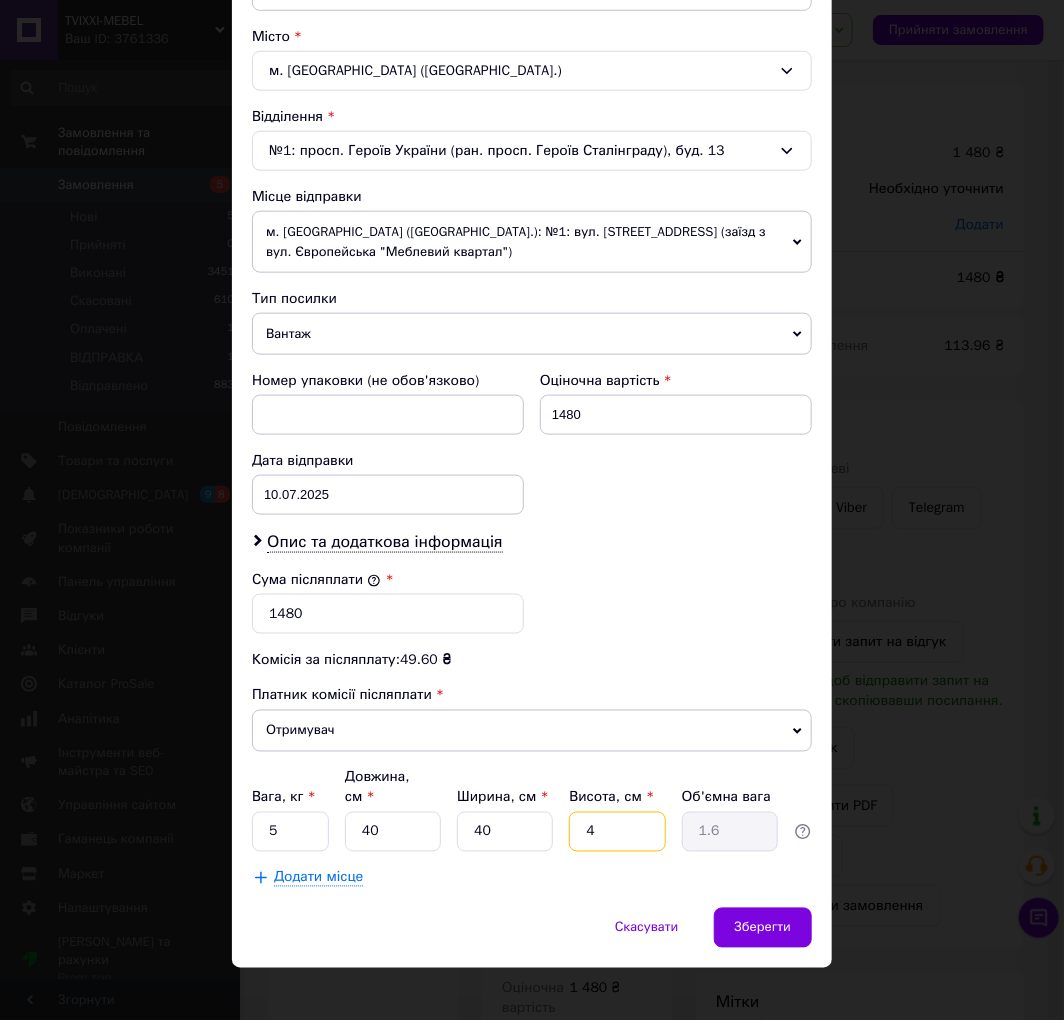 type on "40" 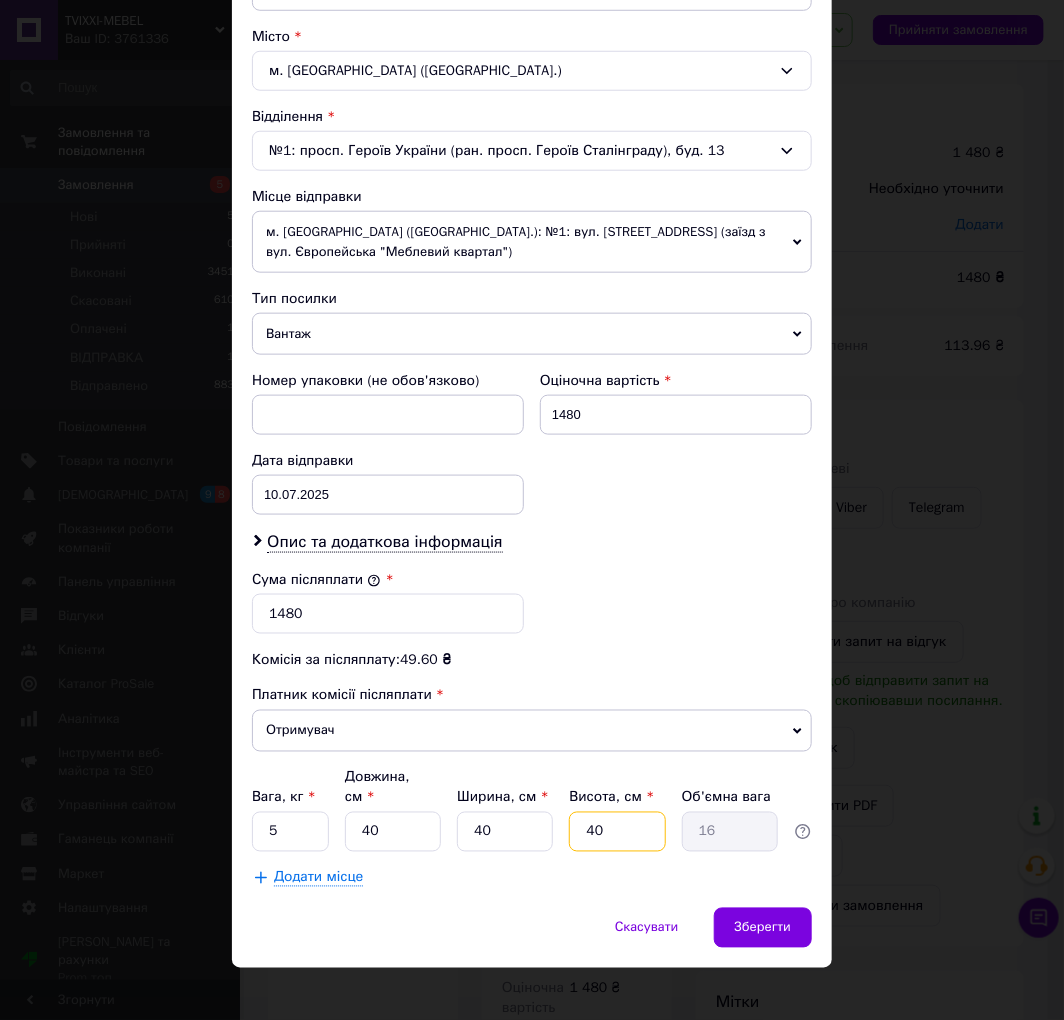 type on "40" 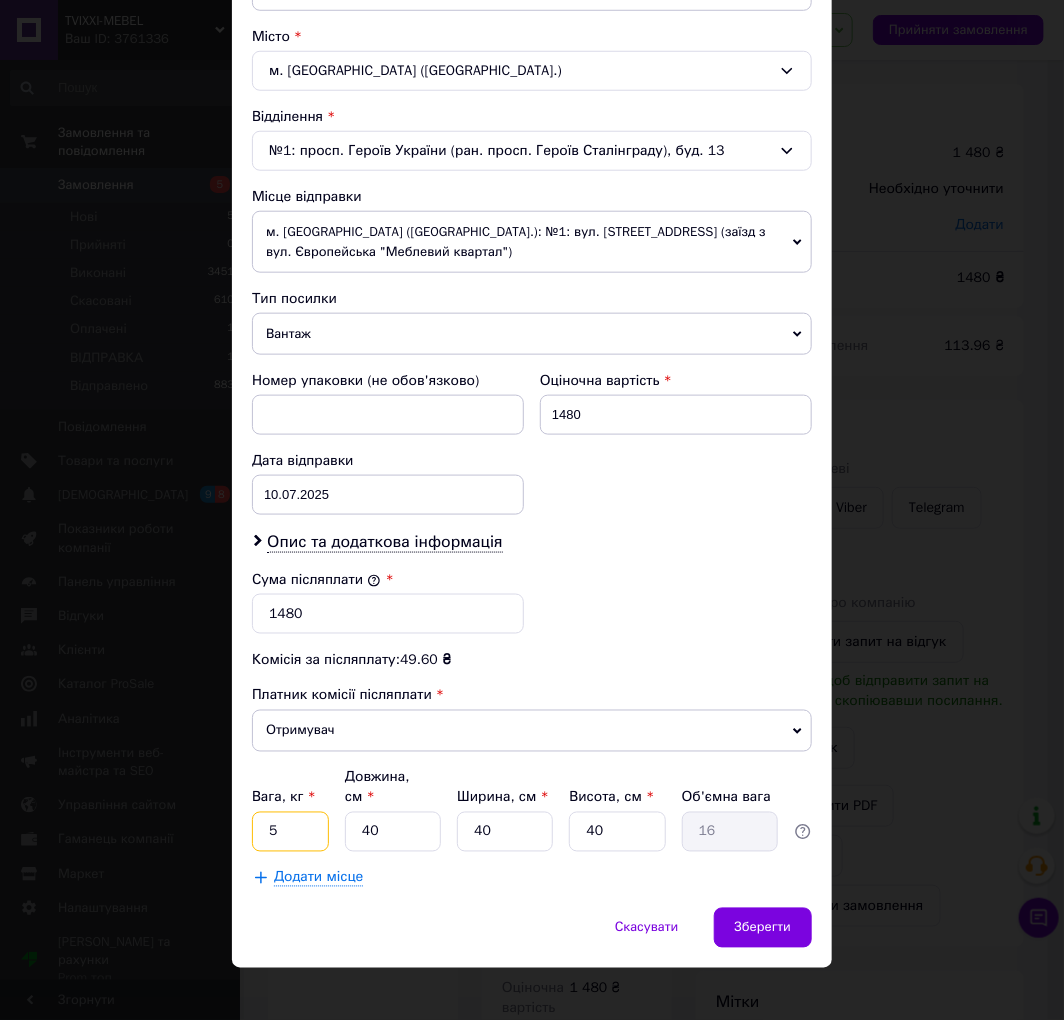 drag, startPoint x: 284, startPoint y: 814, endPoint x: 260, endPoint y: 812, distance: 24.083189 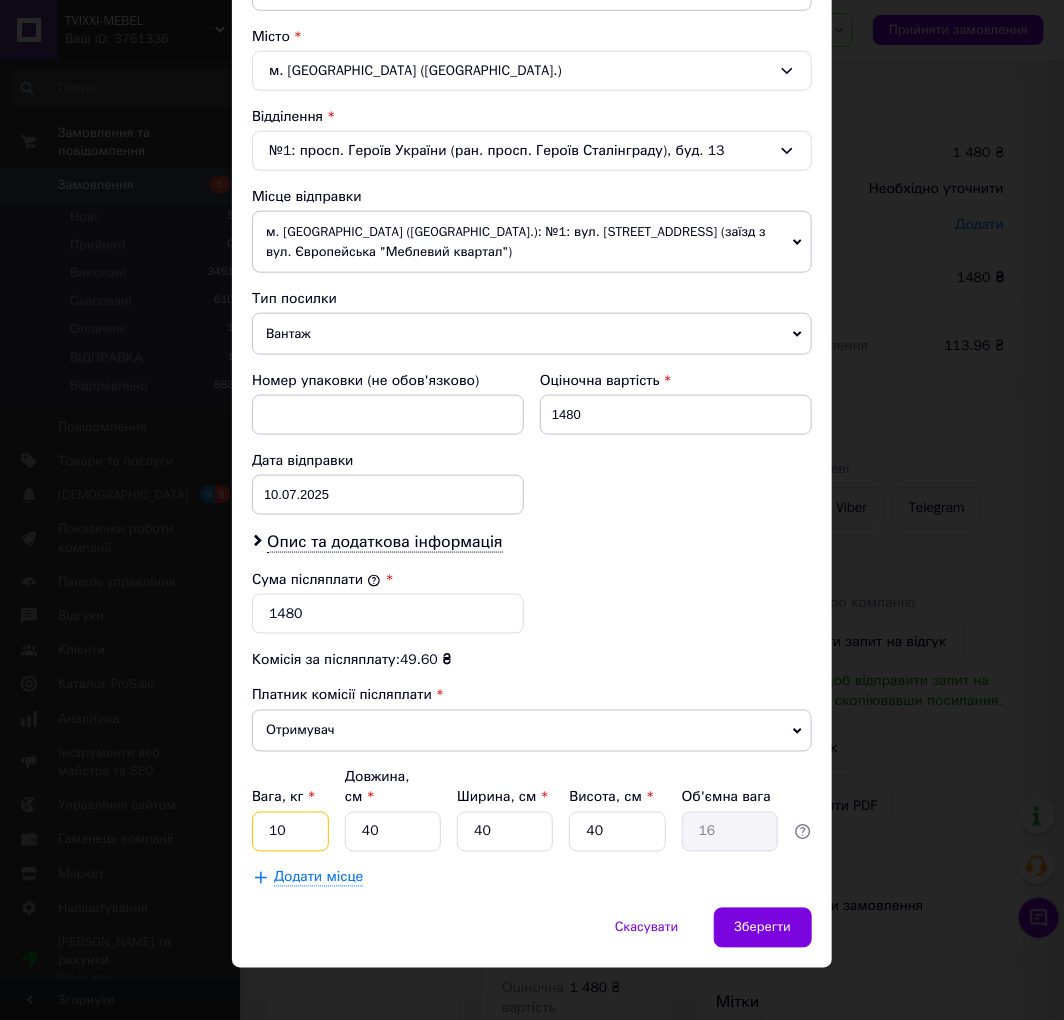 type on "10" 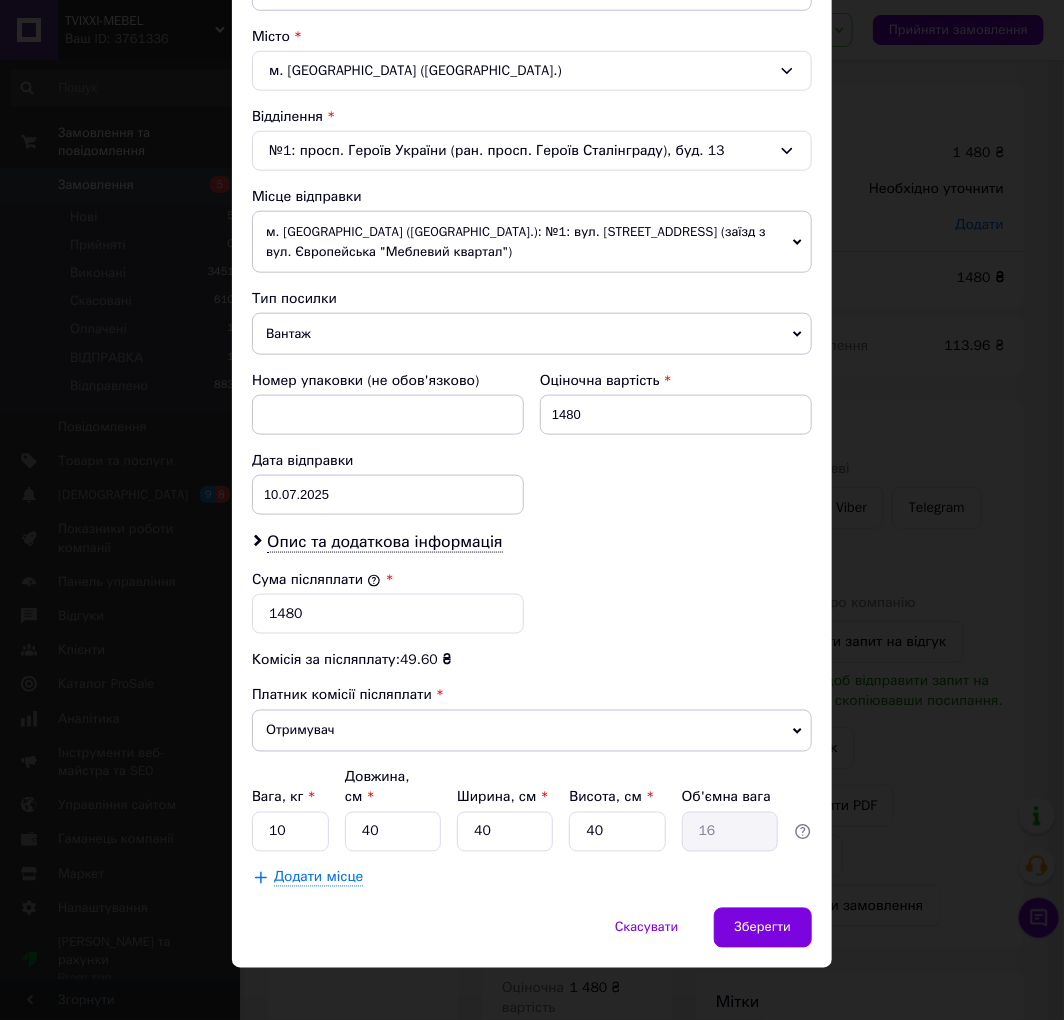 drag, startPoint x: 651, startPoint y: 590, endPoint x: 644, endPoint y: 625, distance: 35.69314 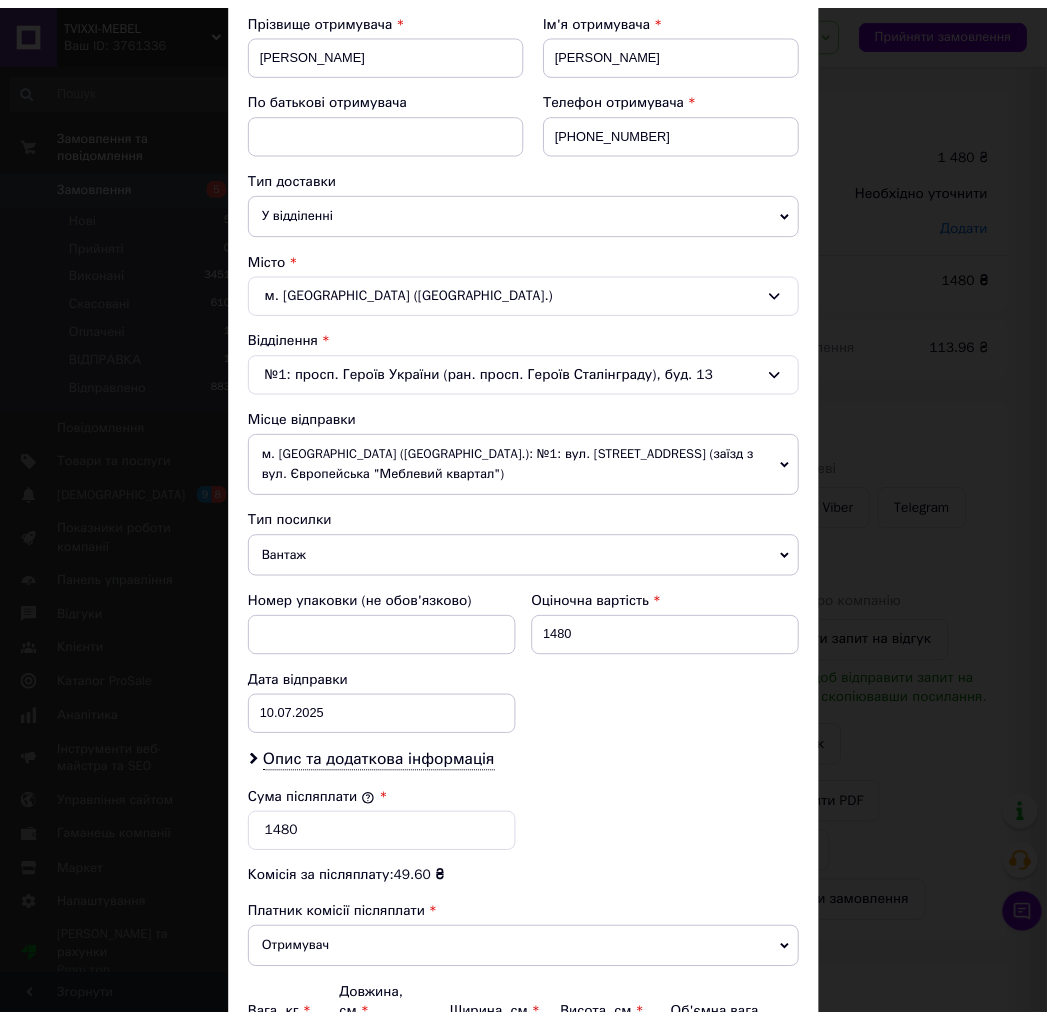 scroll, scrollTop: 528, scrollLeft: 0, axis: vertical 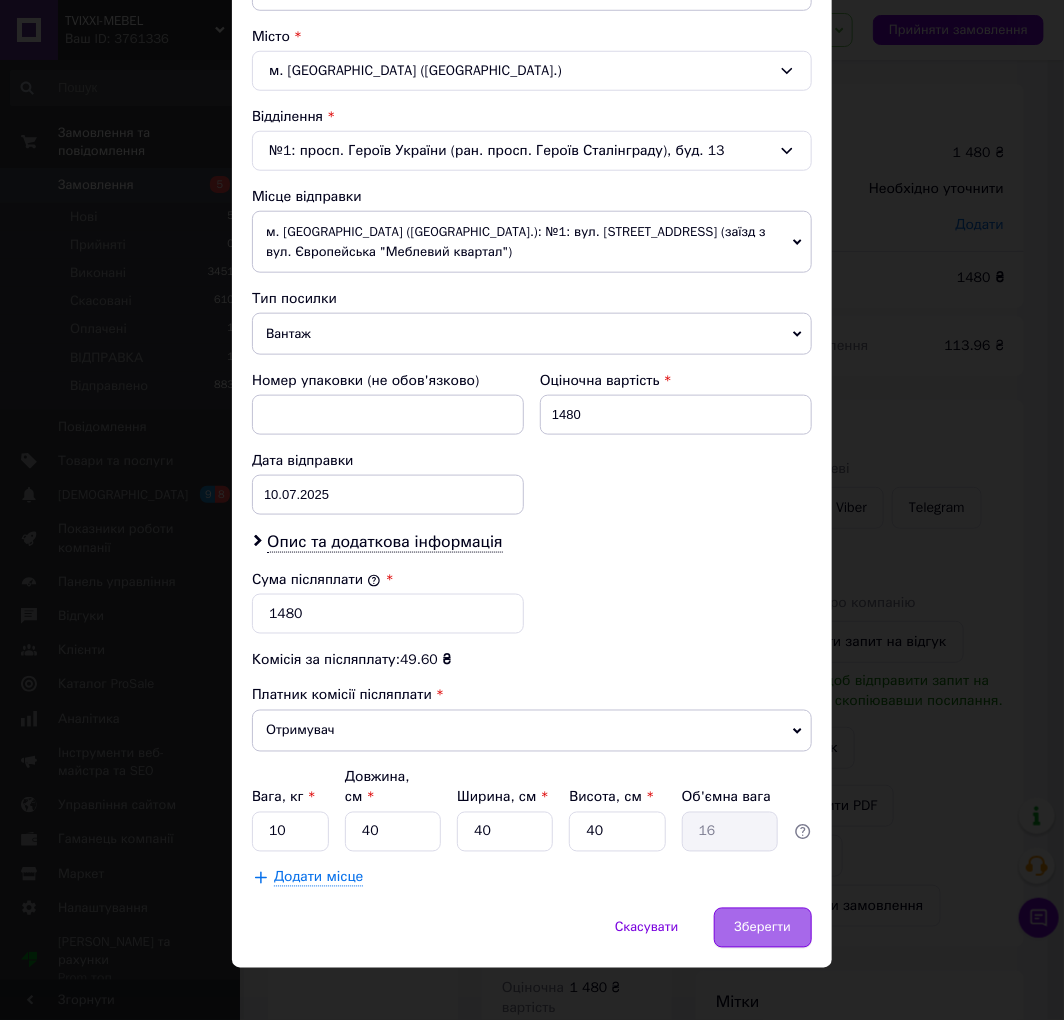 click on "Зберегти" at bounding box center [763, 928] 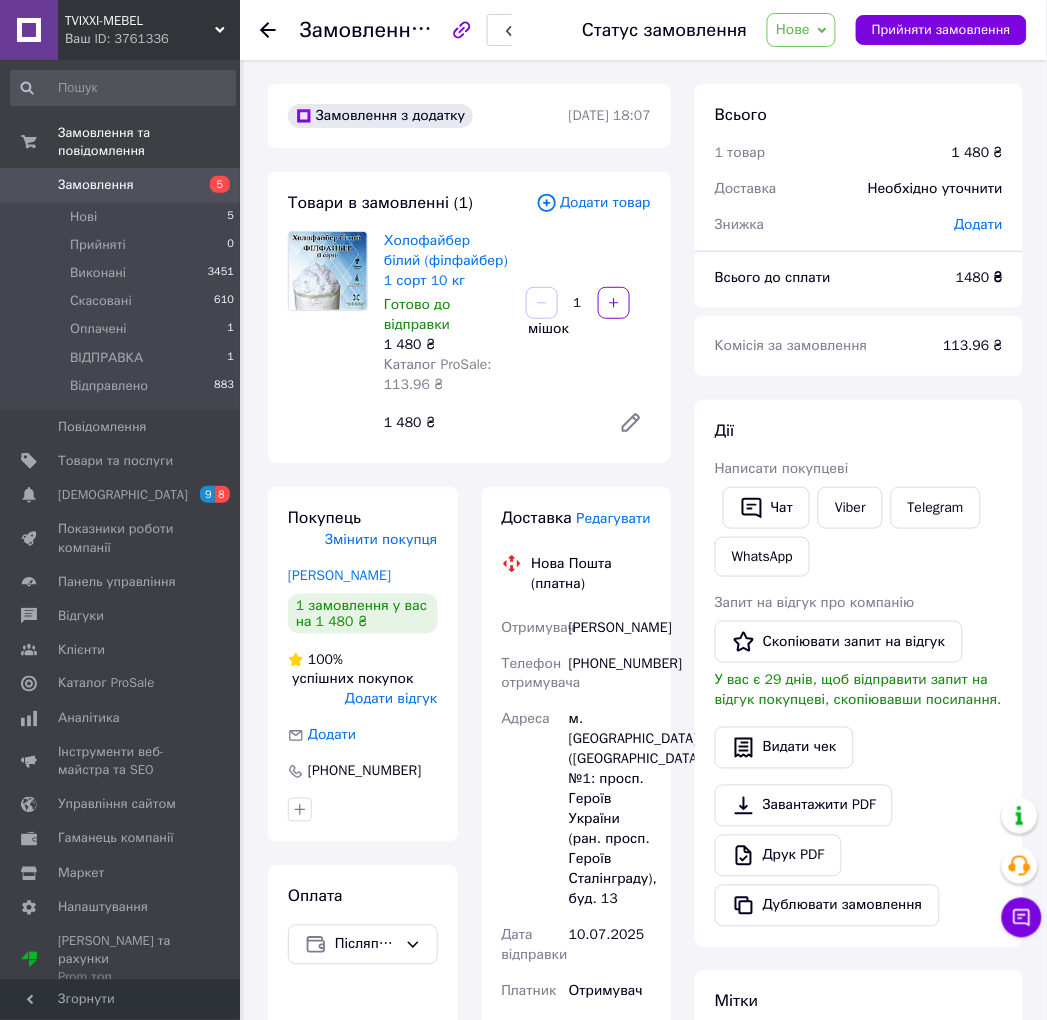click on "[PHONE_NUMBER]" at bounding box center (610, 674) 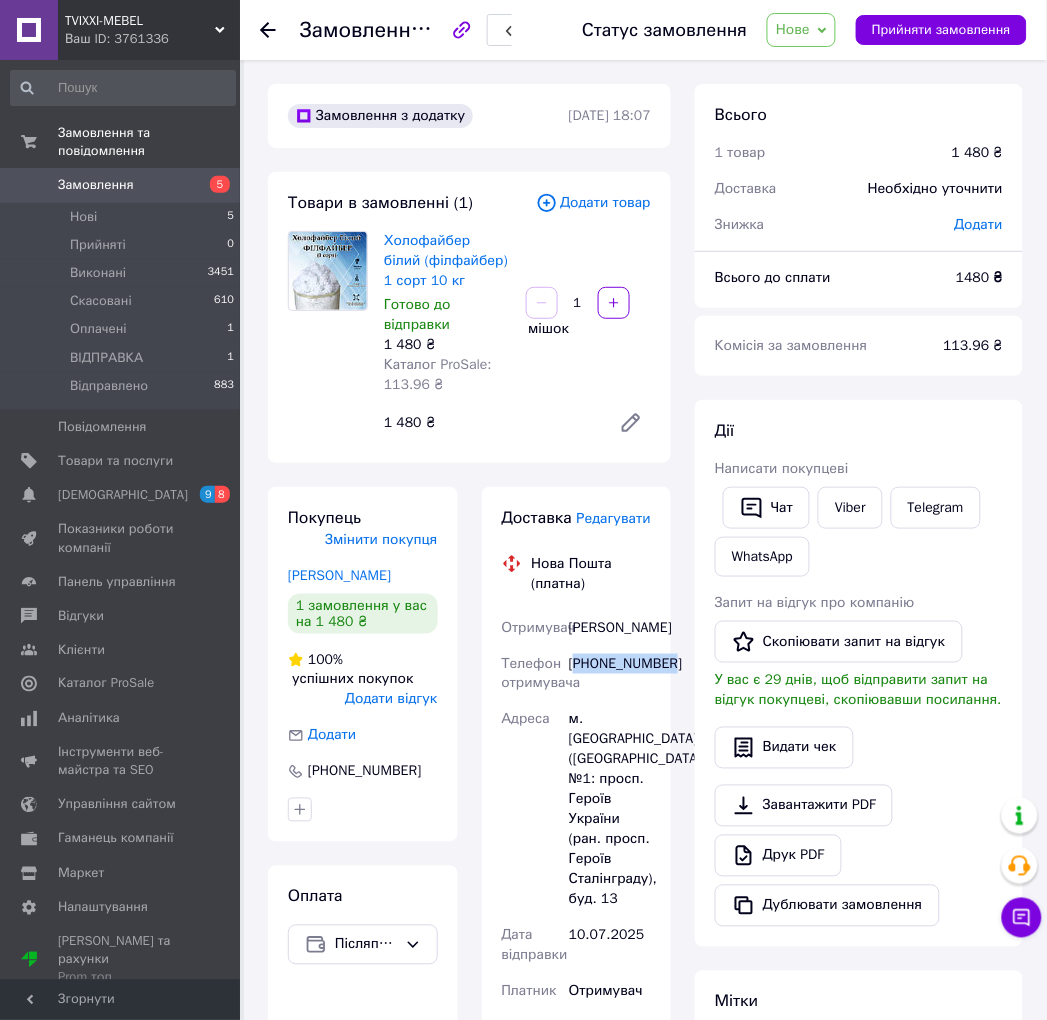 click on "[PHONE_NUMBER]" at bounding box center [610, 674] 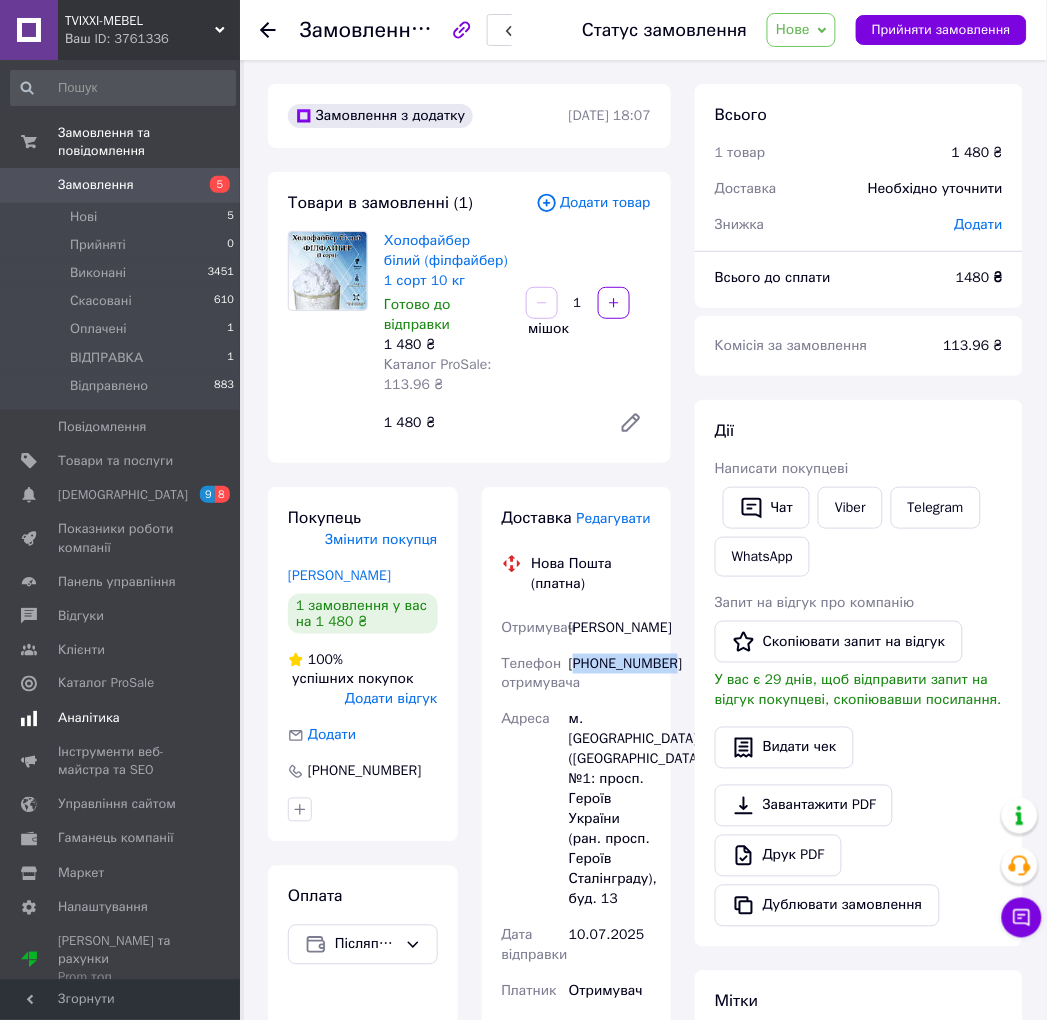 copy on "380939325577" 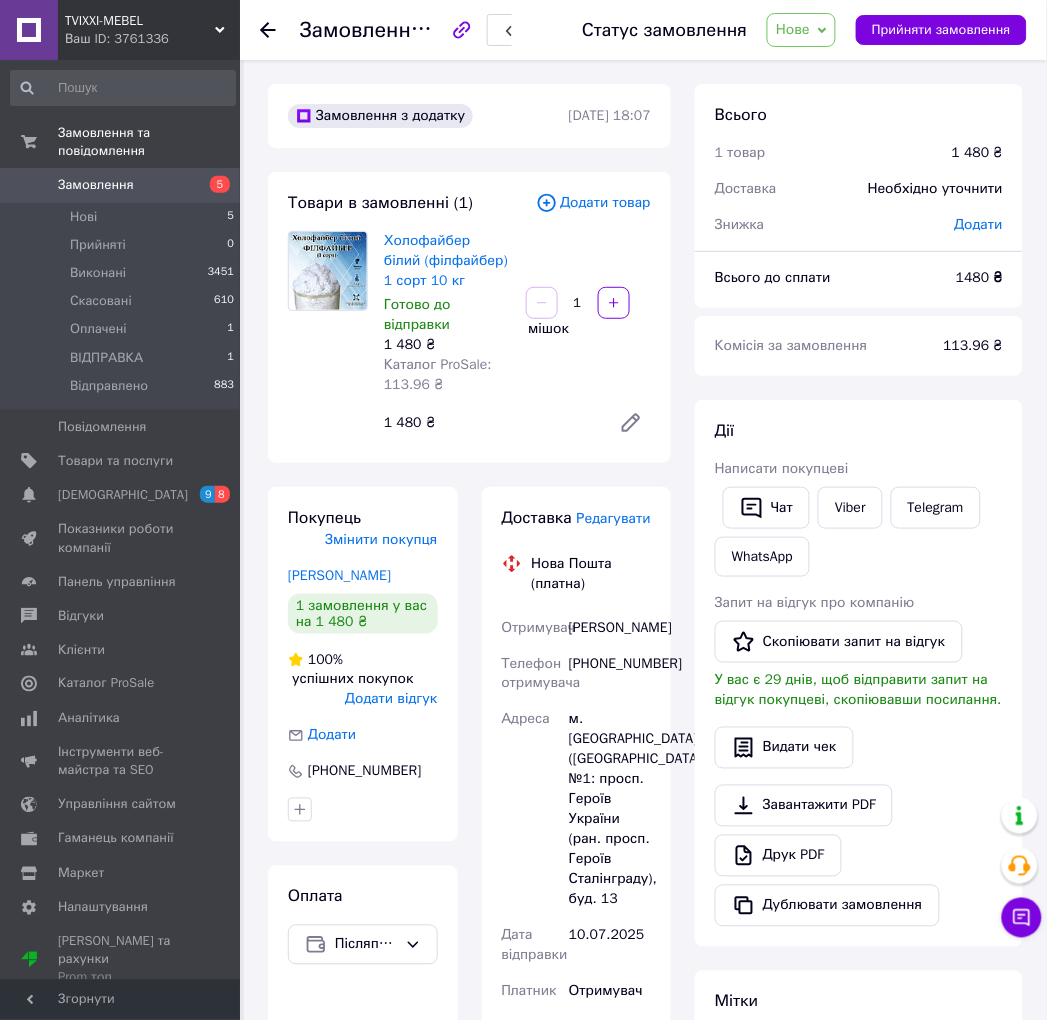 click on "Федюшин Дмитро" at bounding box center [610, 628] 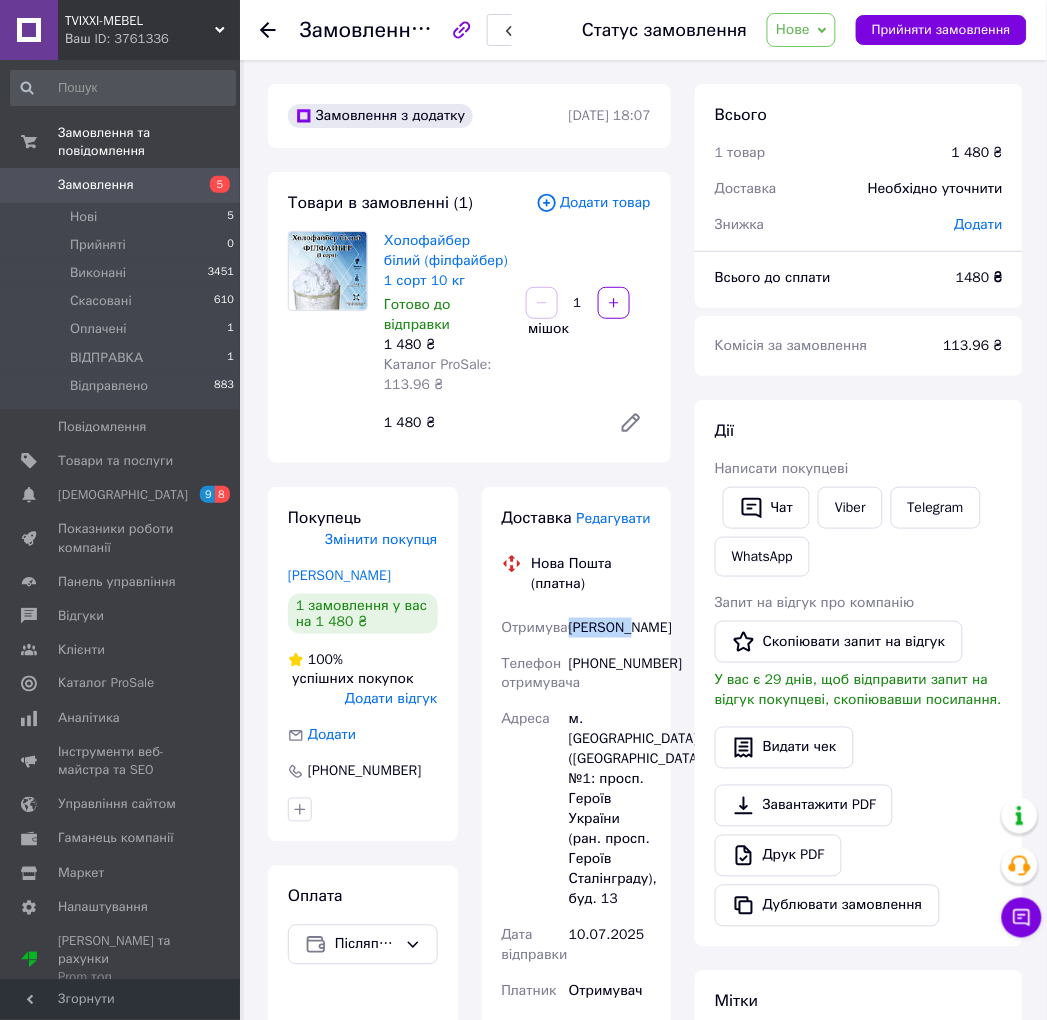 click on "Федюшин Дмитро" at bounding box center (610, 628) 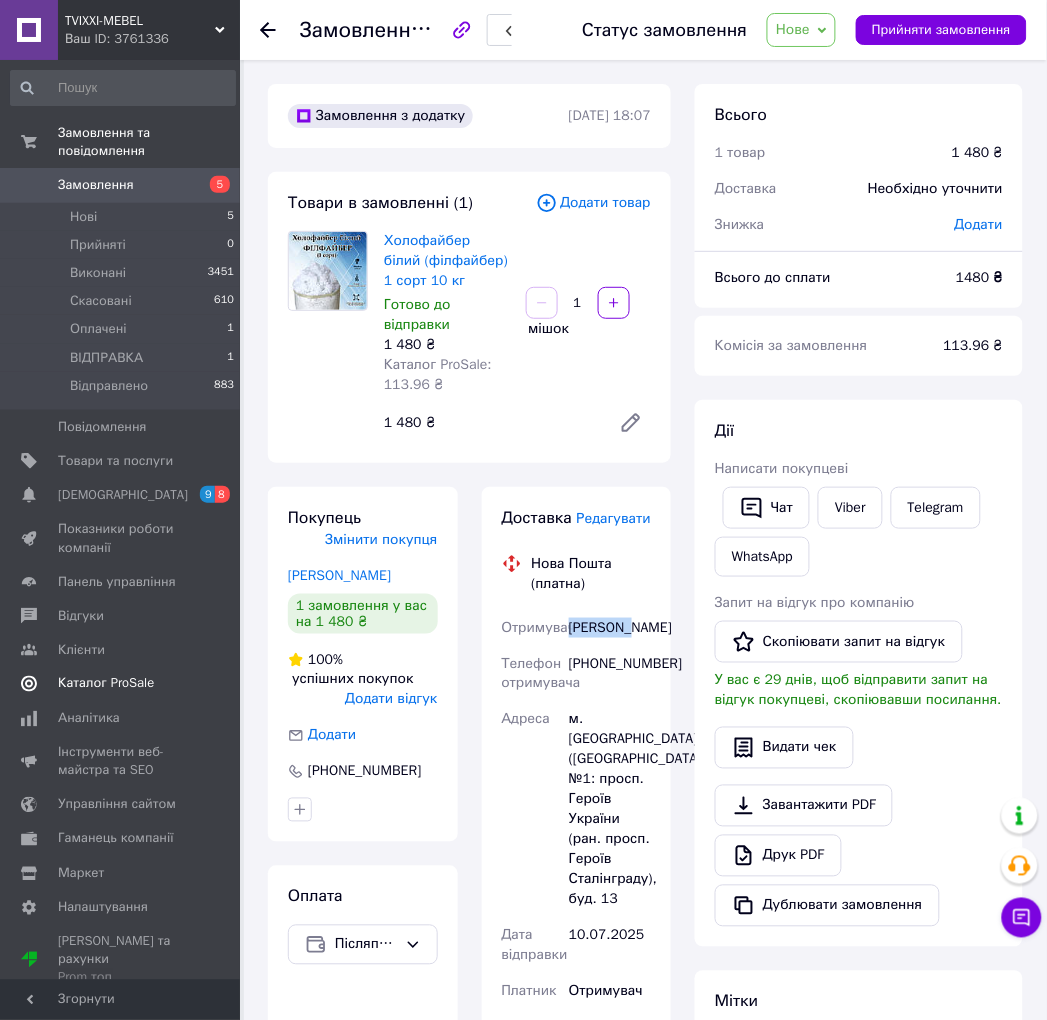 copy on "Федюшин" 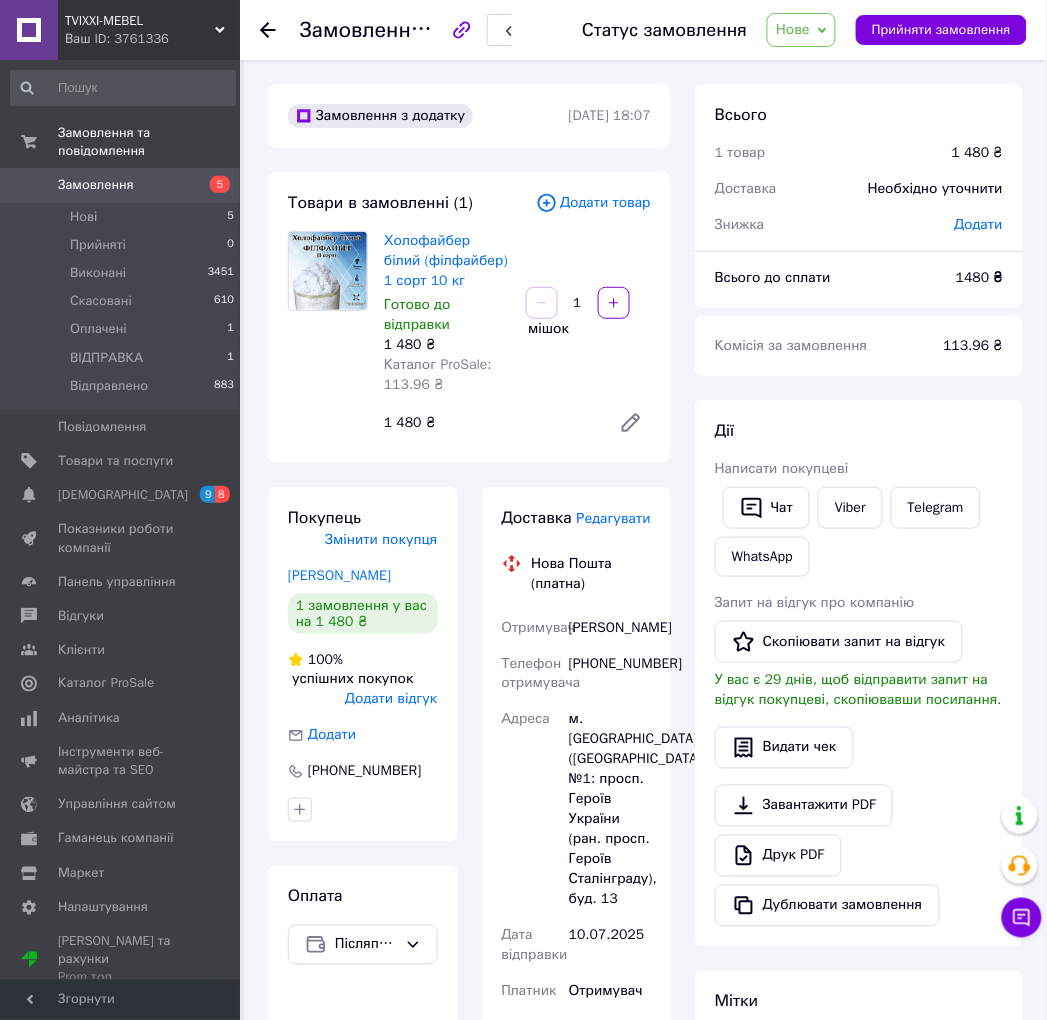 click on "Федюшин Дмитро" at bounding box center (610, 628) 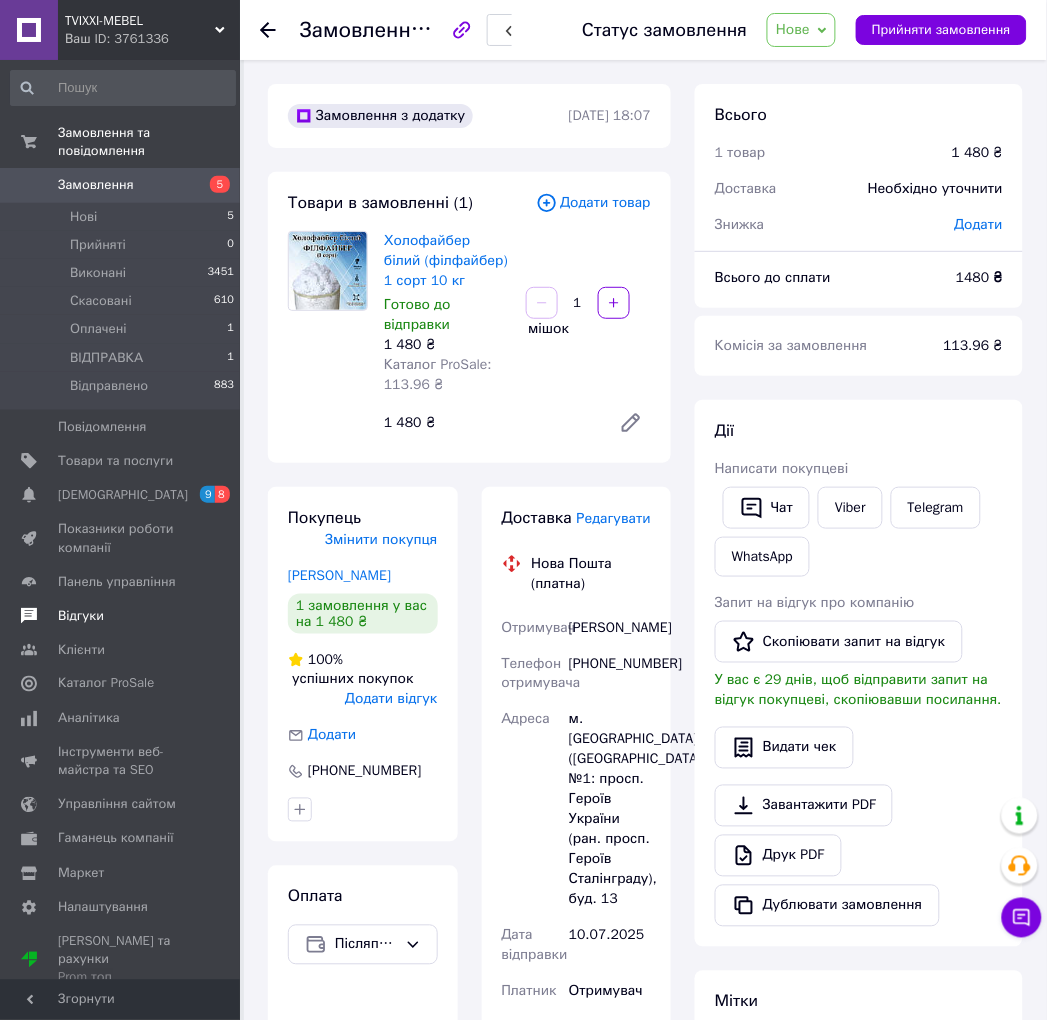 copy on "Дмитро" 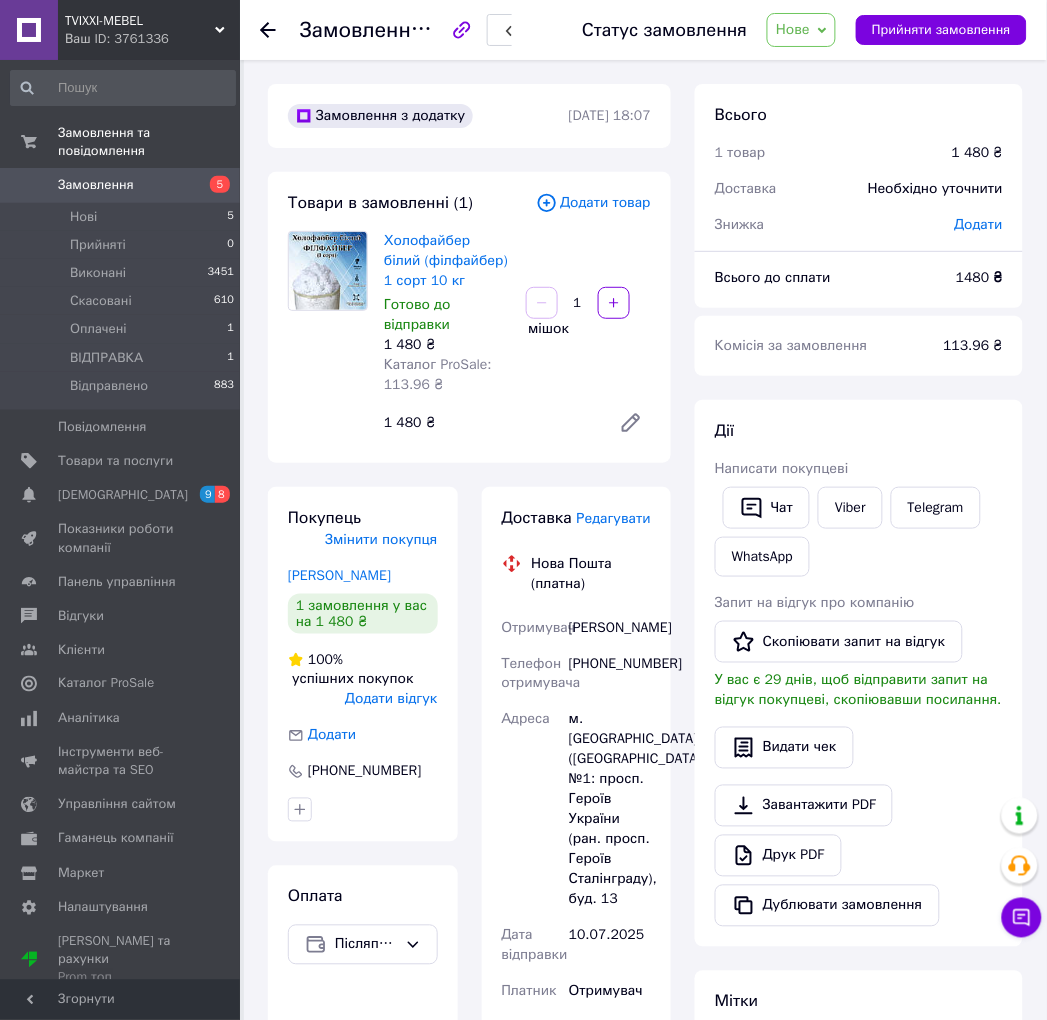 click on "м. [GEOGRAPHIC_DATA] ([GEOGRAPHIC_DATA].), №1: просп. Героїв України (ран. просп. Героїв Сталінграду), буд. 13" at bounding box center (610, 810) 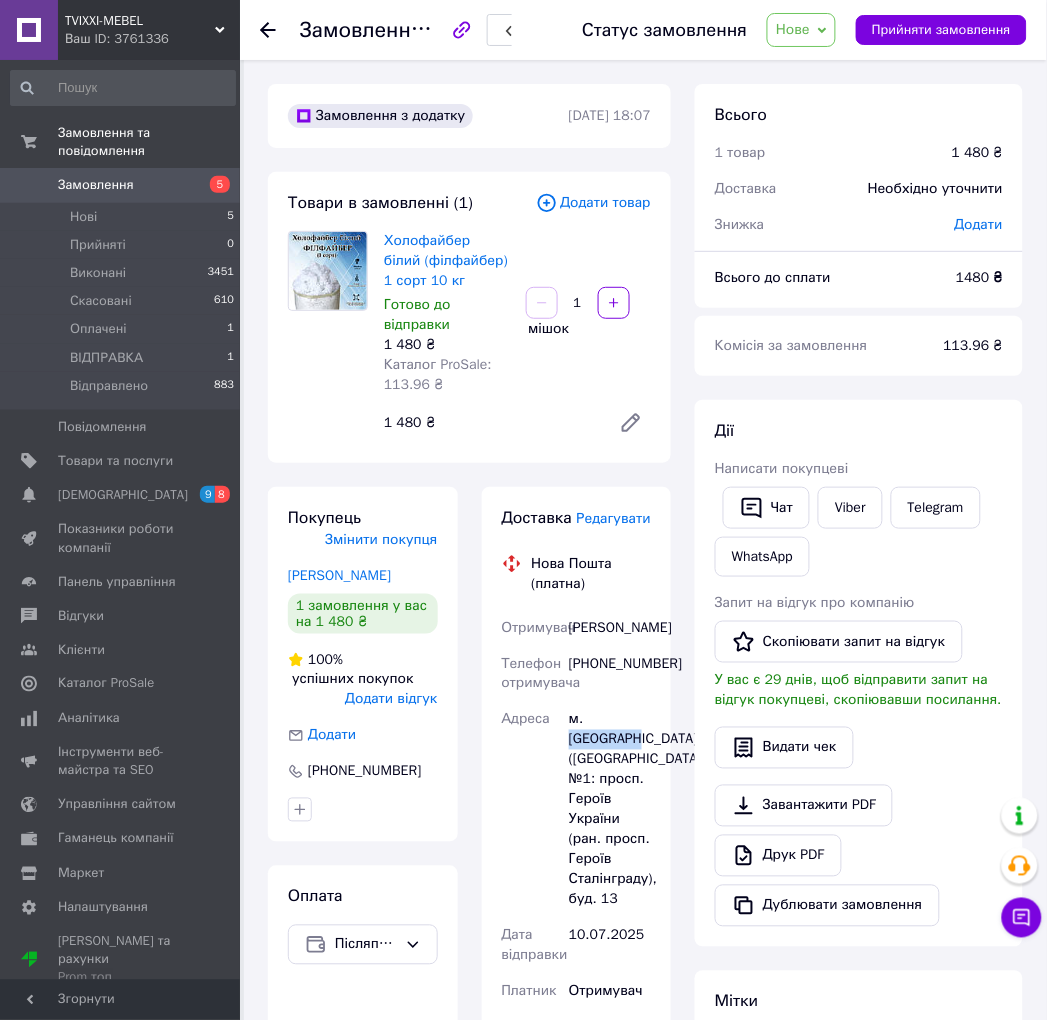 click on "м. [GEOGRAPHIC_DATA] ([GEOGRAPHIC_DATA].), №1: просп. Героїв України (ран. просп. Героїв Сталінграду), буд. 13" at bounding box center (610, 810) 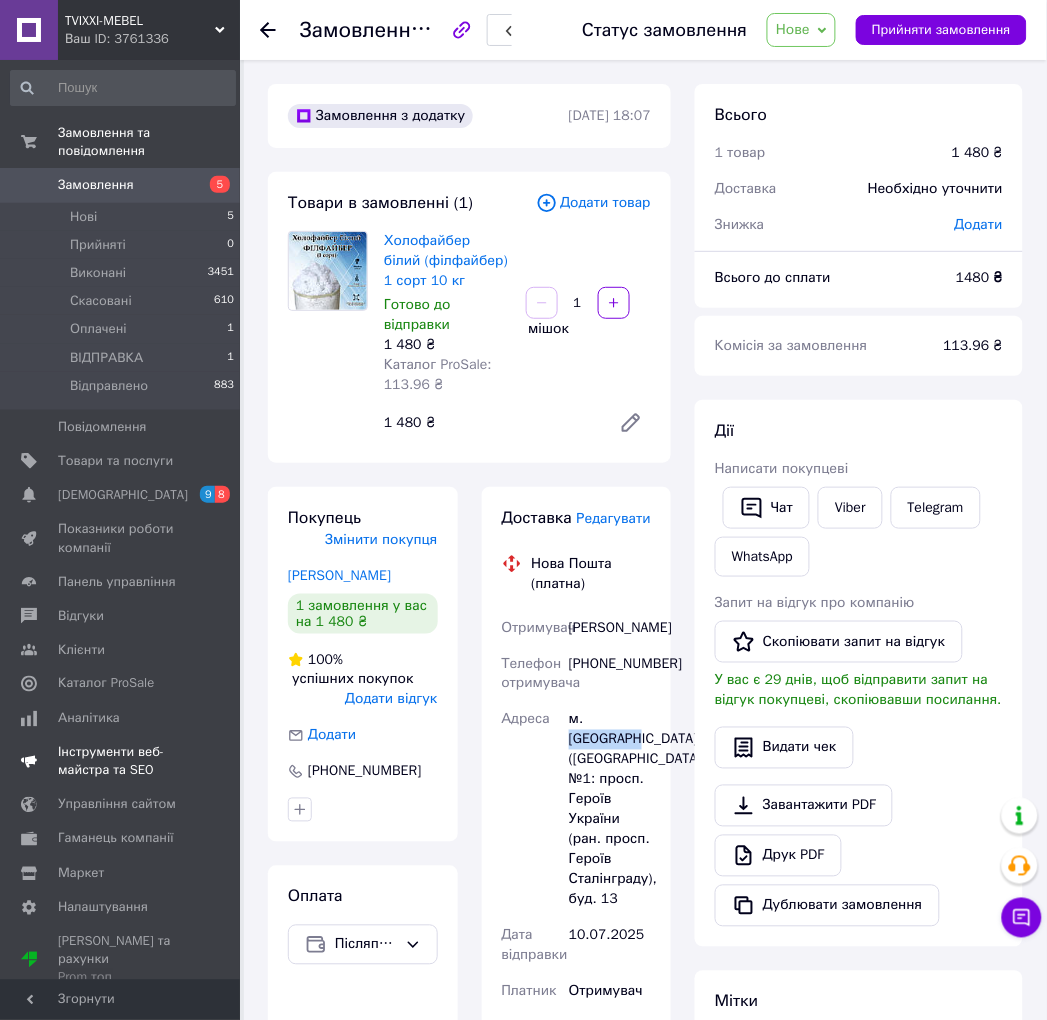 copy on "Миколаїв" 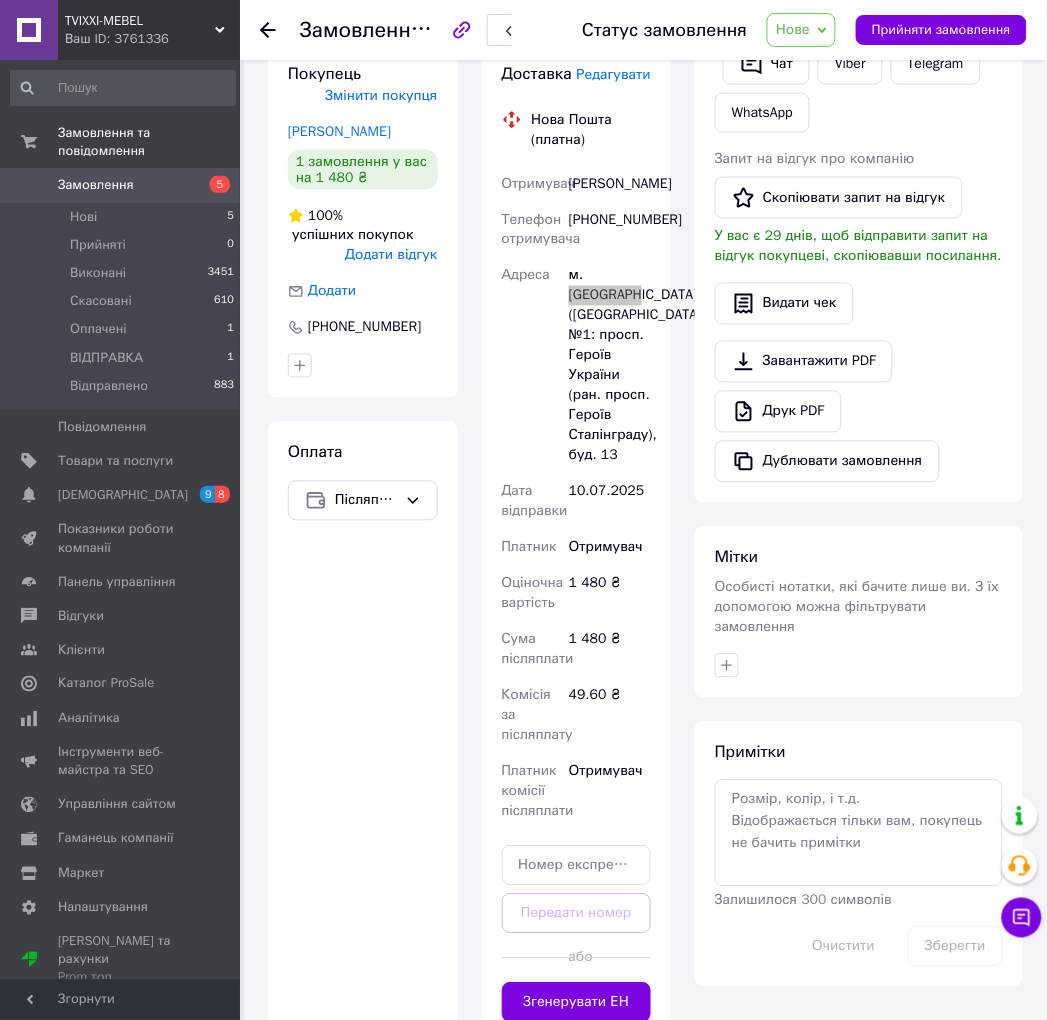 scroll, scrollTop: 555, scrollLeft: 0, axis: vertical 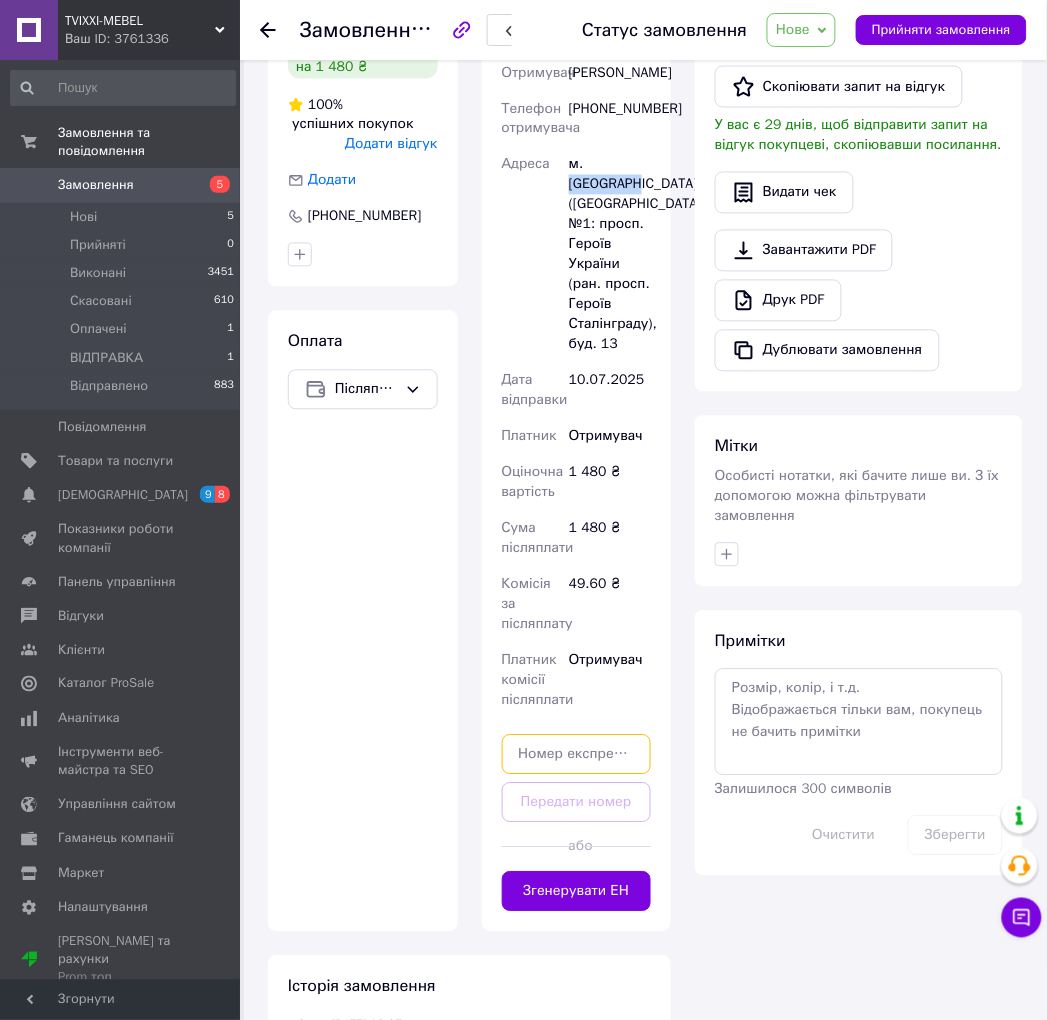 click at bounding box center [577, 755] 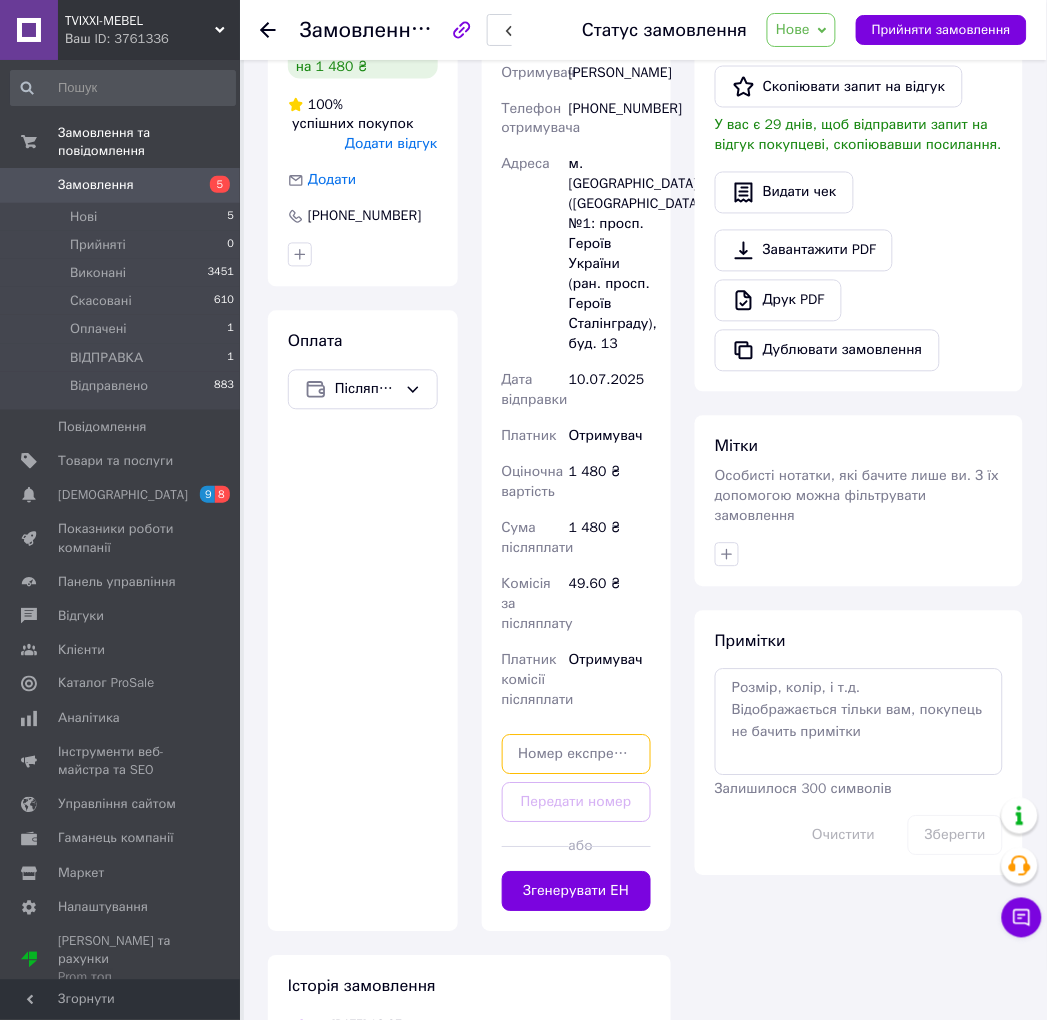 paste on "20451203104472" 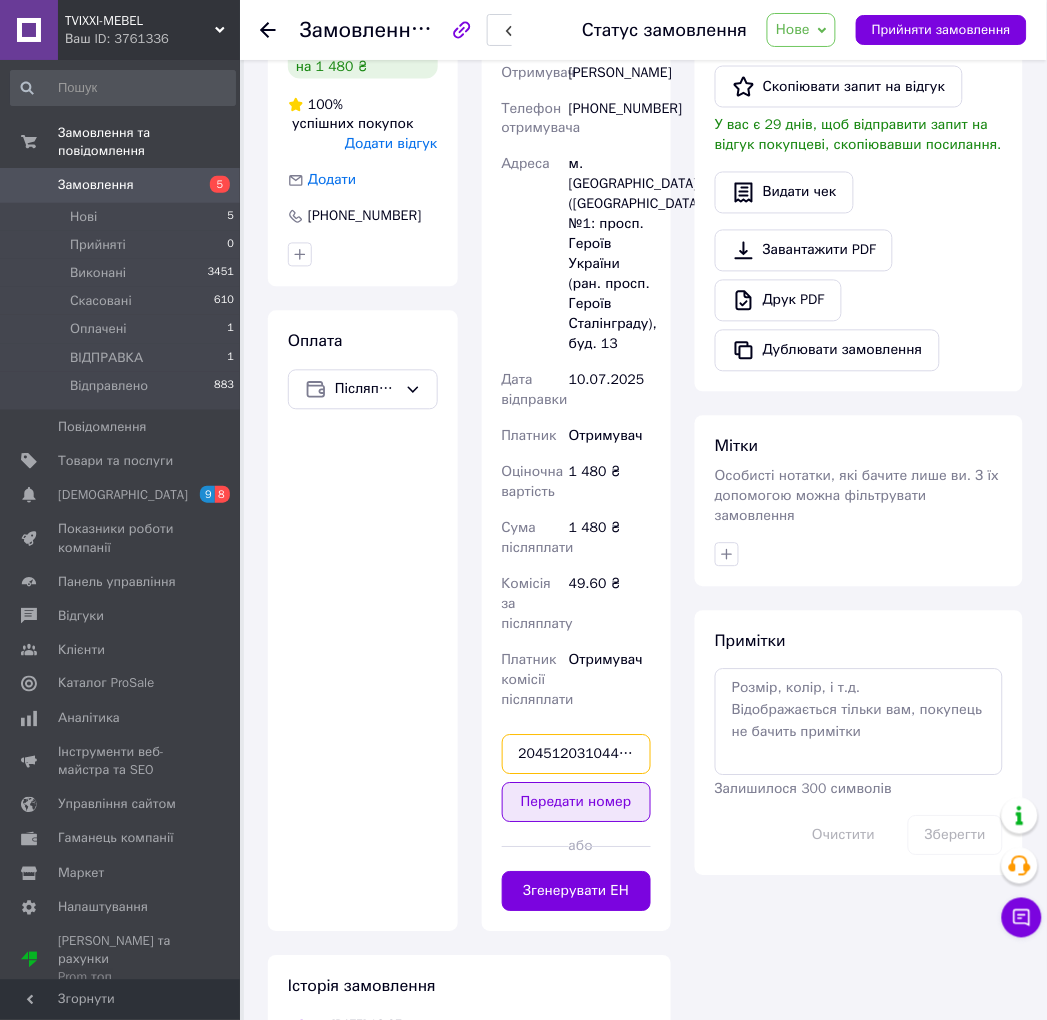 type on "20451203104472" 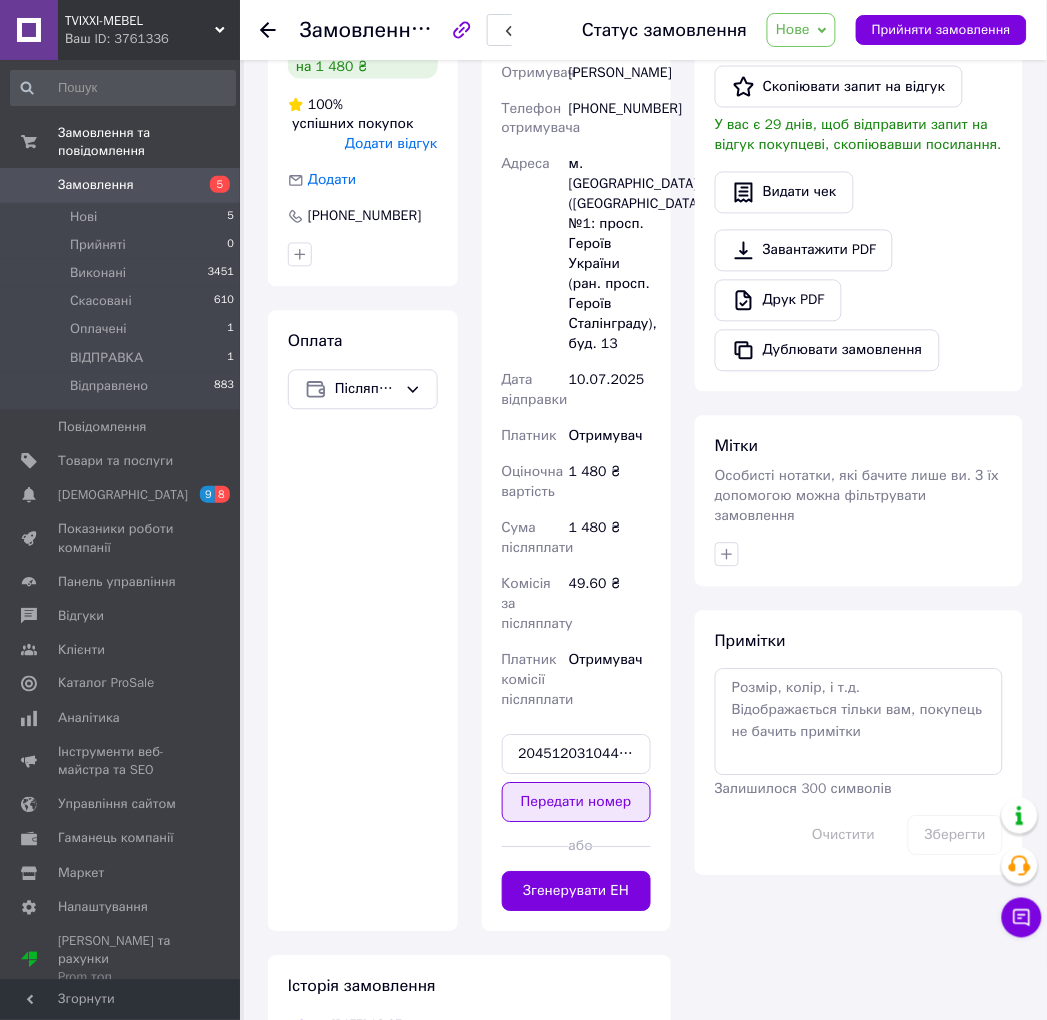 click on "Передати номер" at bounding box center (577, 803) 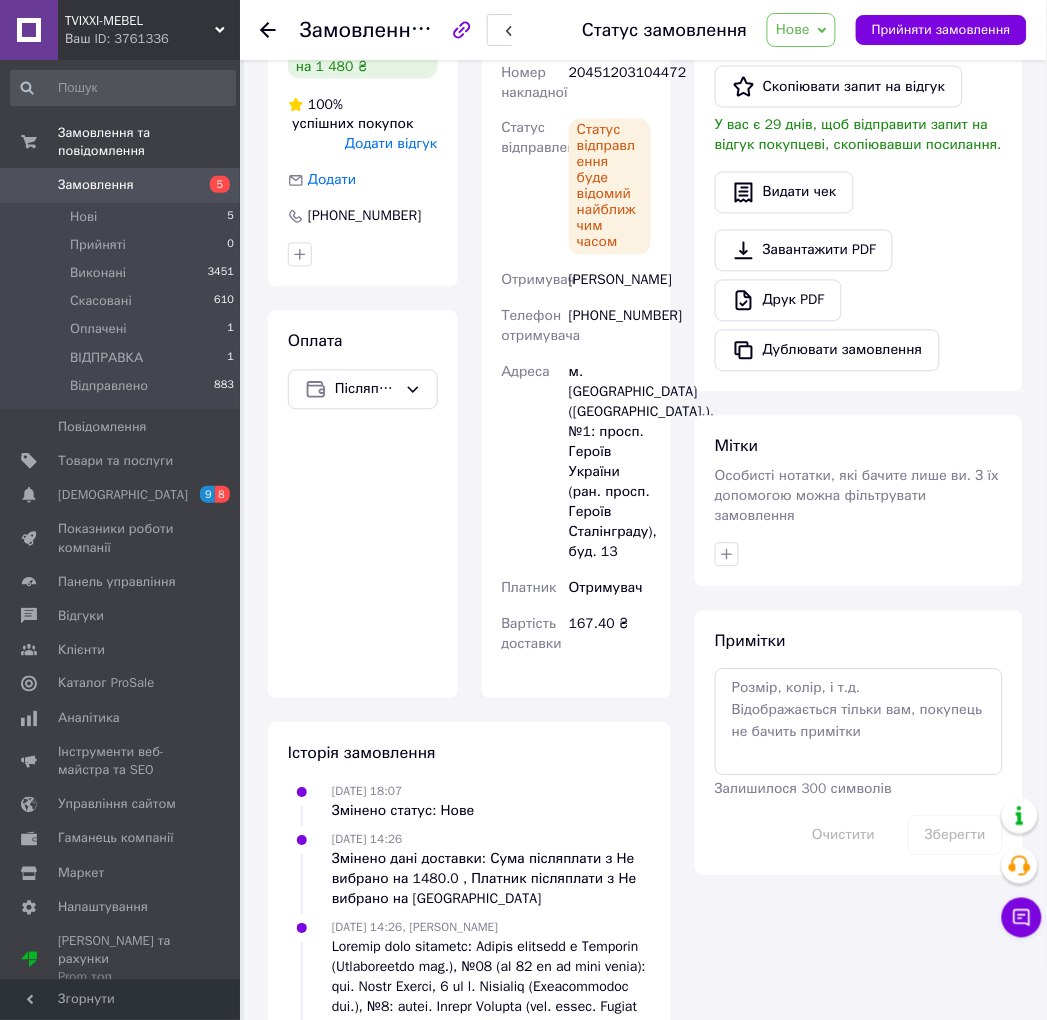 click 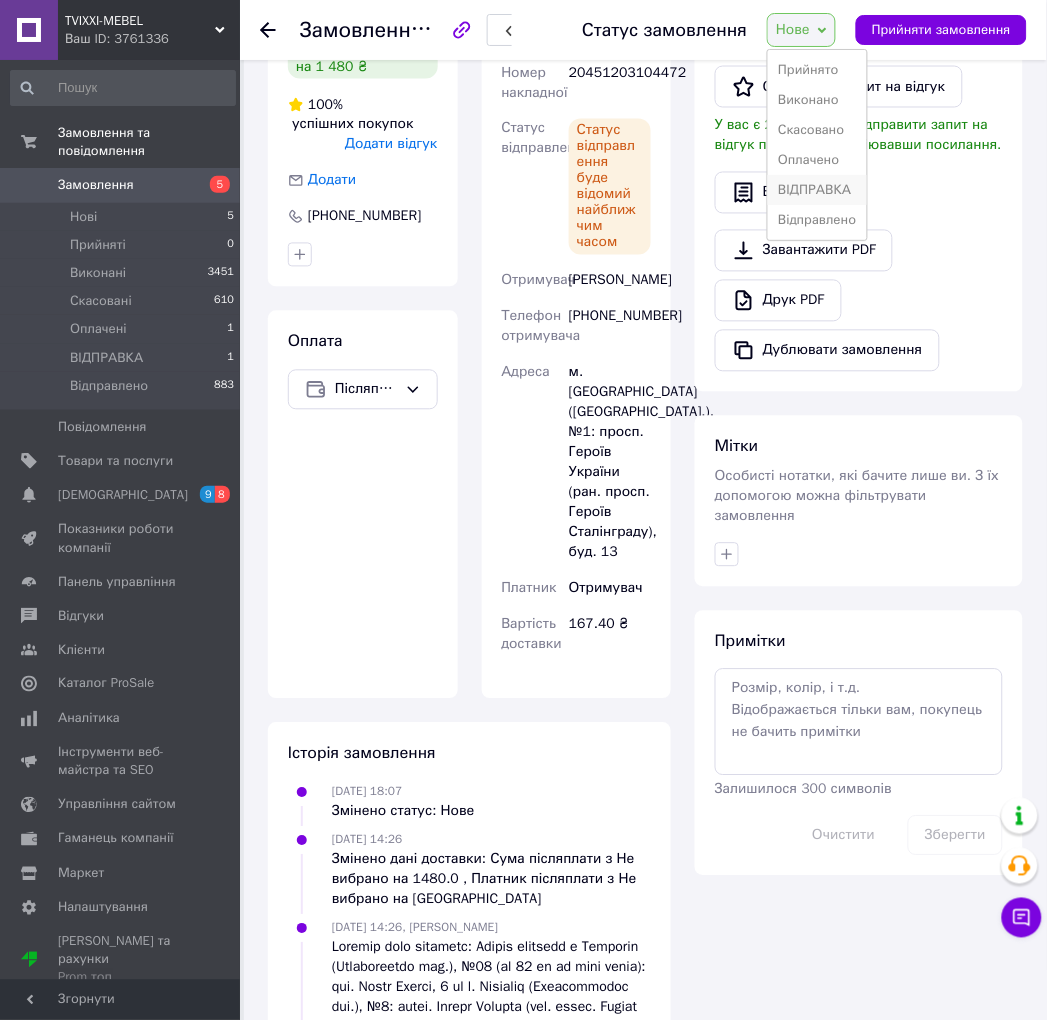 click on "ВІДПРАВКА" at bounding box center [817, 190] 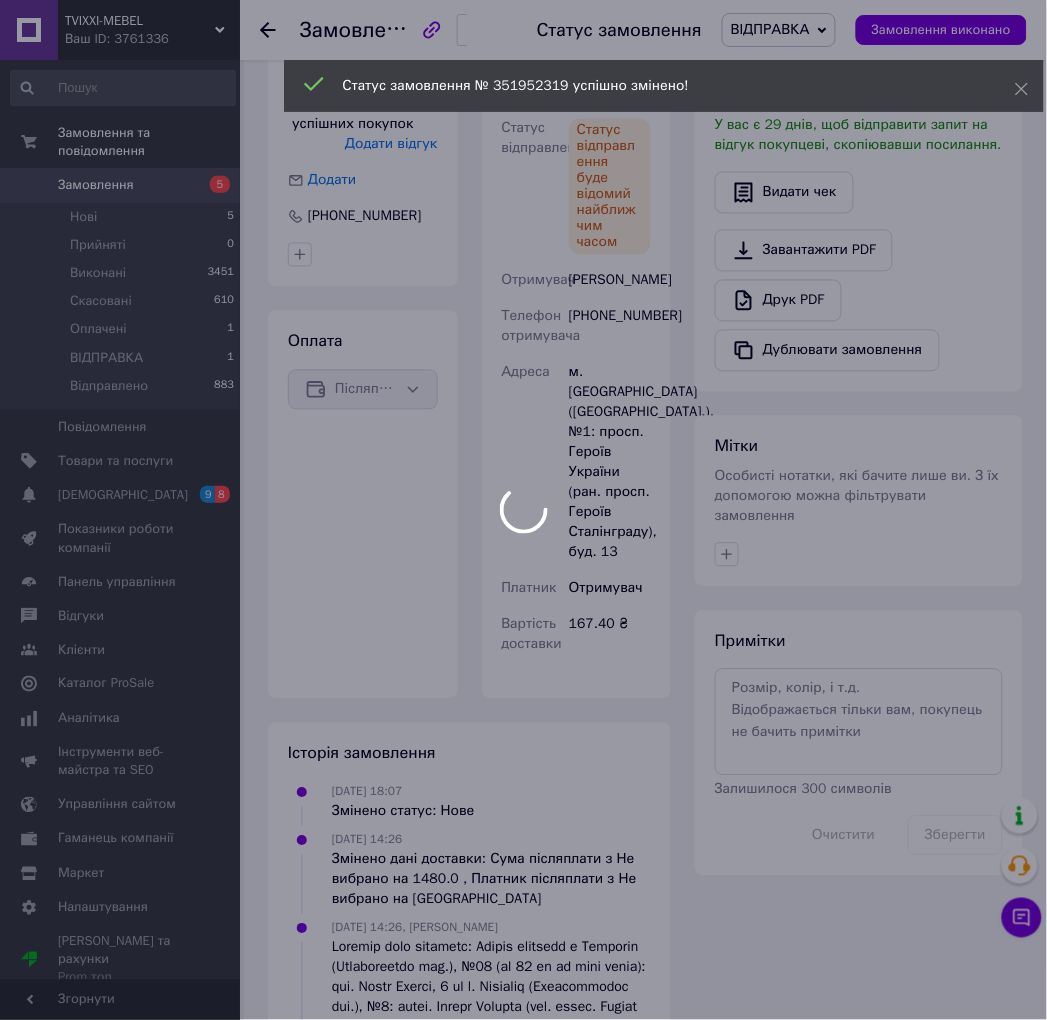 click at bounding box center [523, 510] 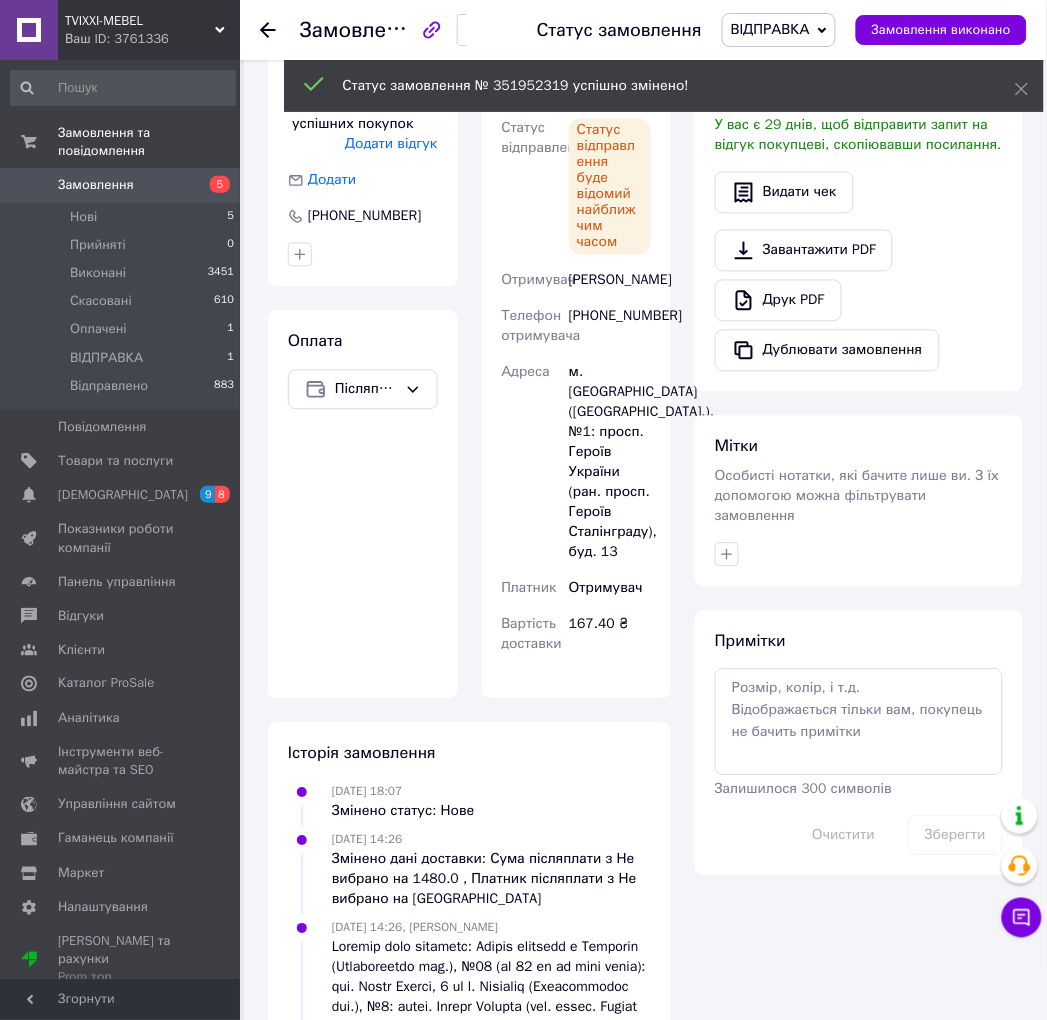 scroll, scrollTop: 12, scrollLeft: 0, axis: vertical 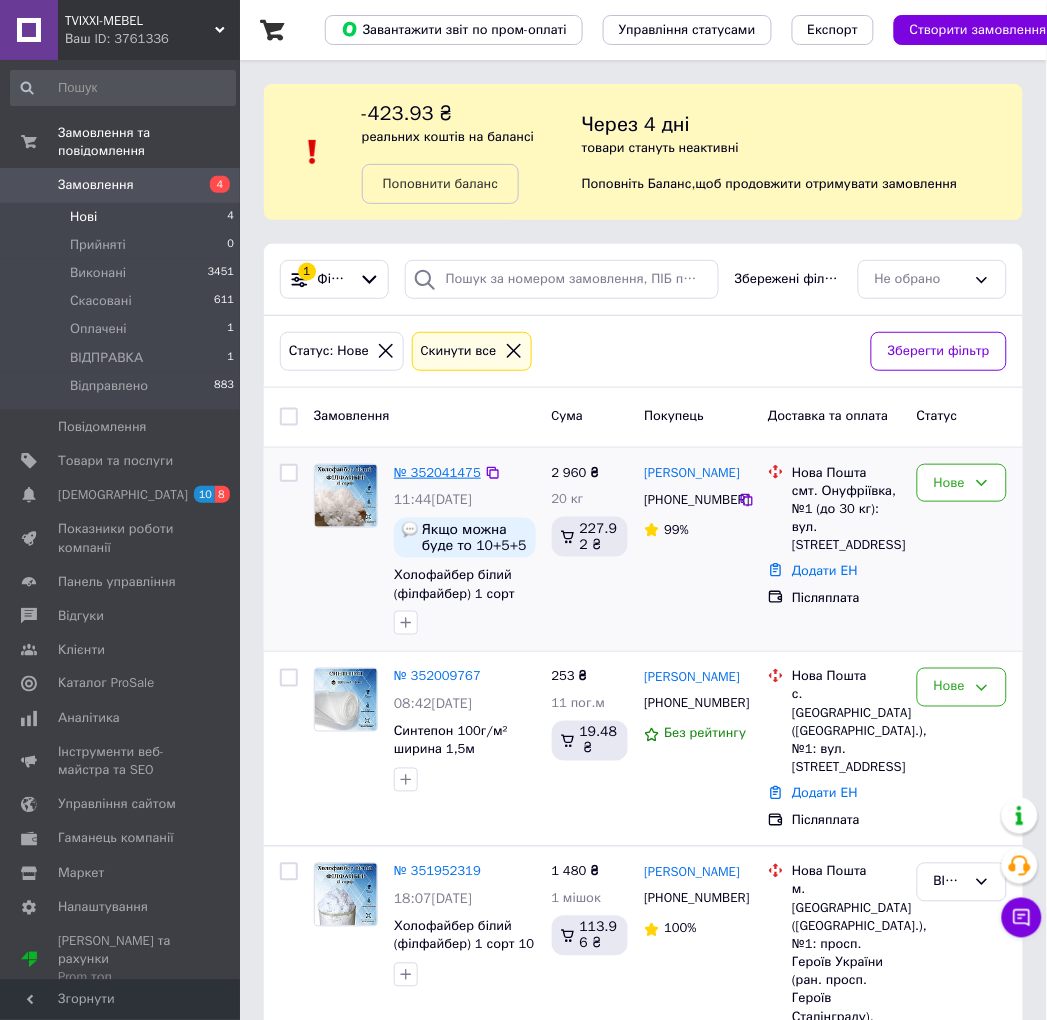 click on "№ 352041475" at bounding box center (437, 472) 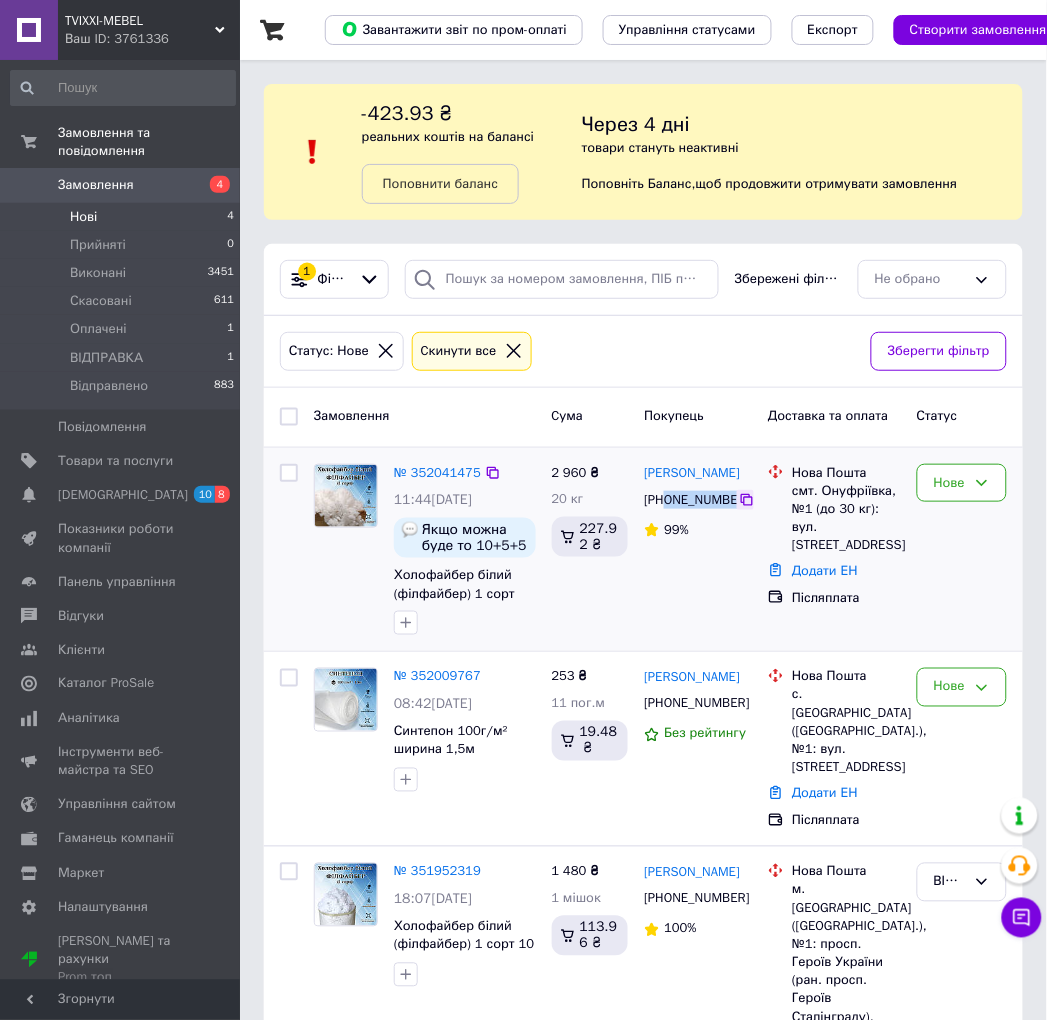 drag, startPoint x: 667, startPoint y: 502, endPoint x: 737, endPoint y: 505, distance: 70.064255 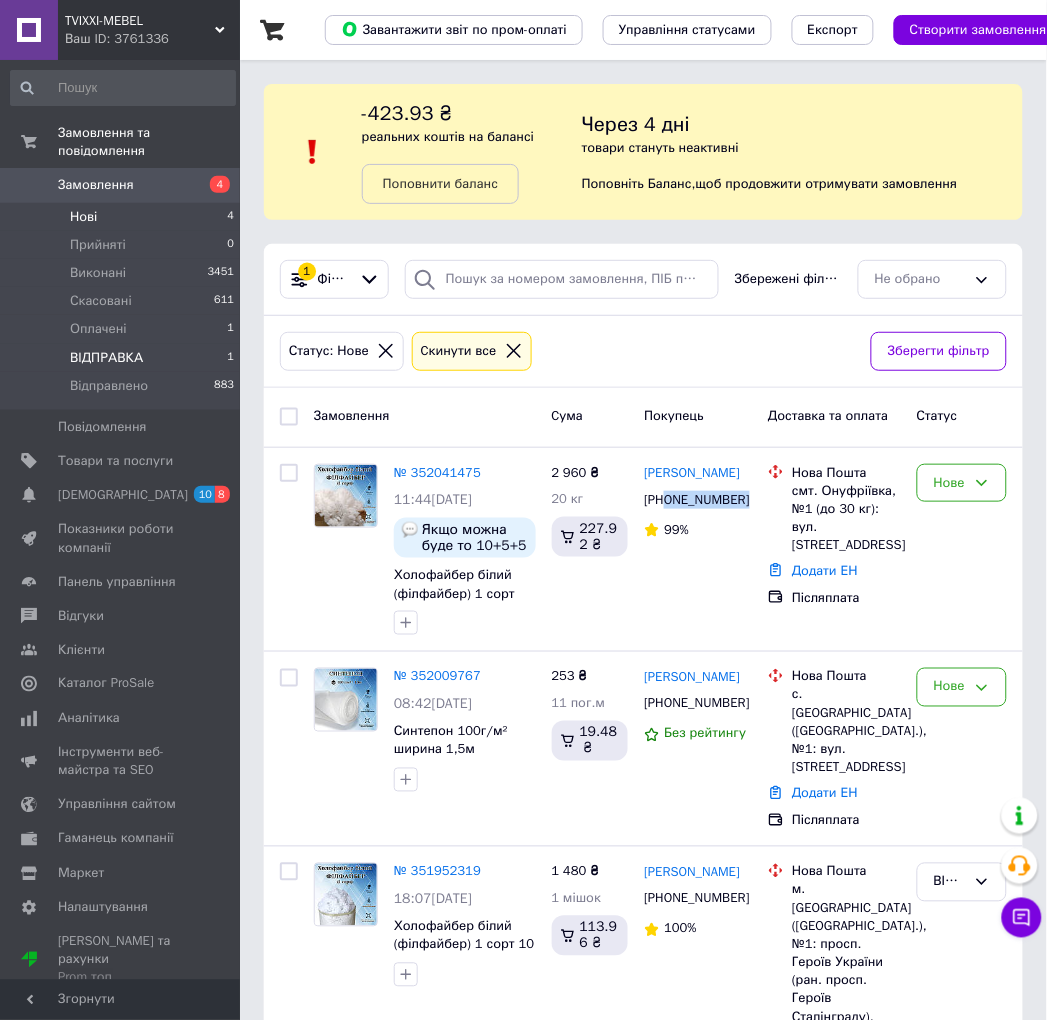 copy on "0960790208" 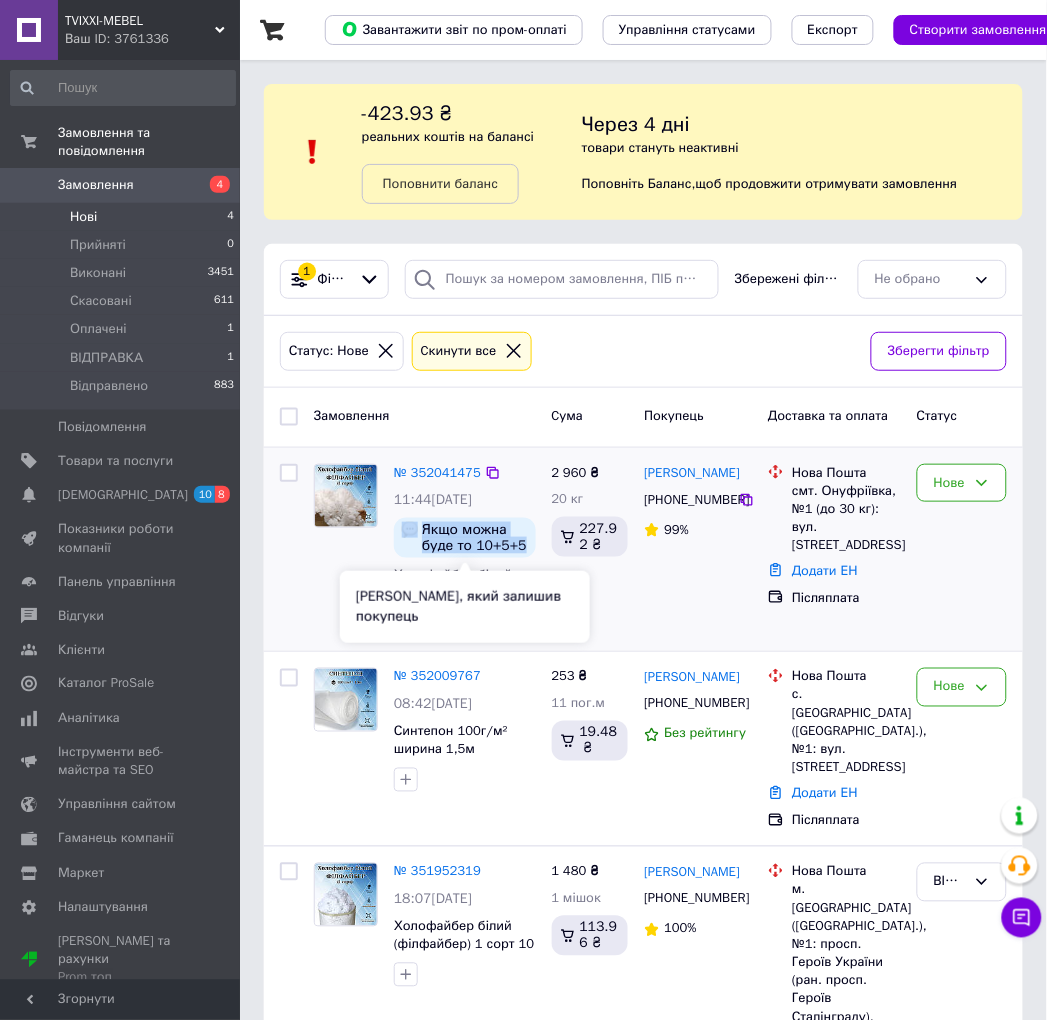 drag, startPoint x: 527, startPoint y: 546, endPoint x: 415, endPoint y: 530, distance: 113.137085 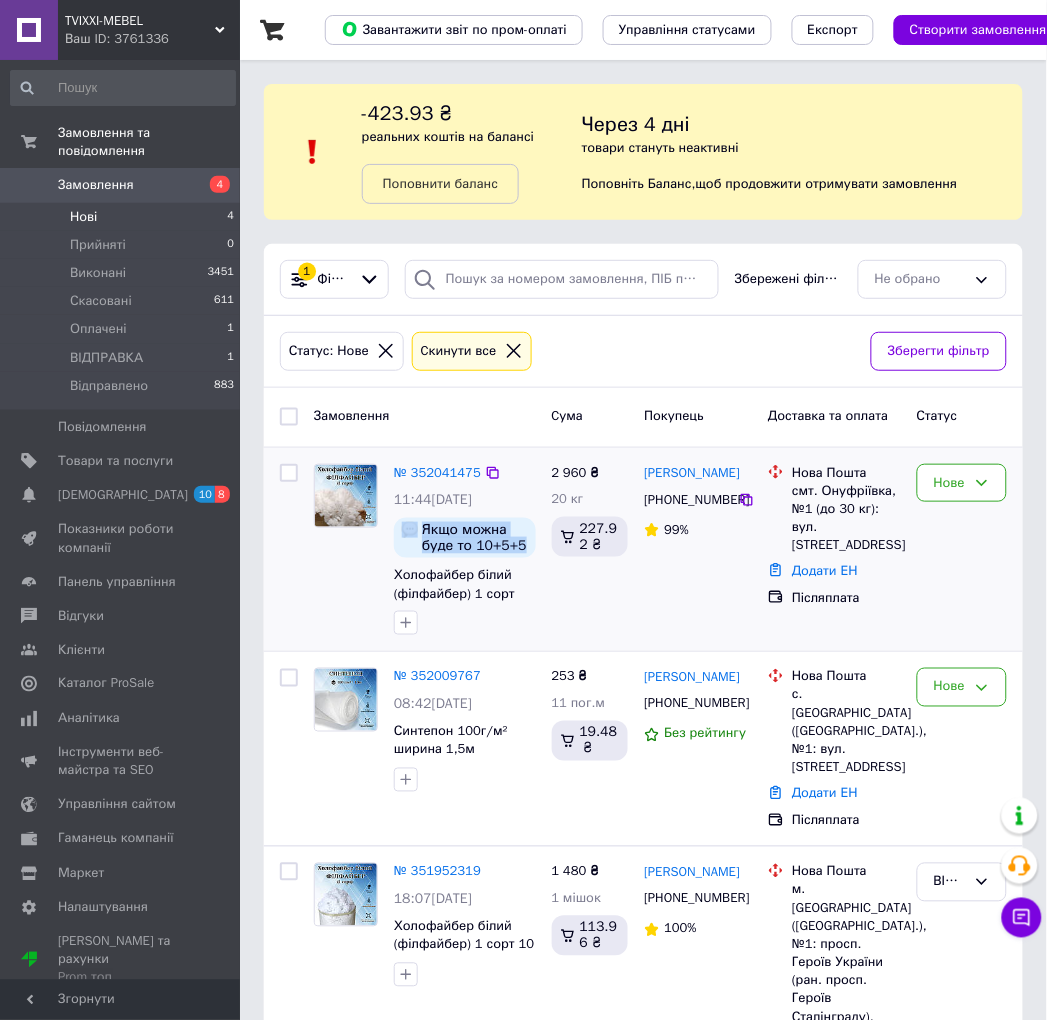 click on "Якщо можна буде то 10+5+5 кг" at bounding box center [475, 538] 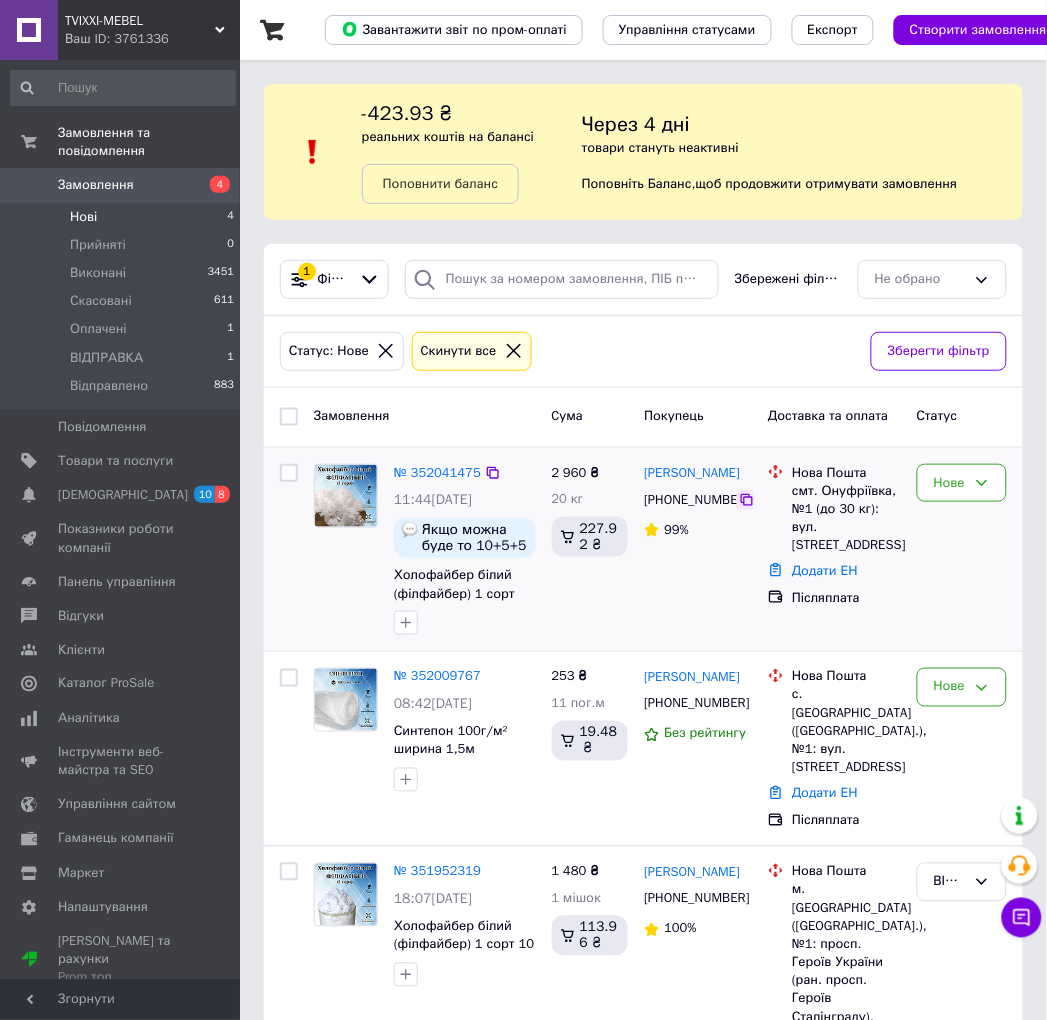 click 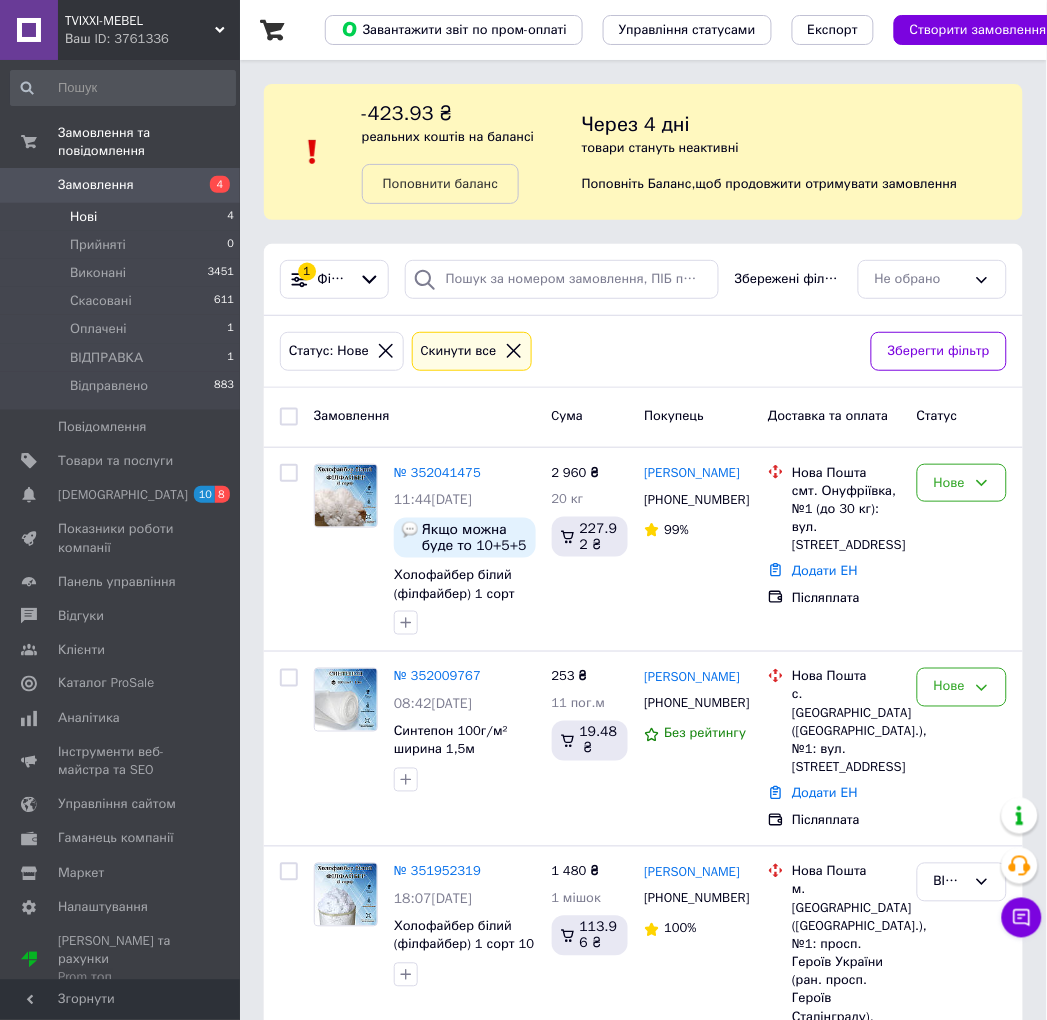 scroll, scrollTop: 16, scrollLeft: 0, axis: vertical 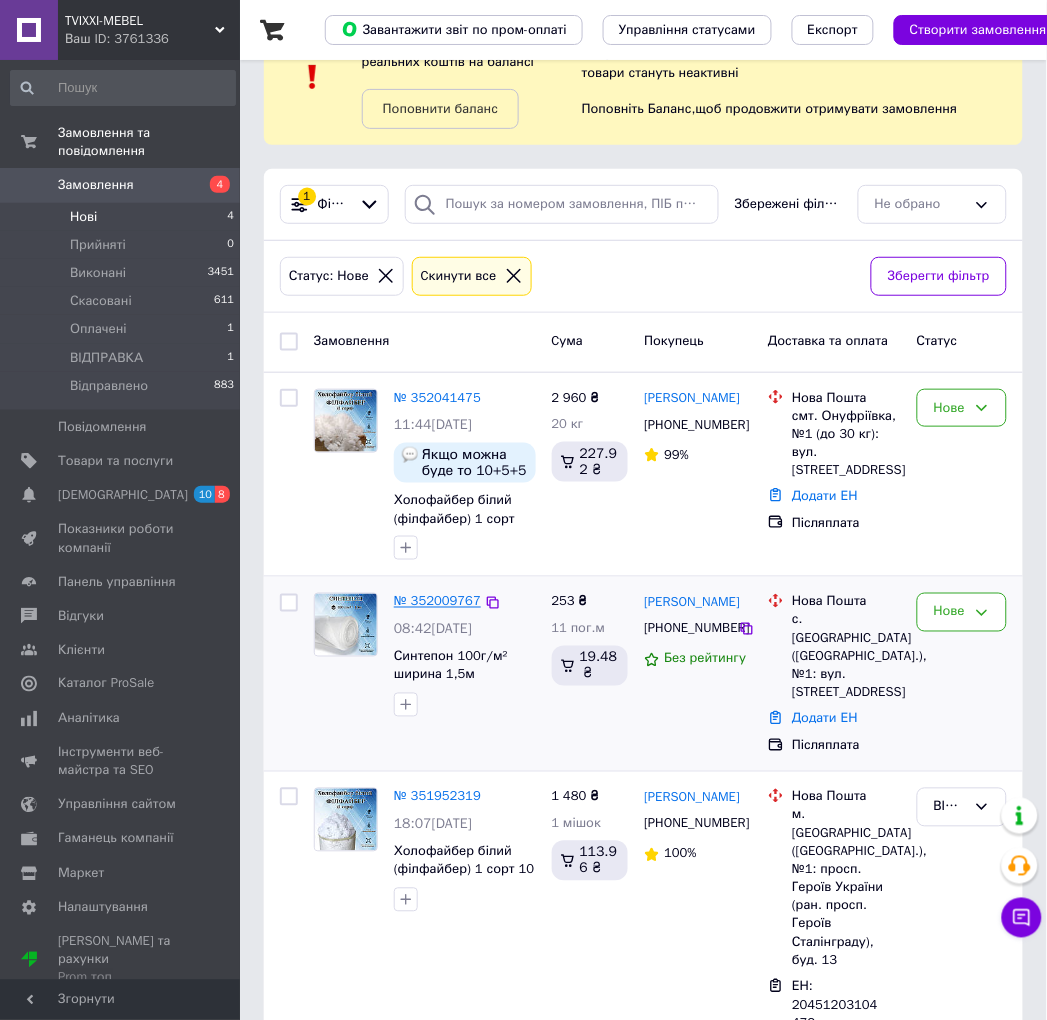 click on "№ 352009767" at bounding box center (437, 601) 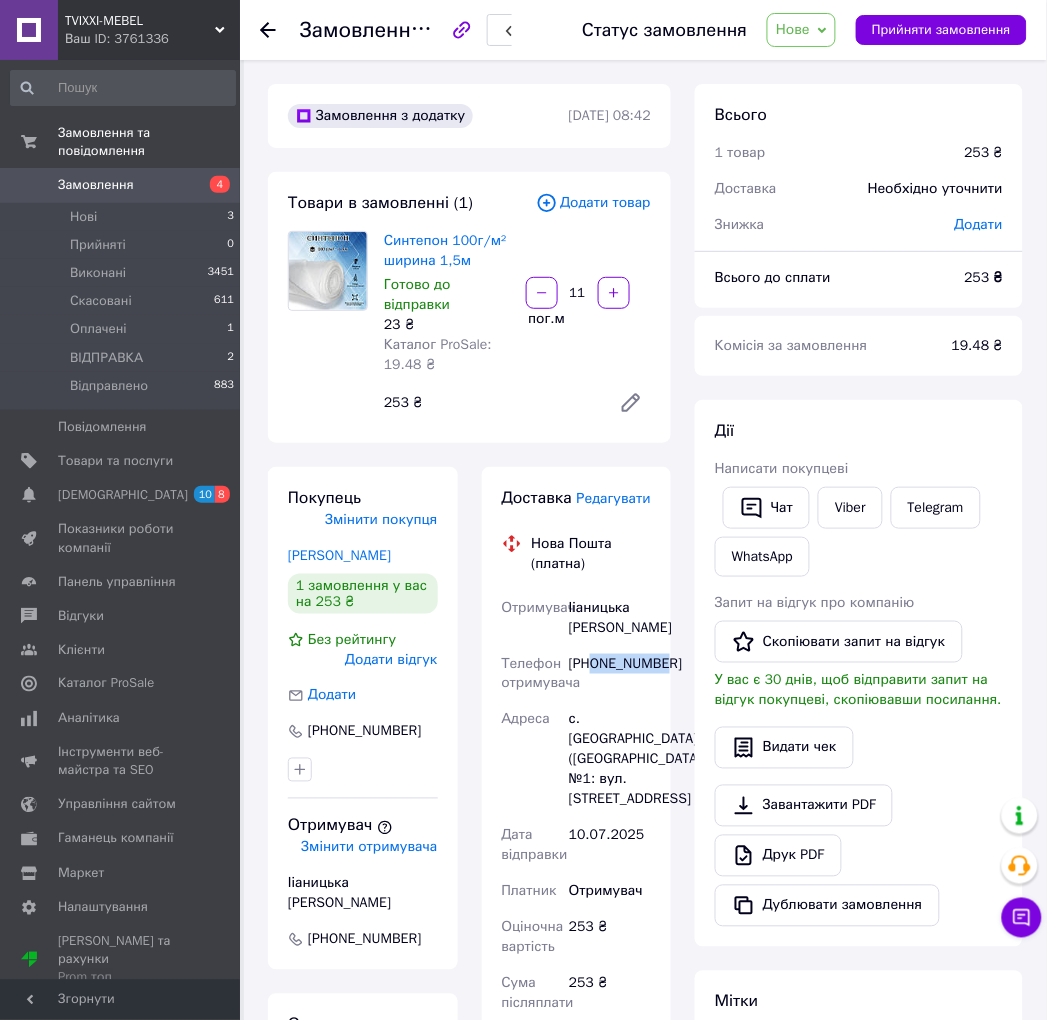 drag, startPoint x: 593, startPoint y: 666, endPoint x: 661, endPoint y: 668, distance: 68.0294 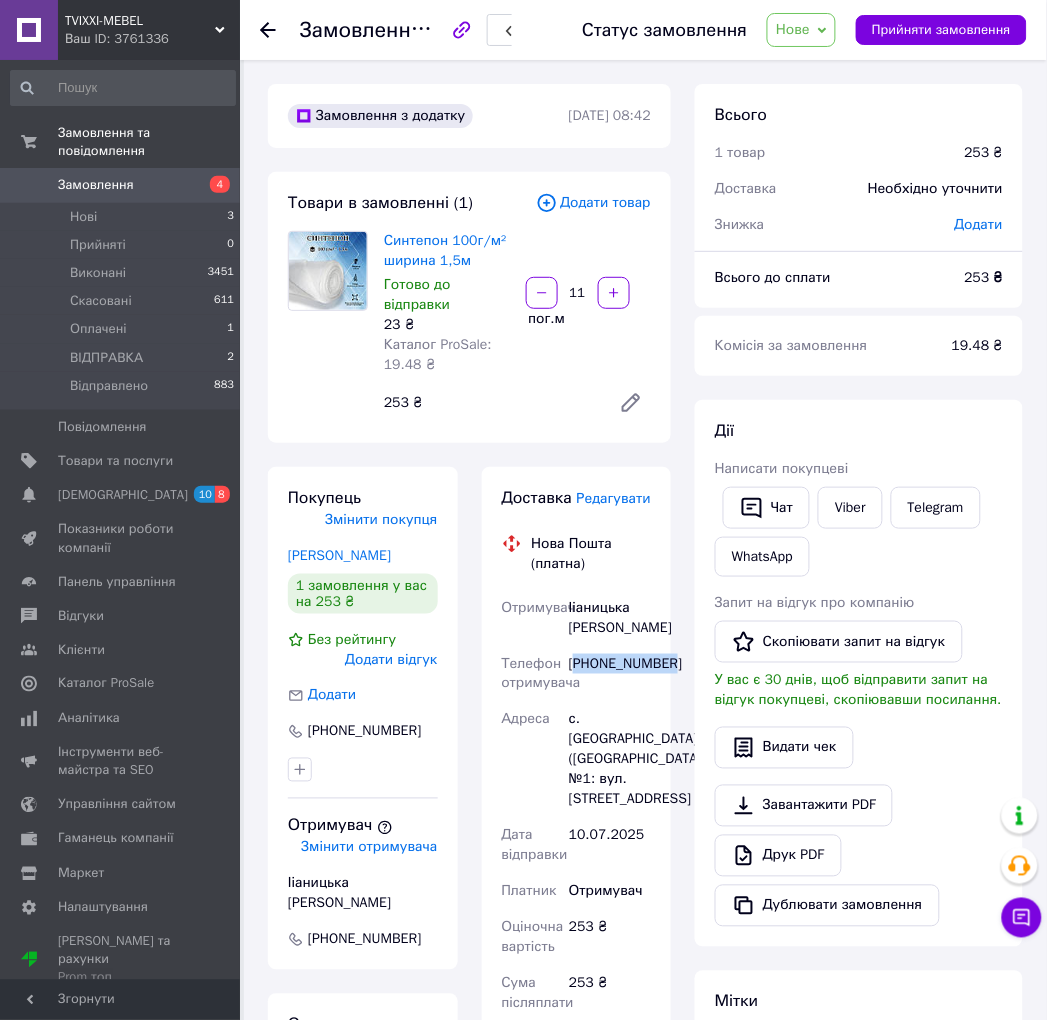 click on "[PHONE_NUMBER]" at bounding box center (610, 674) 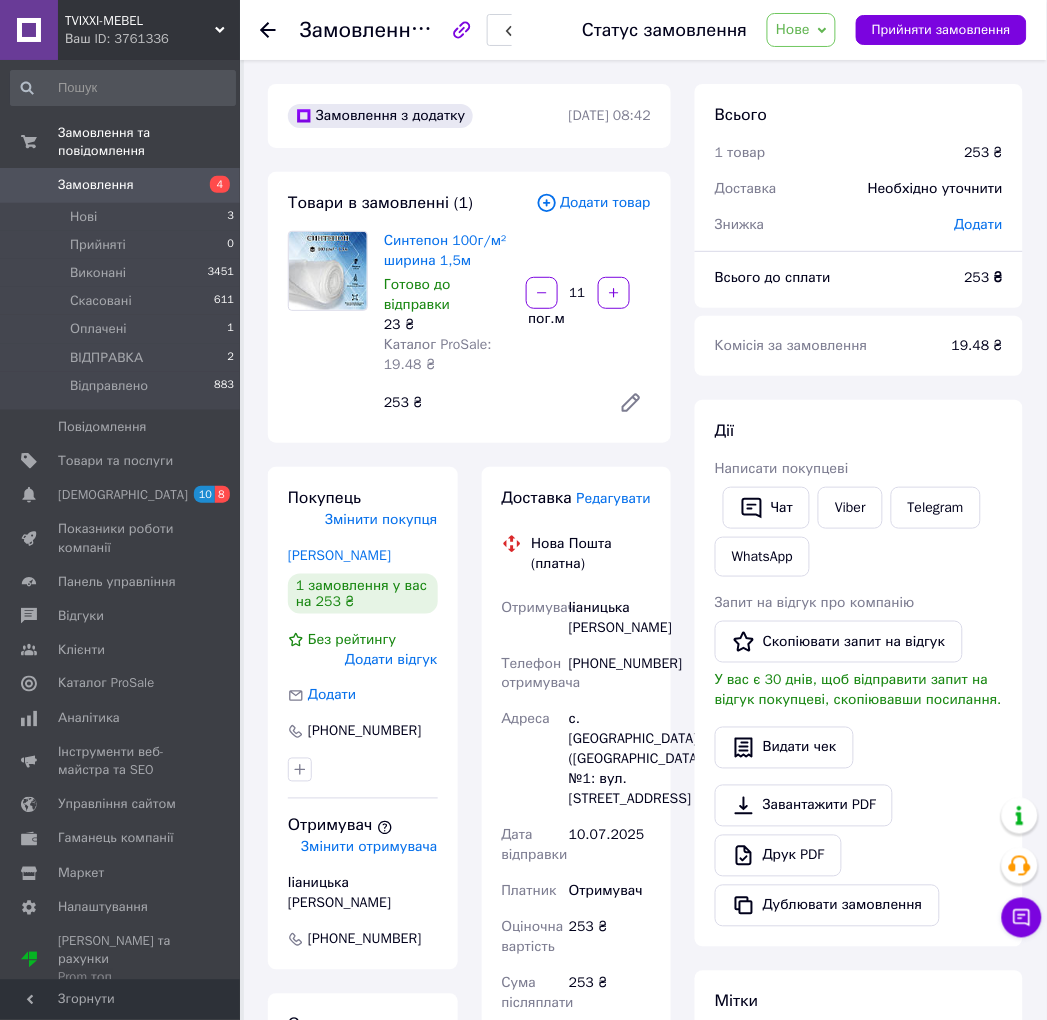 click on "с. [GEOGRAPHIC_DATA] ([GEOGRAPHIC_DATA].), №1: вул. [STREET_ADDRESS]" at bounding box center [610, 760] 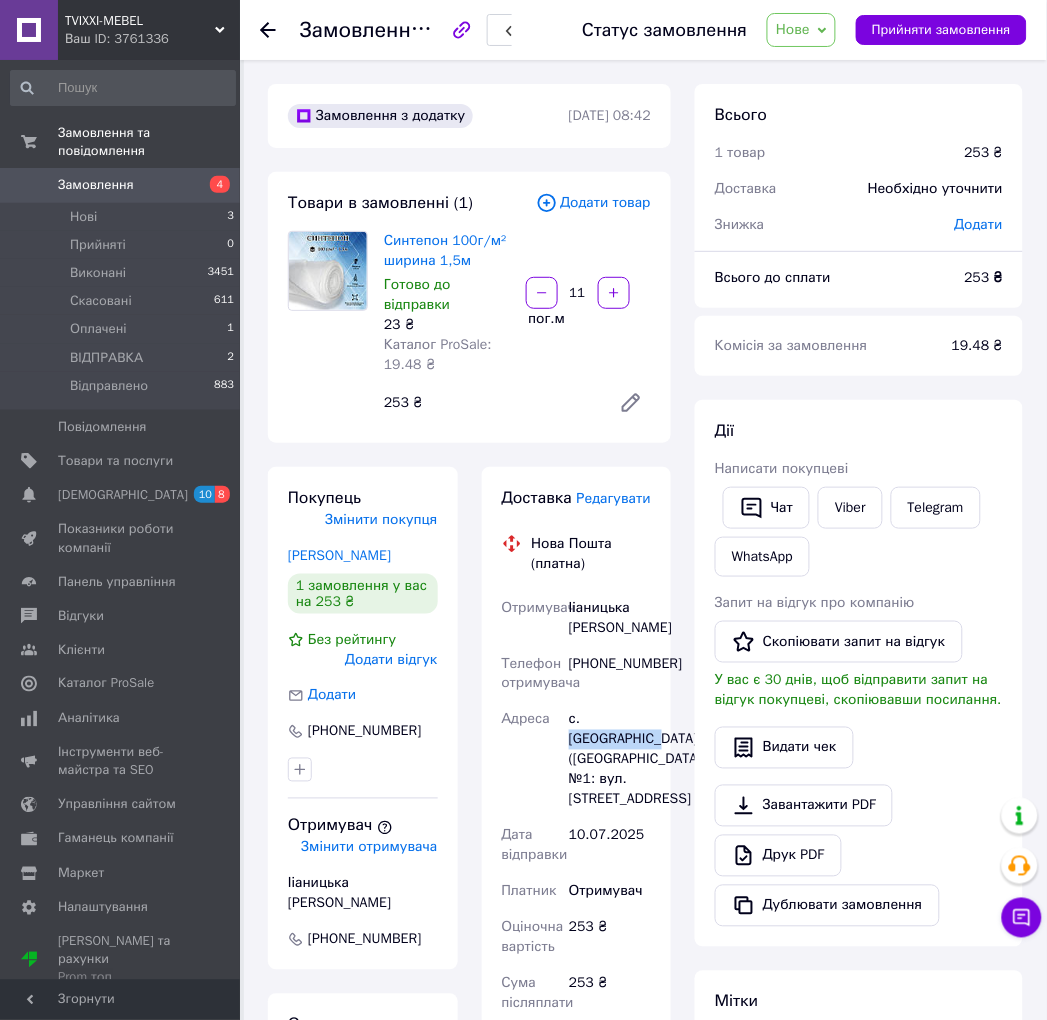 click on "с. [GEOGRAPHIC_DATA] ([GEOGRAPHIC_DATA].), №1: вул. [STREET_ADDRESS]" at bounding box center [610, 760] 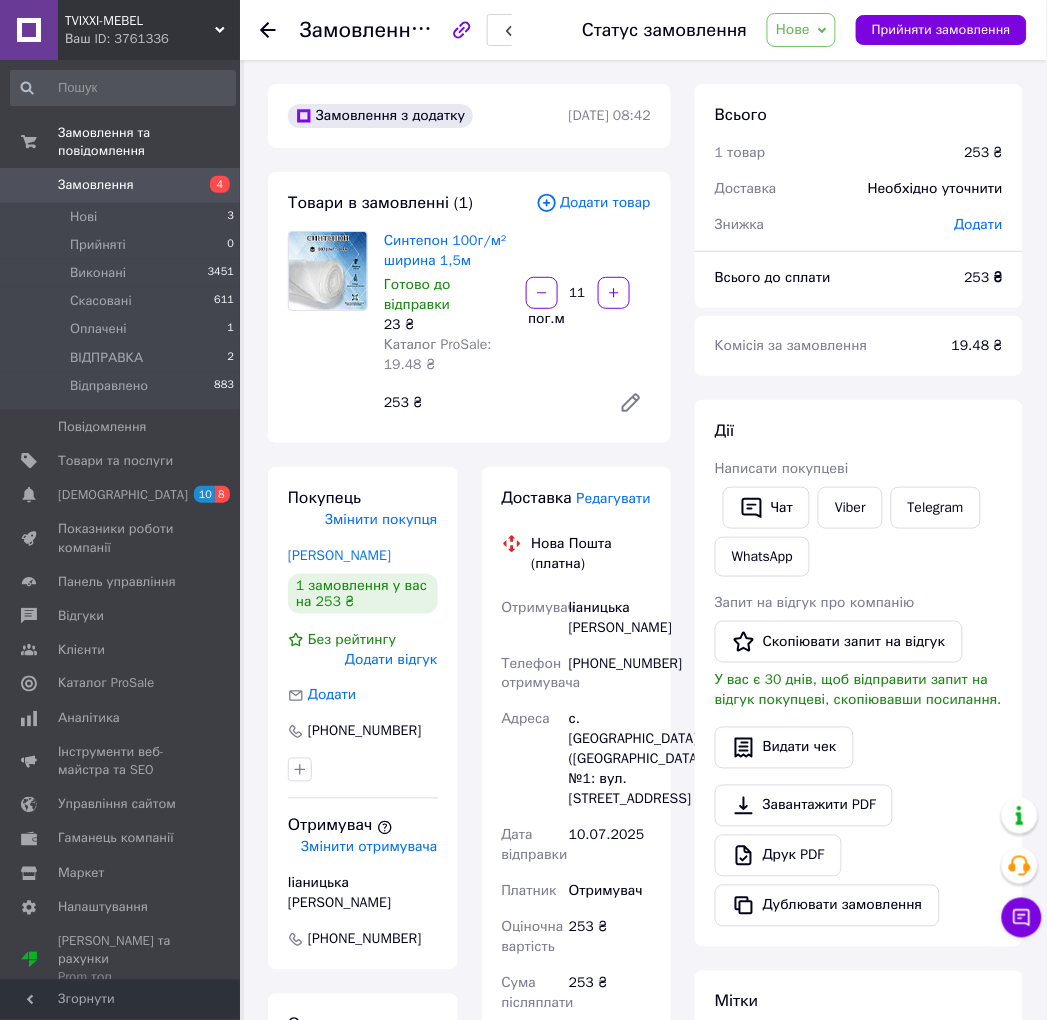 click on "Доставка Редагувати Нова Пошта (платна) Отримувач Ііаницька Оксана Телефон отримувача +380951386940 Адреса с. Красносілка (Одеська обл.), №1: вул. Незалежності, 107а Дата відправки 10.07.2025 Платник Отримувач Оціночна вартість 253 ₴ Сума післяплати 253 ₴ Комісія за післяплату 25.06 ₴ Платник комісії післяплати Отримувач Передати номер або Згенерувати ЕН Платник Отримувач Відправник Прізвище отримувача Ііаницька Ім'я отримувача Оксана По батькові отримувача Телефон отримувача +380951386940 Тип доставки У відділенні Кур'єром В поштоматі Місто с. Красносілка (Одеська обл.) <" at bounding box center (577, 927) 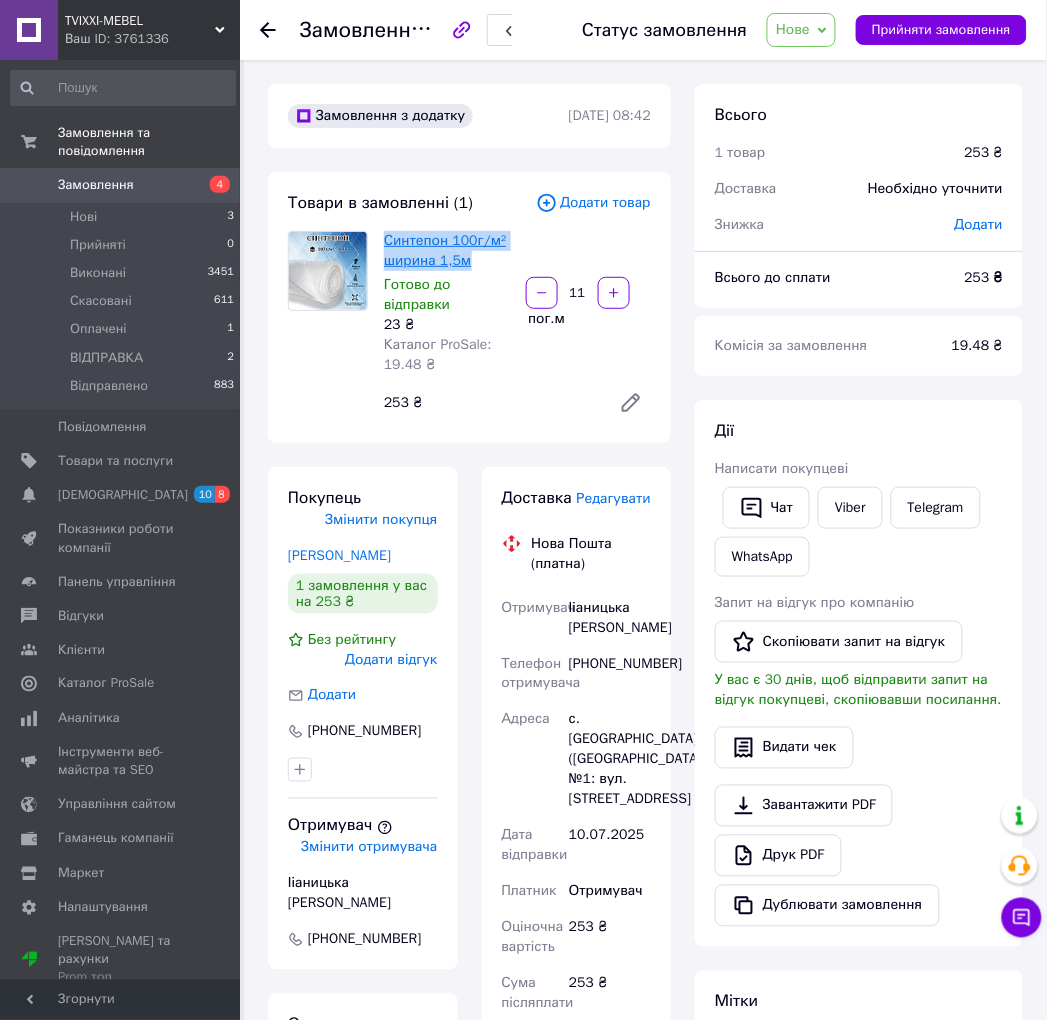 drag, startPoint x: 483, startPoint y: 265, endPoint x: 384, endPoint y: 237, distance: 102.88343 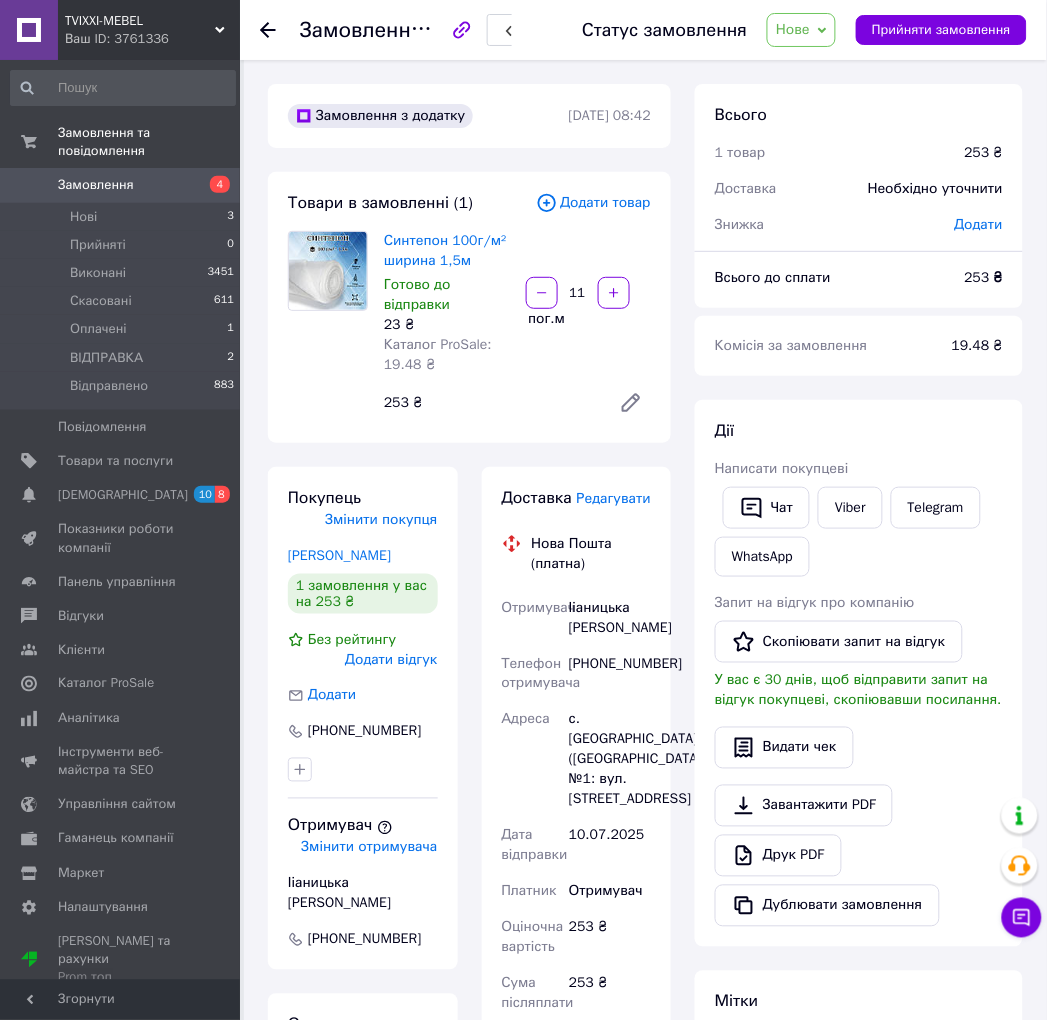 click on "Синтепон 100г/м² ширина 1,5м Готово до відправки 23 ₴ Каталог ProSale: 19.48 ₴" at bounding box center (447, 303) 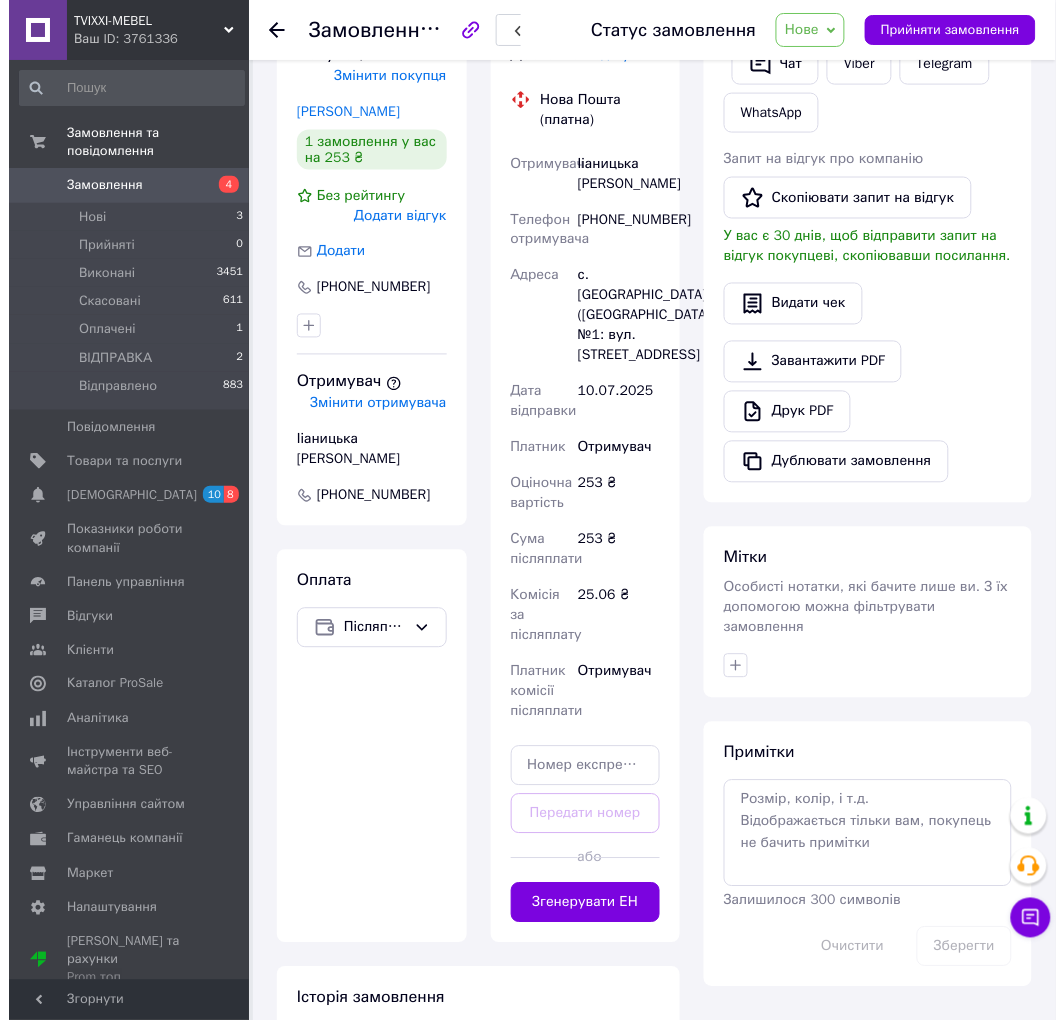 scroll, scrollTop: 0, scrollLeft: 0, axis: both 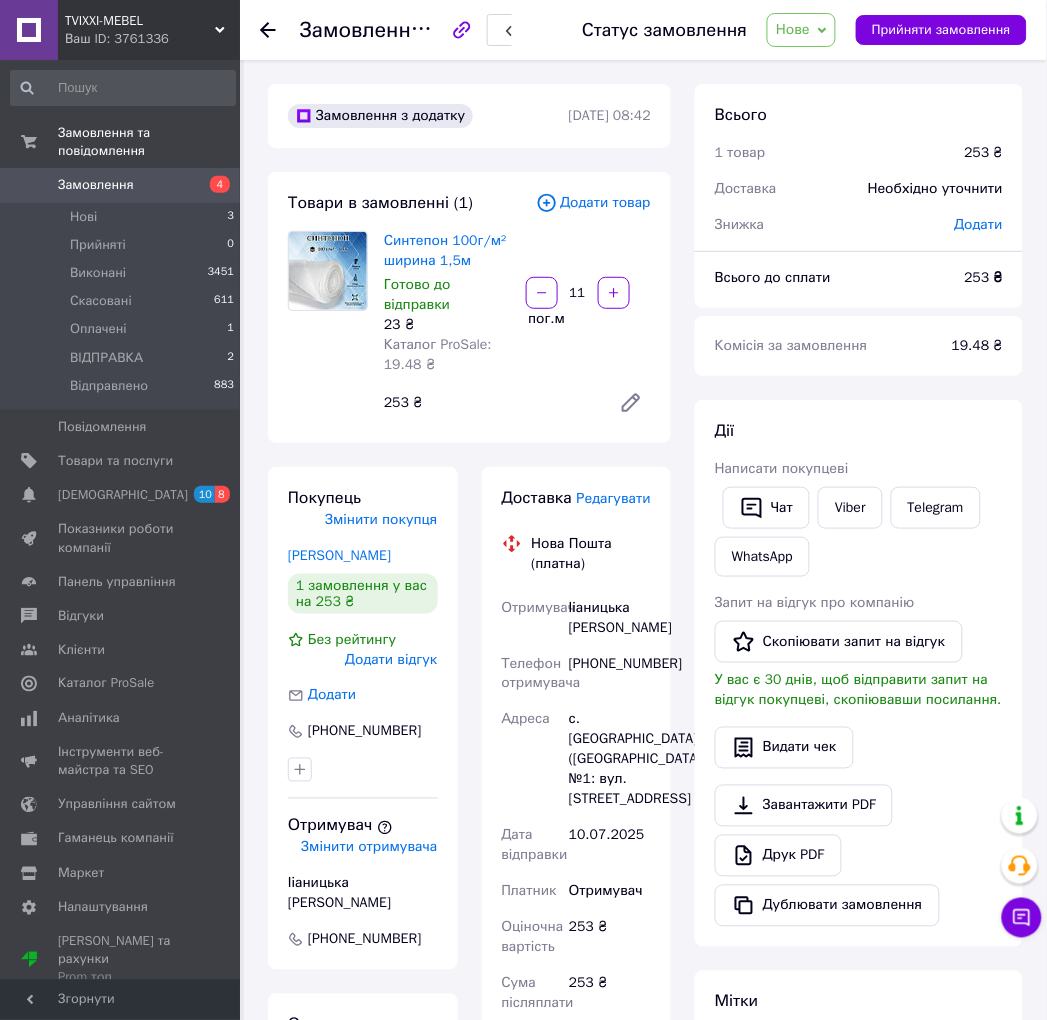 click on "Редагувати" at bounding box center (614, 498) 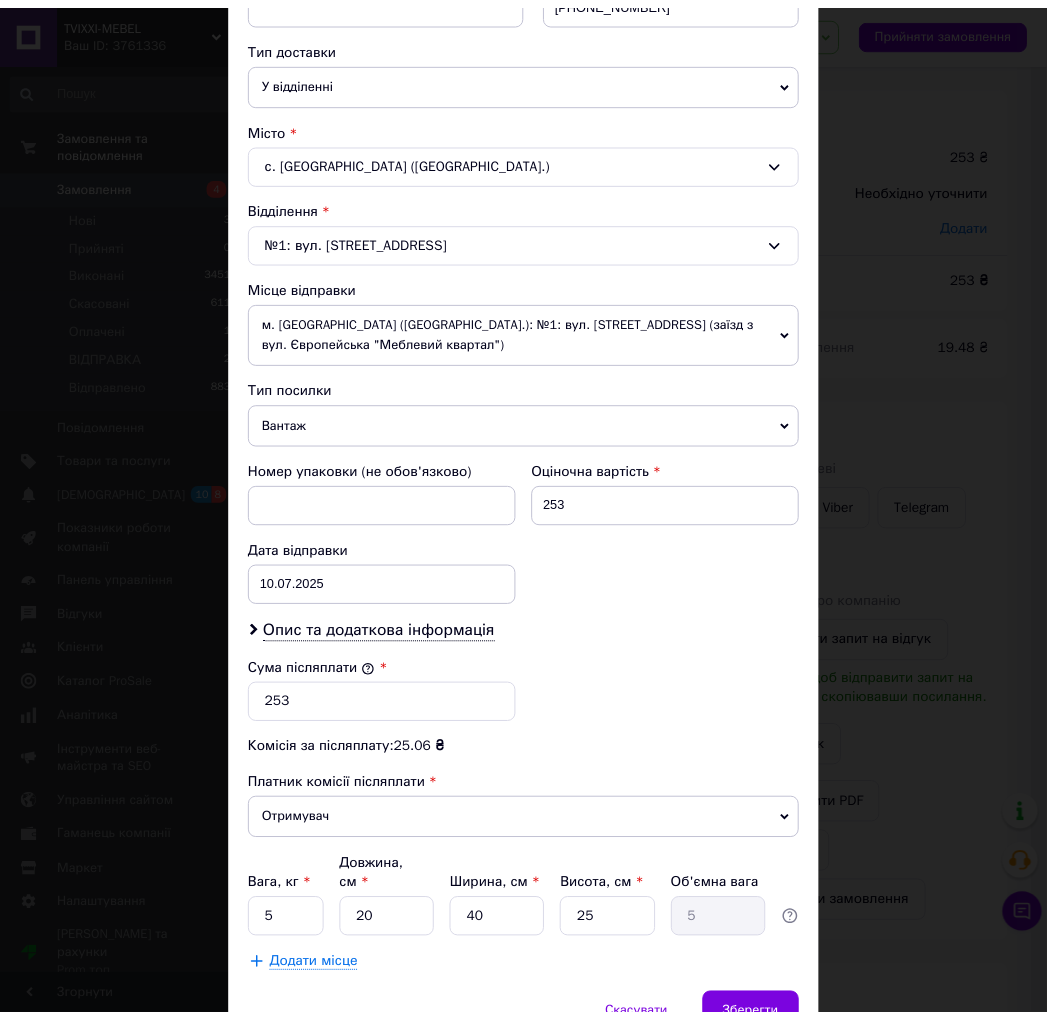 scroll, scrollTop: 444, scrollLeft: 0, axis: vertical 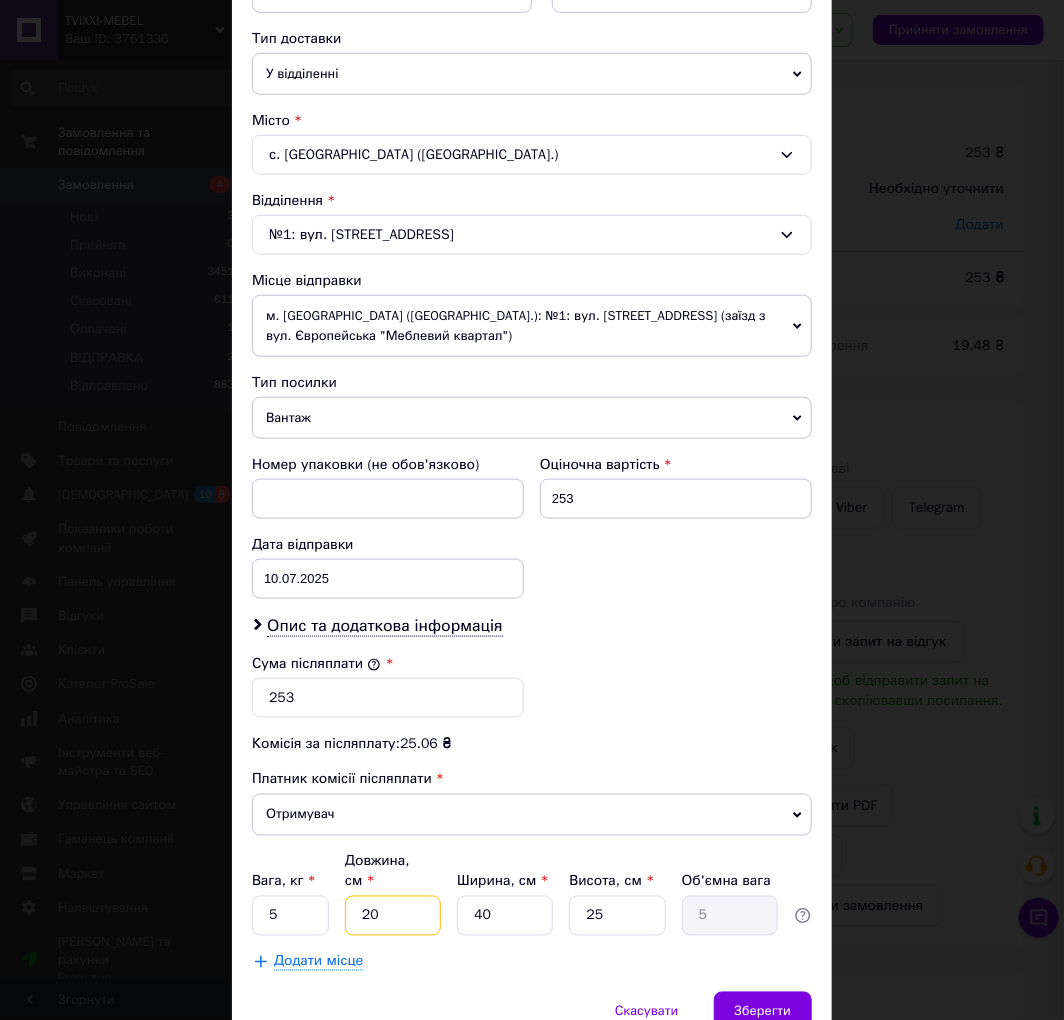 drag, startPoint x: 377, startPoint y: 902, endPoint x: 351, endPoint y: 906, distance: 26.305893 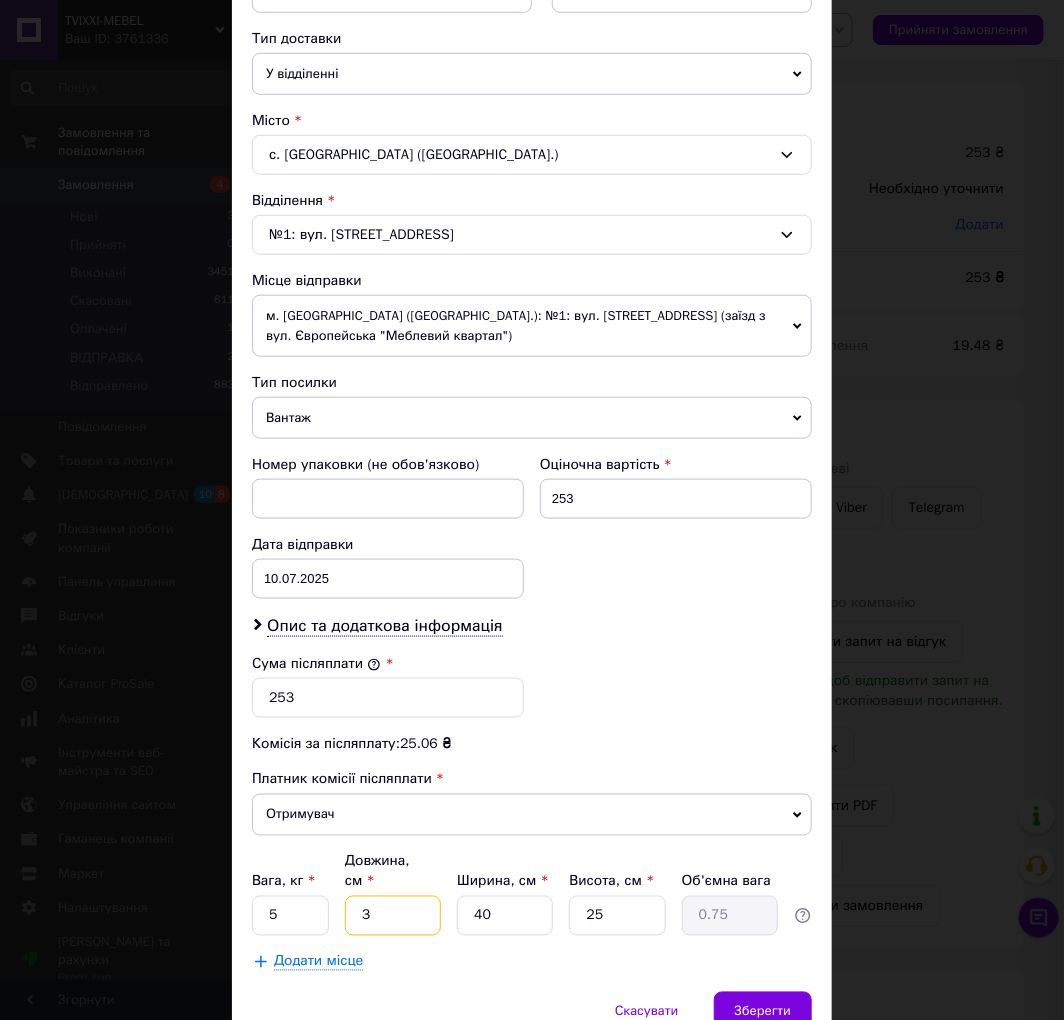 type on "30" 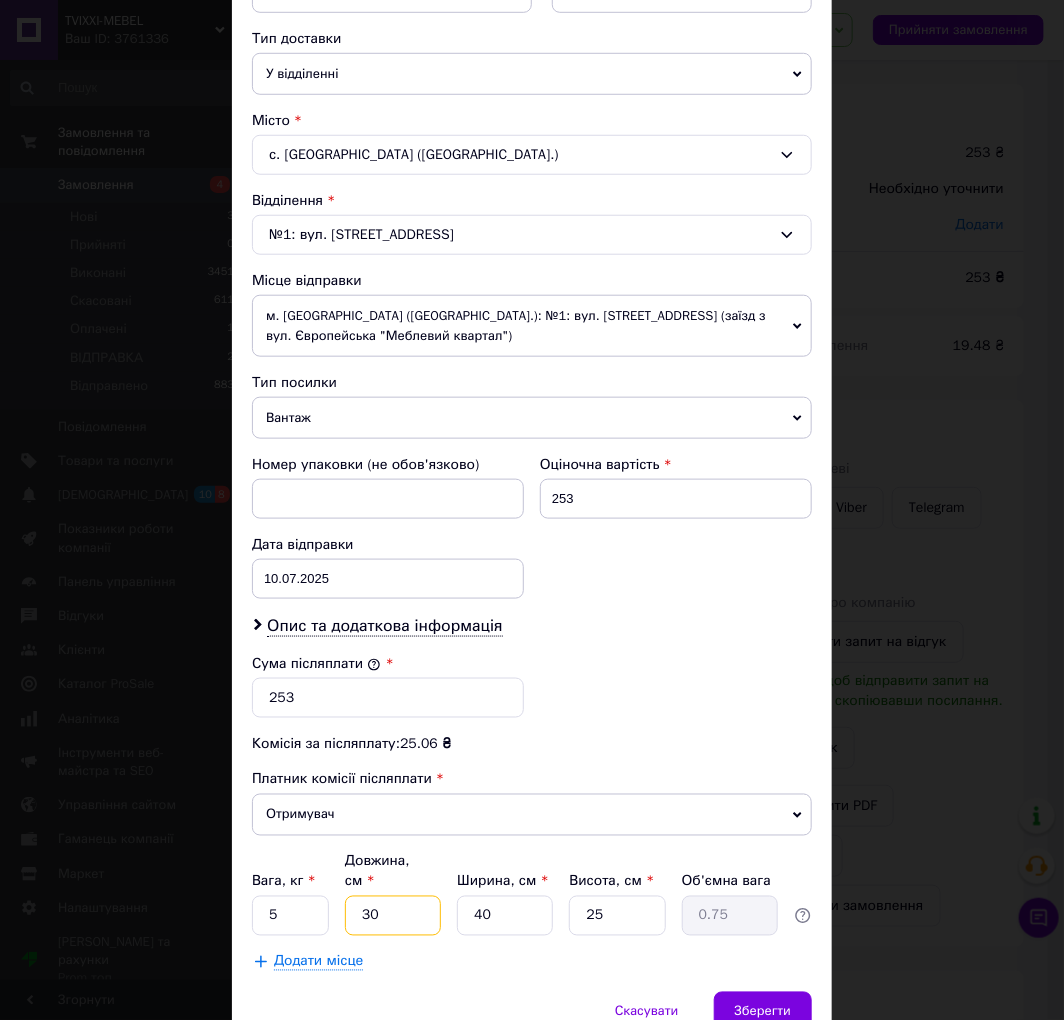 type on "7.5" 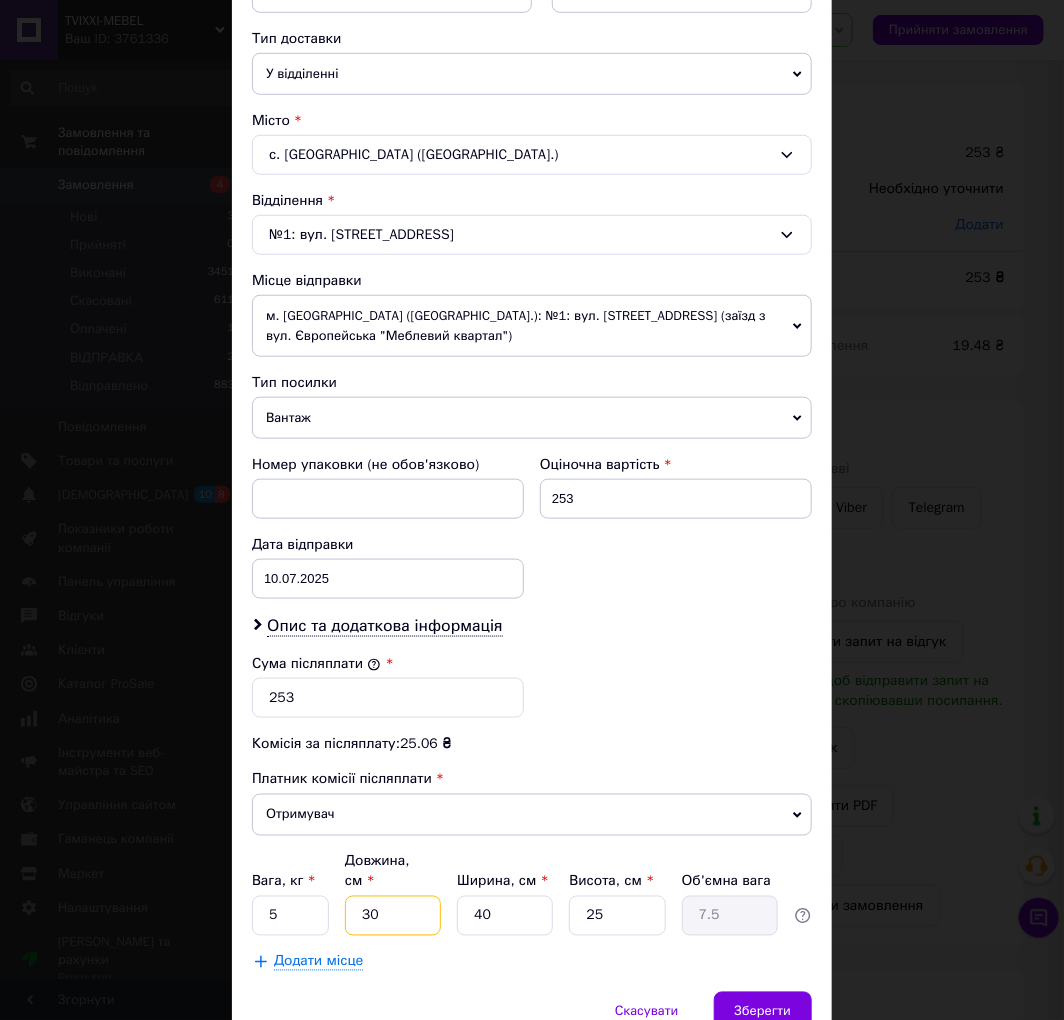 type on "30" 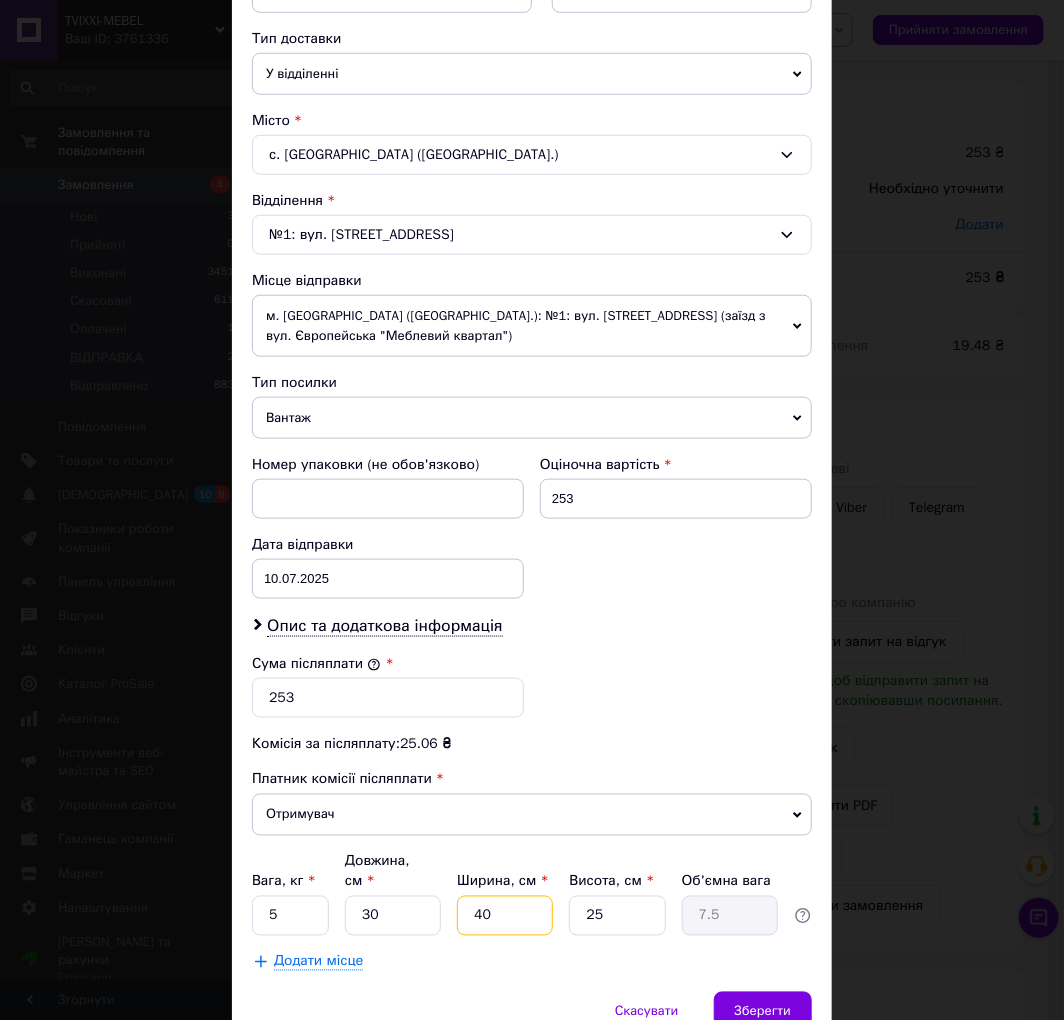 type on "3" 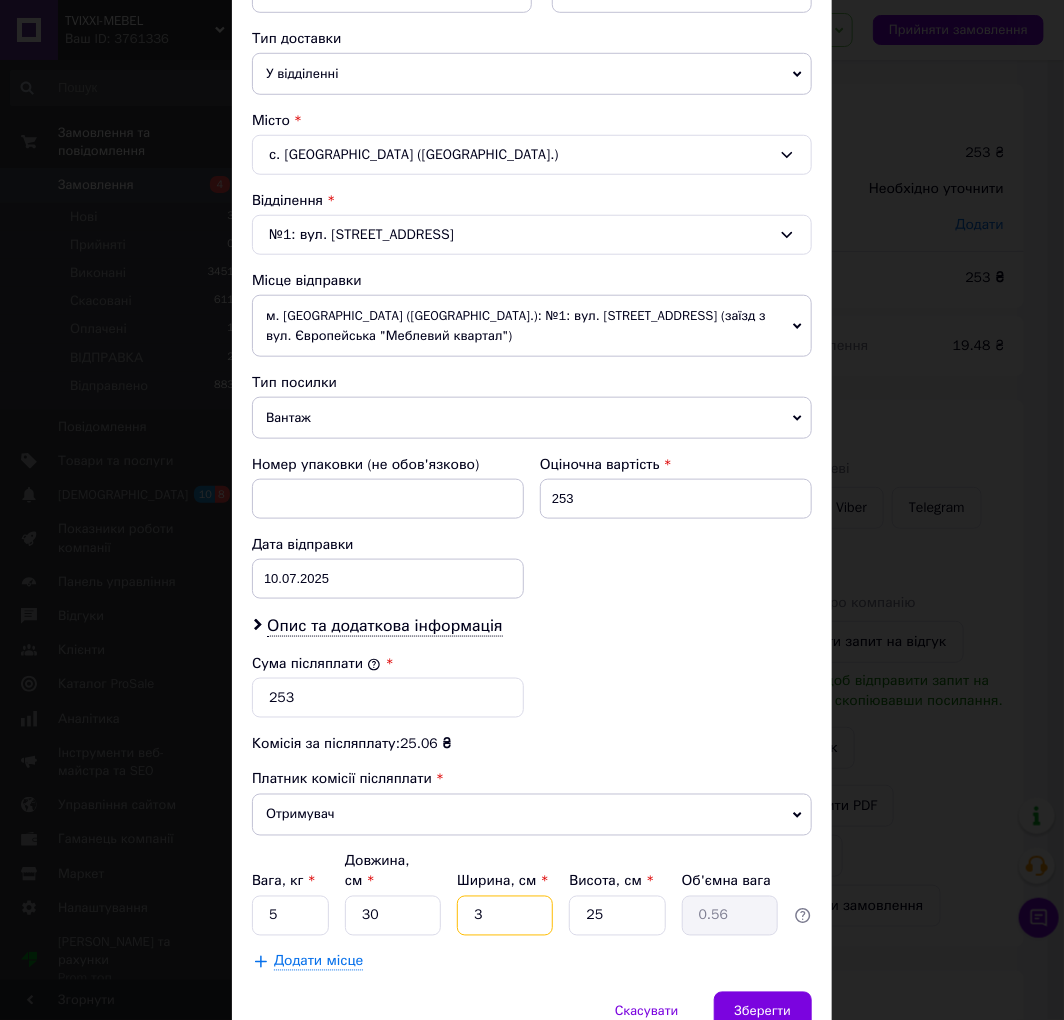 type on "35" 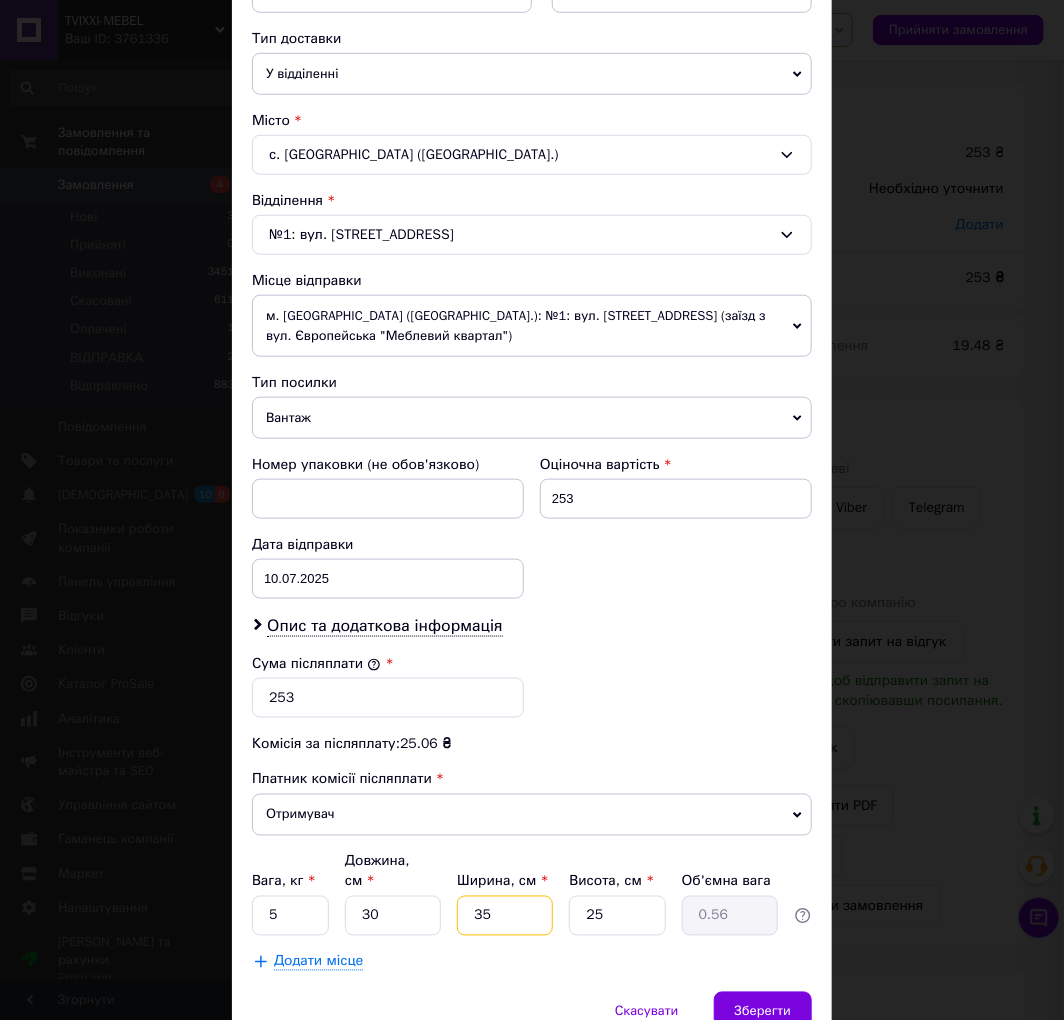 type on "6.56" 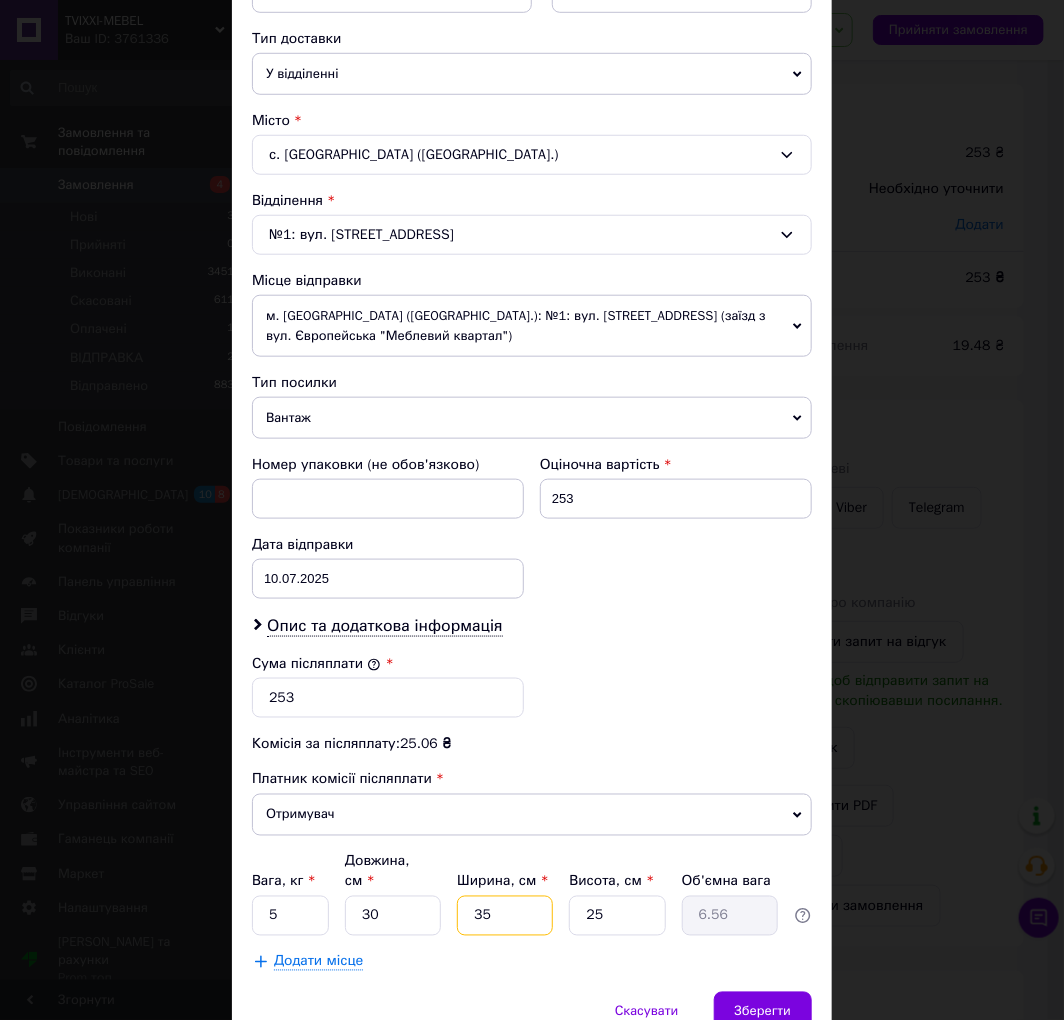type on "35" 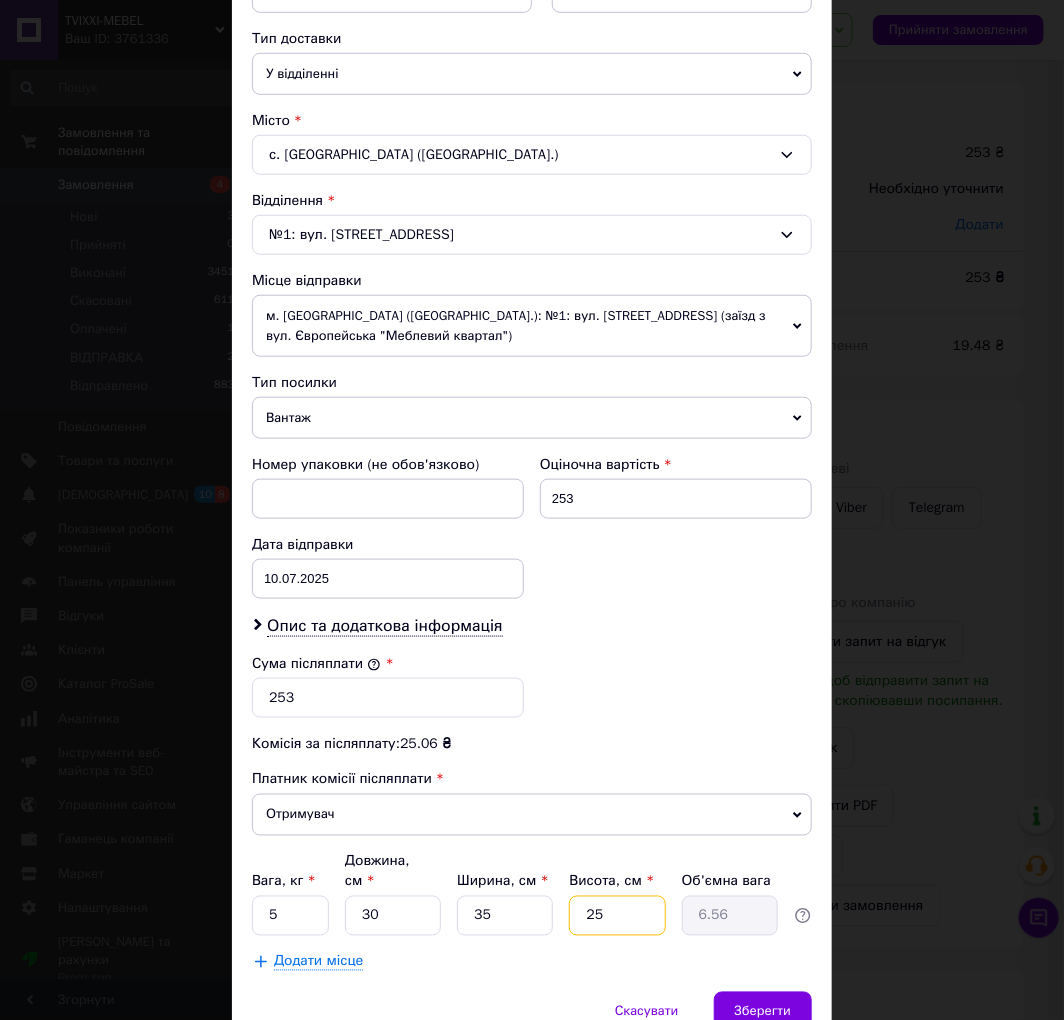 type on "3" 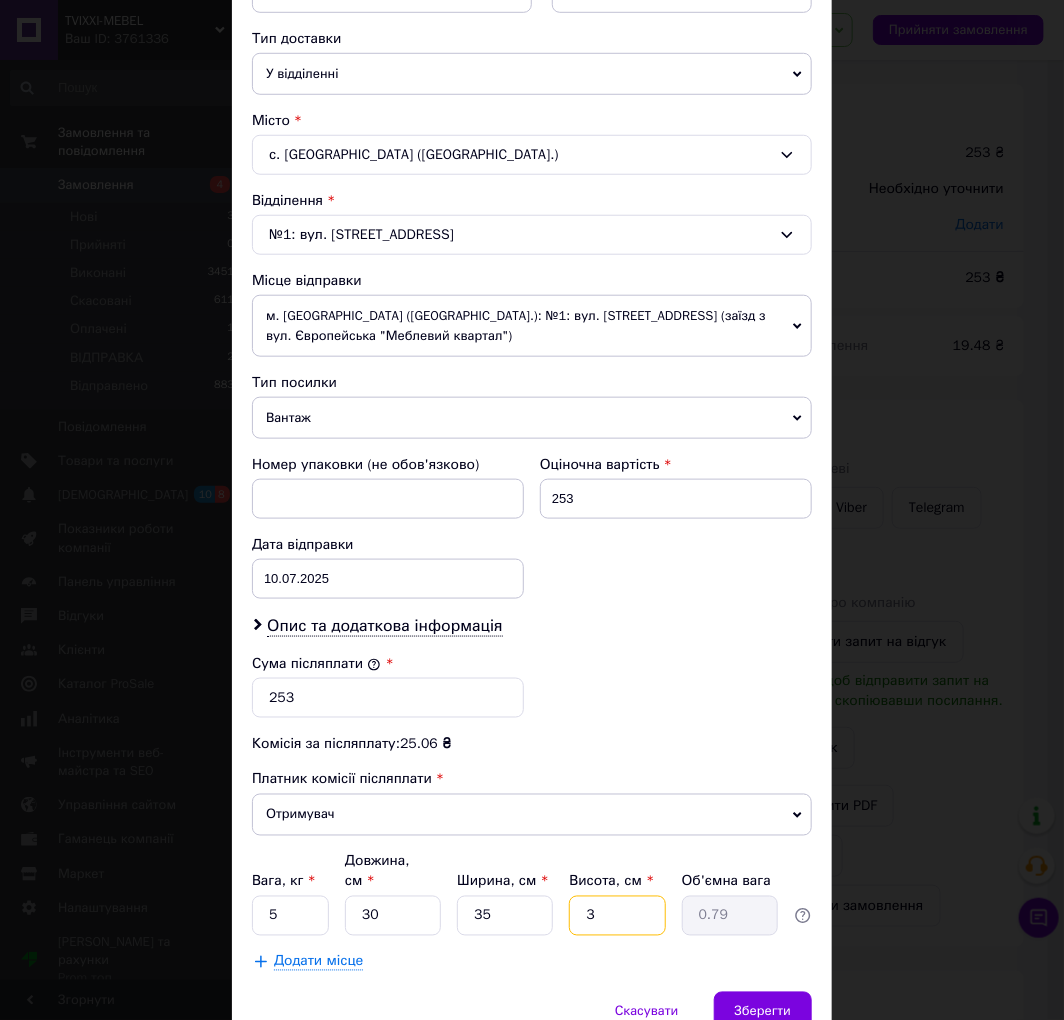 type on "30" 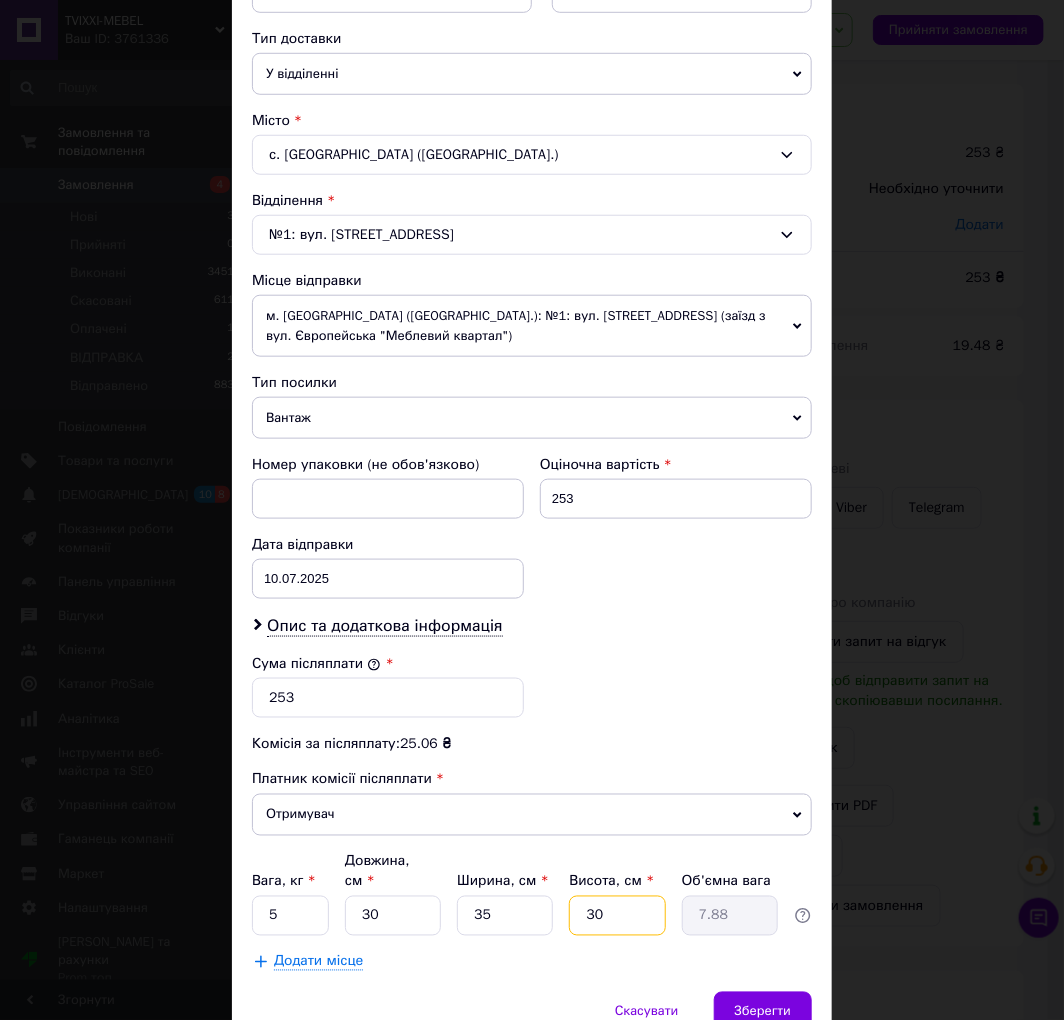 type on "30" 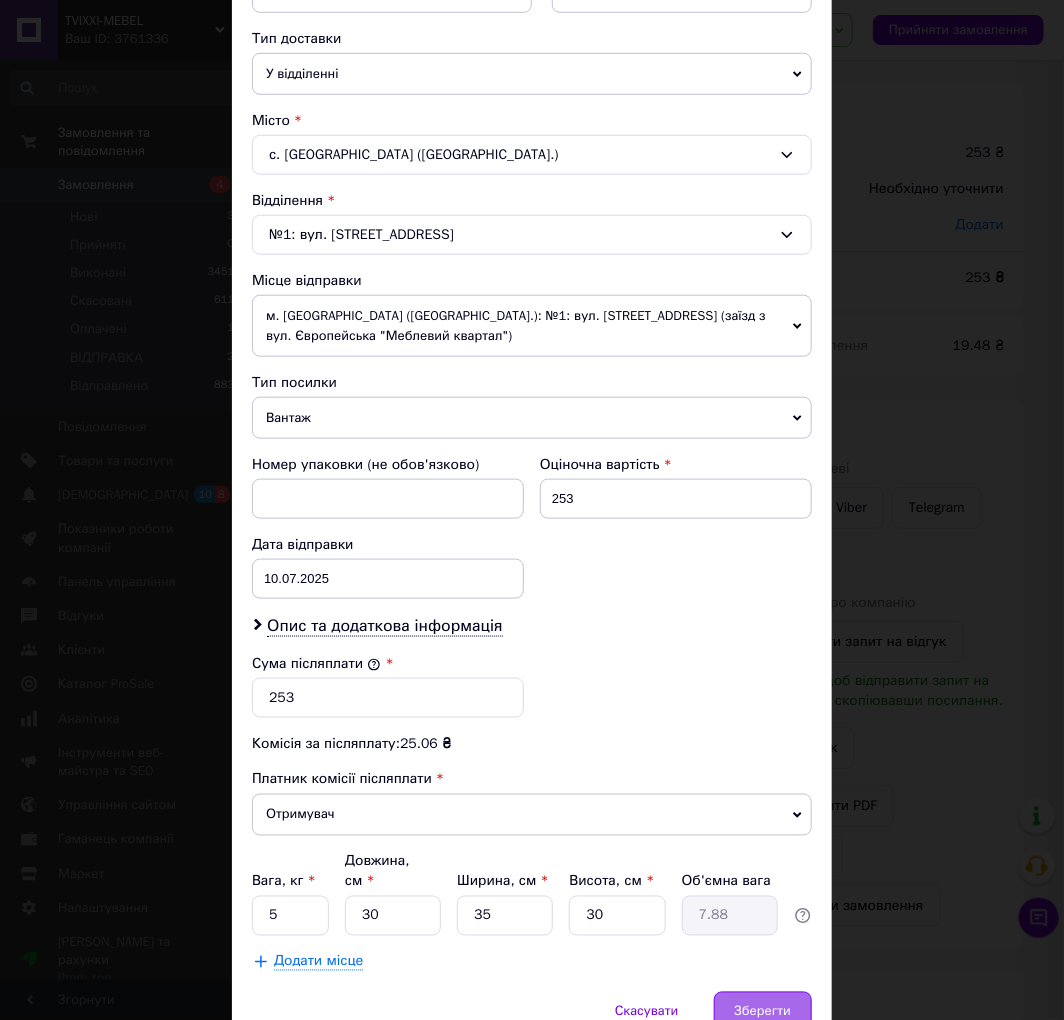 click on "Зберегти" at bounding box center (763, 1012) 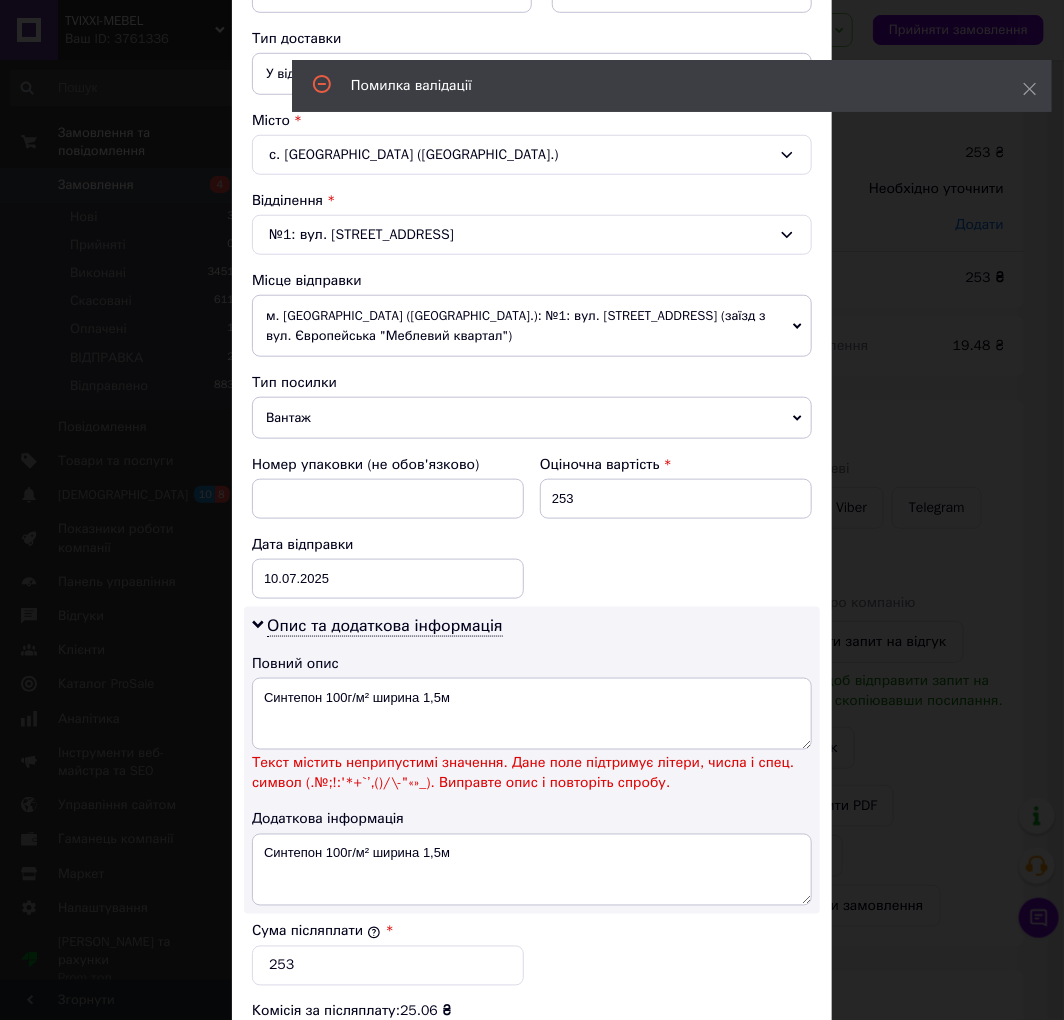 click on "× Редагування доставки Спосіб доставки Нова Пошта (платна) Платник Отримувач Відправник Прізвище отримувача Ііаницька Ім'я отримувача Оксана По батькові отримувача Телефон отримувача +380951386940 Тип доставки У відділенні Кур'єром В поштоматі Місто с. Красносілка (Одеська обл.) Відділення №1: вул. Незалежності, 107а Місце відправки м. Полтава (Полтавська обл.): №1: вул. Ветеринарна, 22 (заїзд з вул. Європейська "Меблевий квартал") Немає збігів. Спробуйте змінити умови пошуку Додати ще місце відправки Тип посилки Вантаж Документи Номер упаковки (не обов'язково) 253 < >" at bounding box center (532, 510) 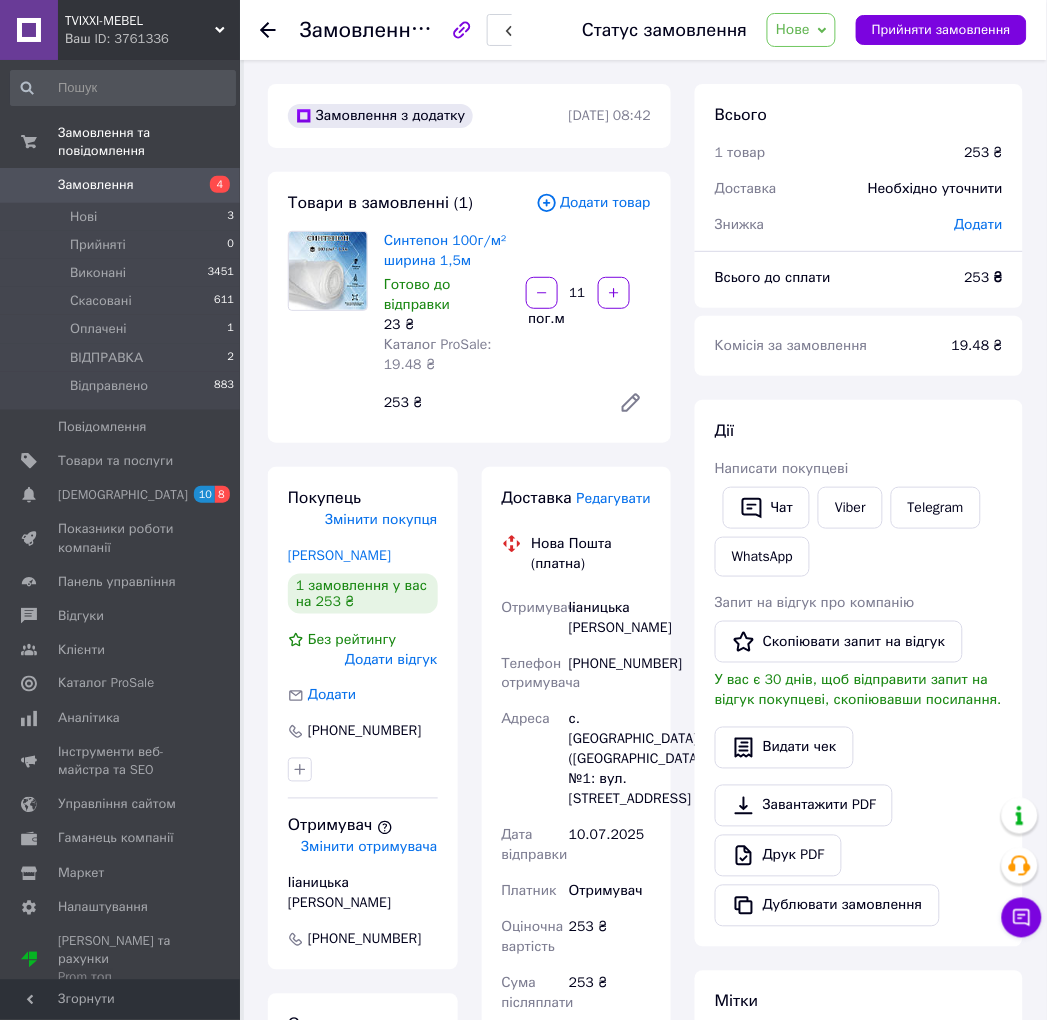 click on "[PHONE_NUMBER]" at bounding box center [610, 674] 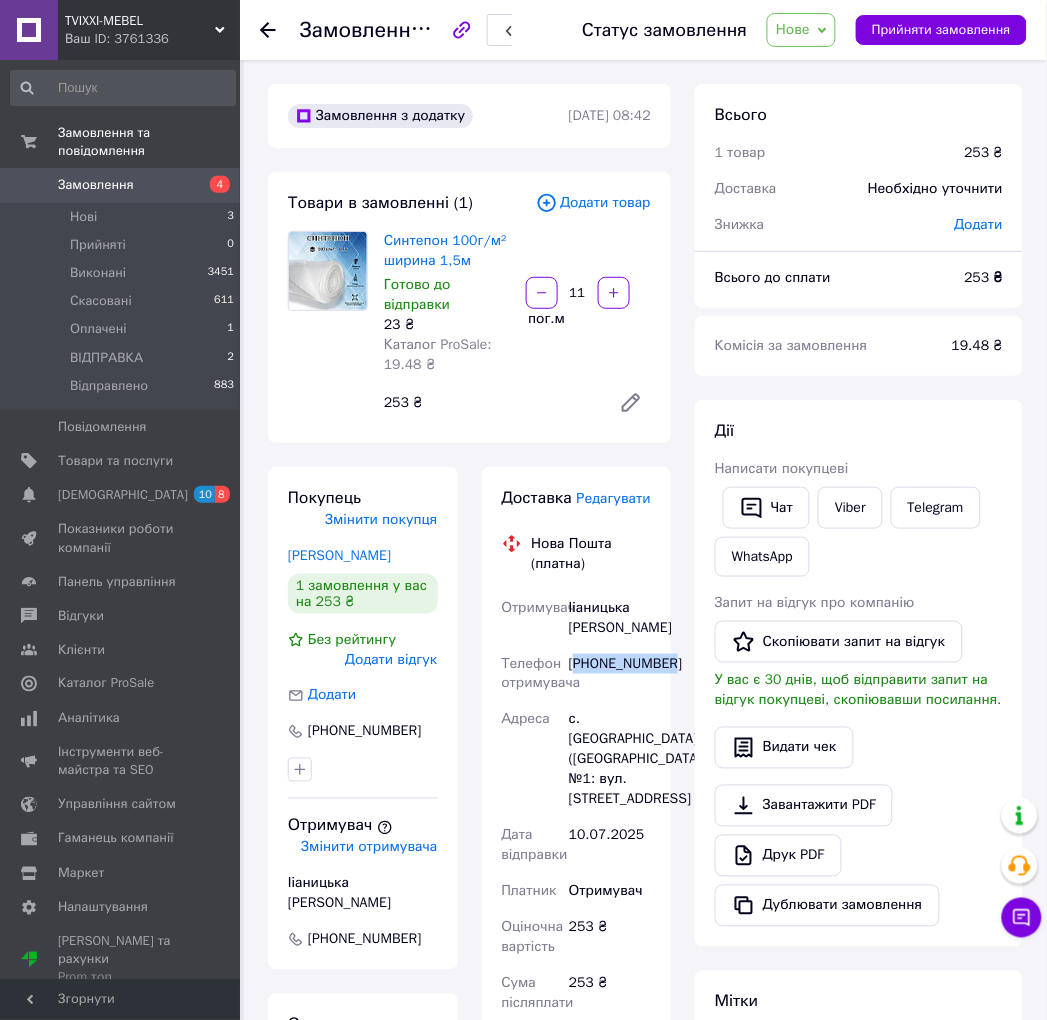 click on "[PHONE_NUMBER]" at bounding box center [610, 674] 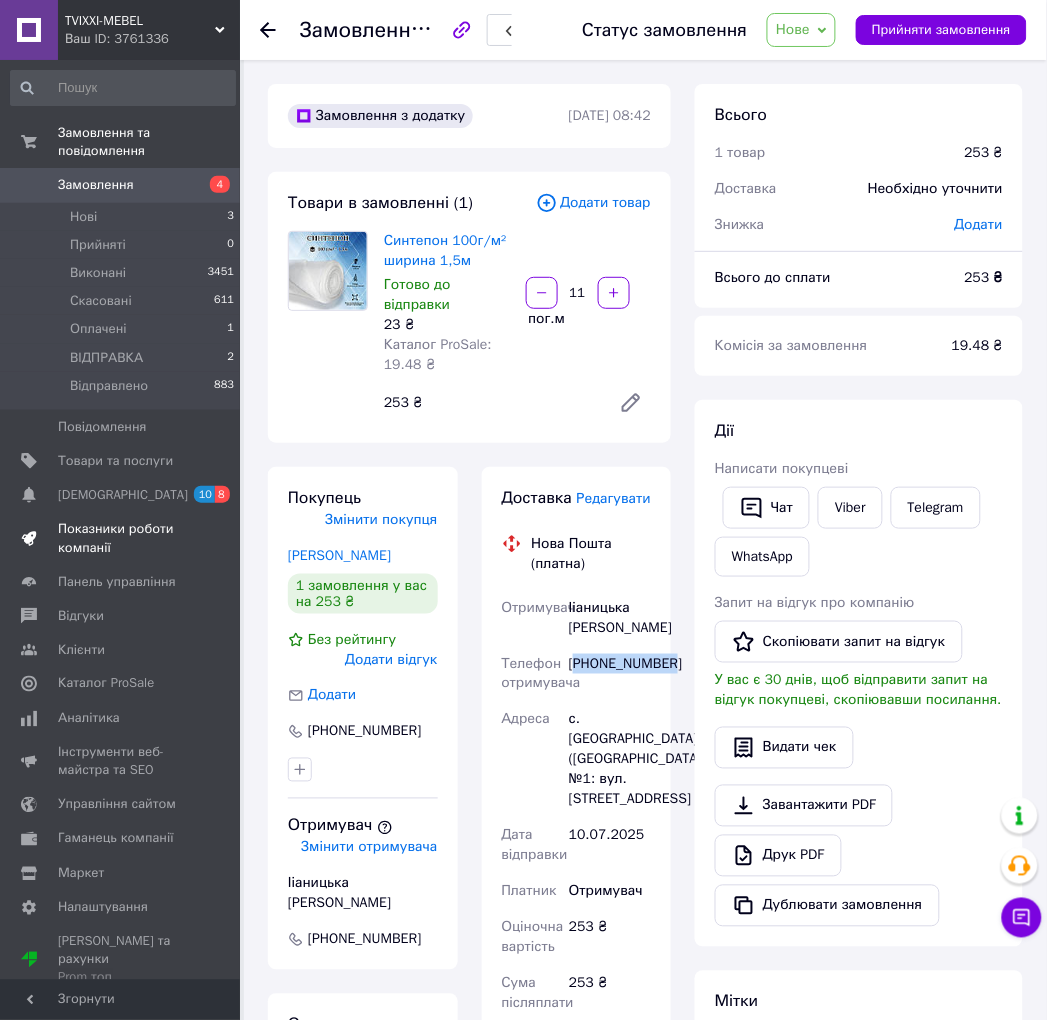copy on "380951386940" 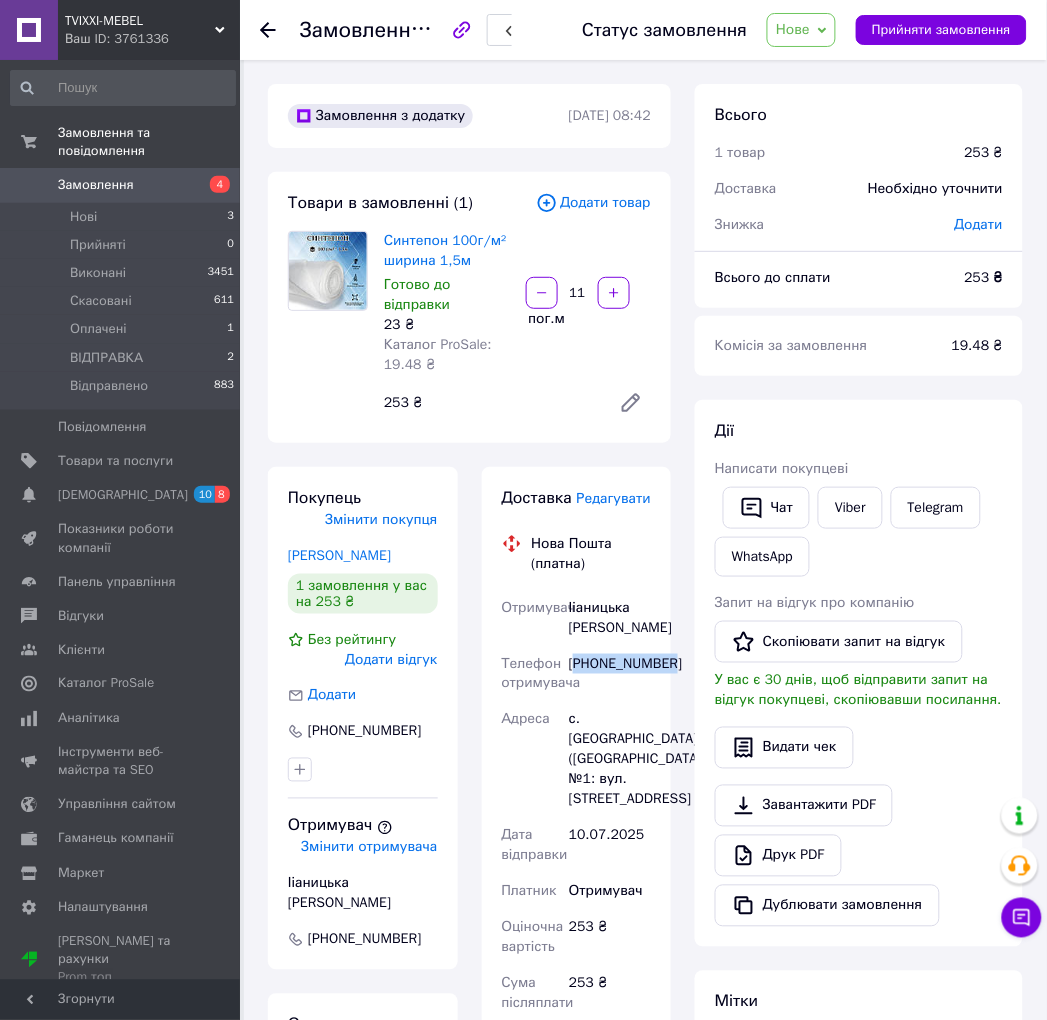 click on "Ііаницька Оксана" at bounding box center [610, 618] 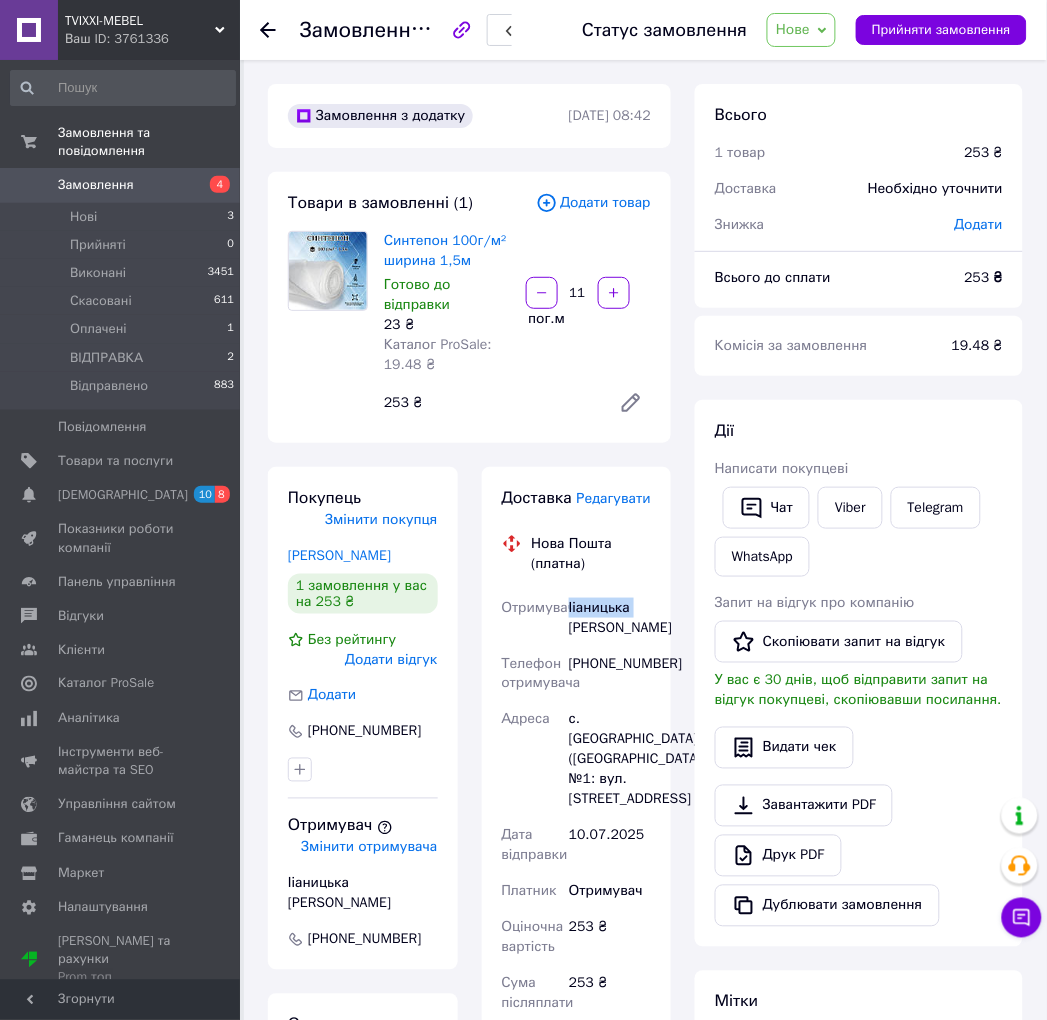 click on "Ііаницька Оксана" at bounding box center [610, 618] 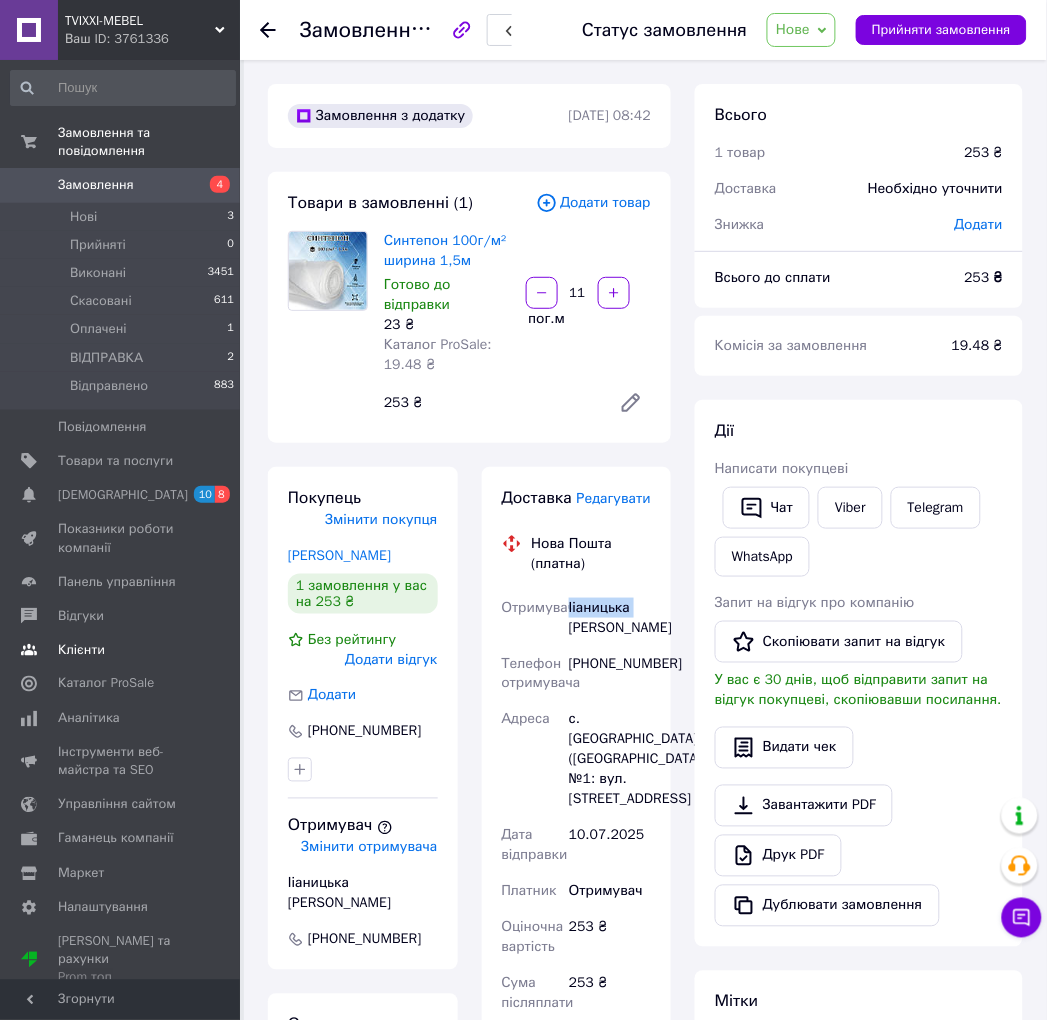 copy on "Ііаницька" 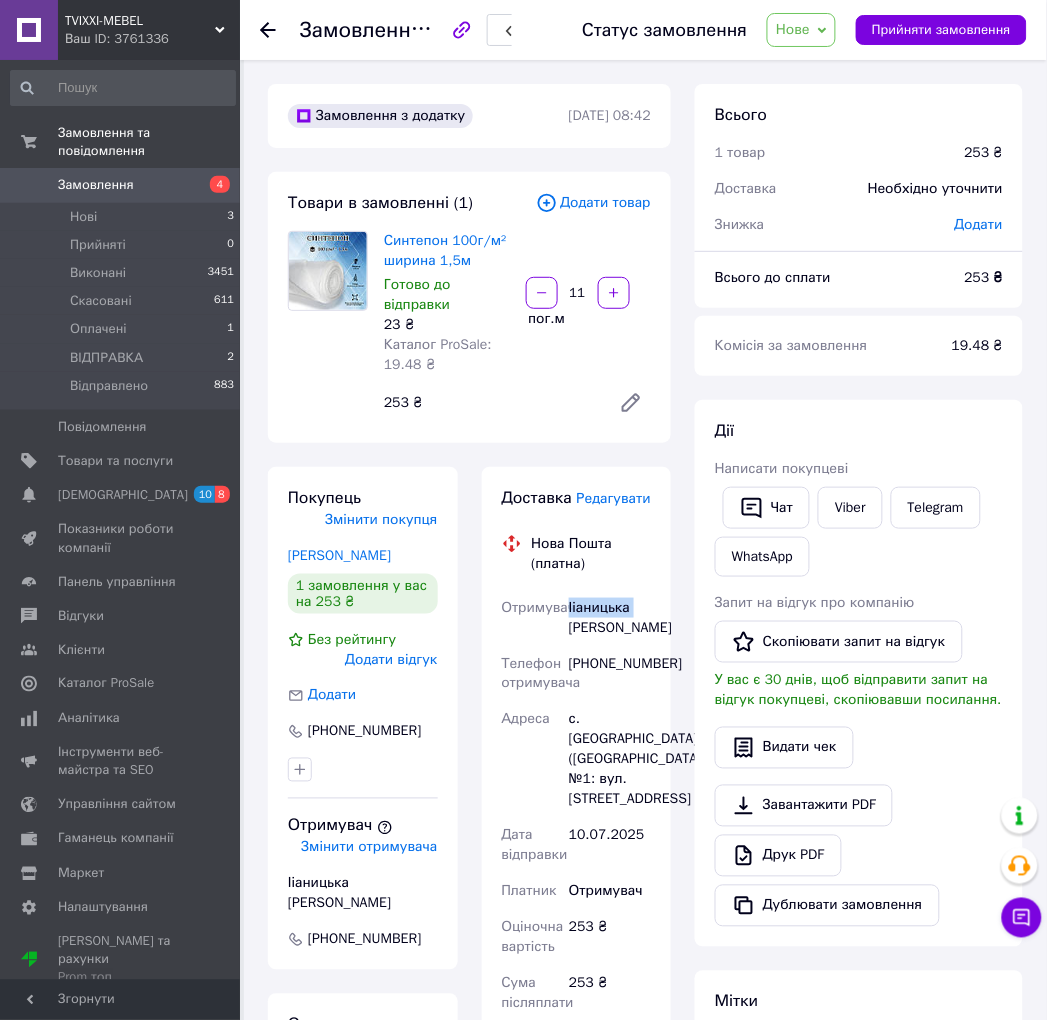 click on "Ііаницька Оксана" at bounding box center [610, 618] 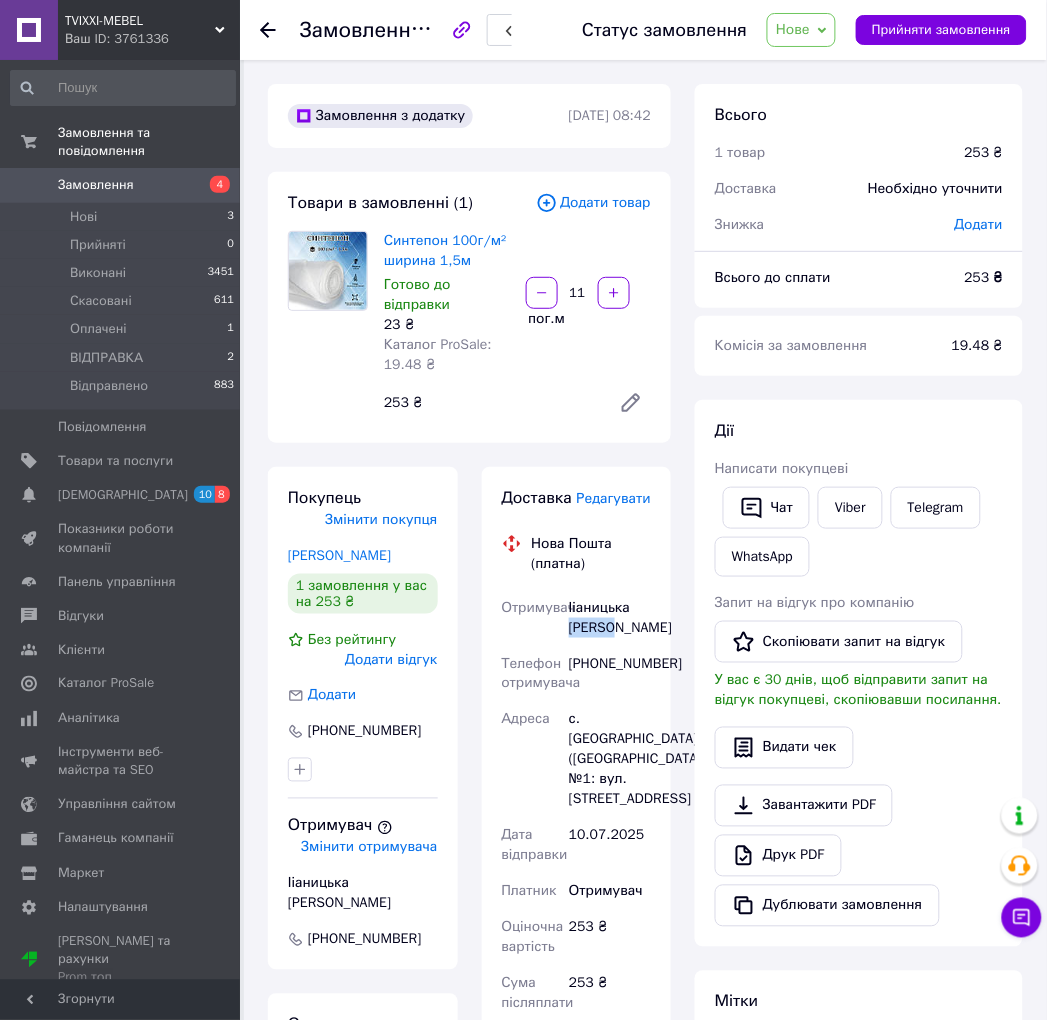 click on "Ііаницька Оксана" at bounding box center [610, 618] 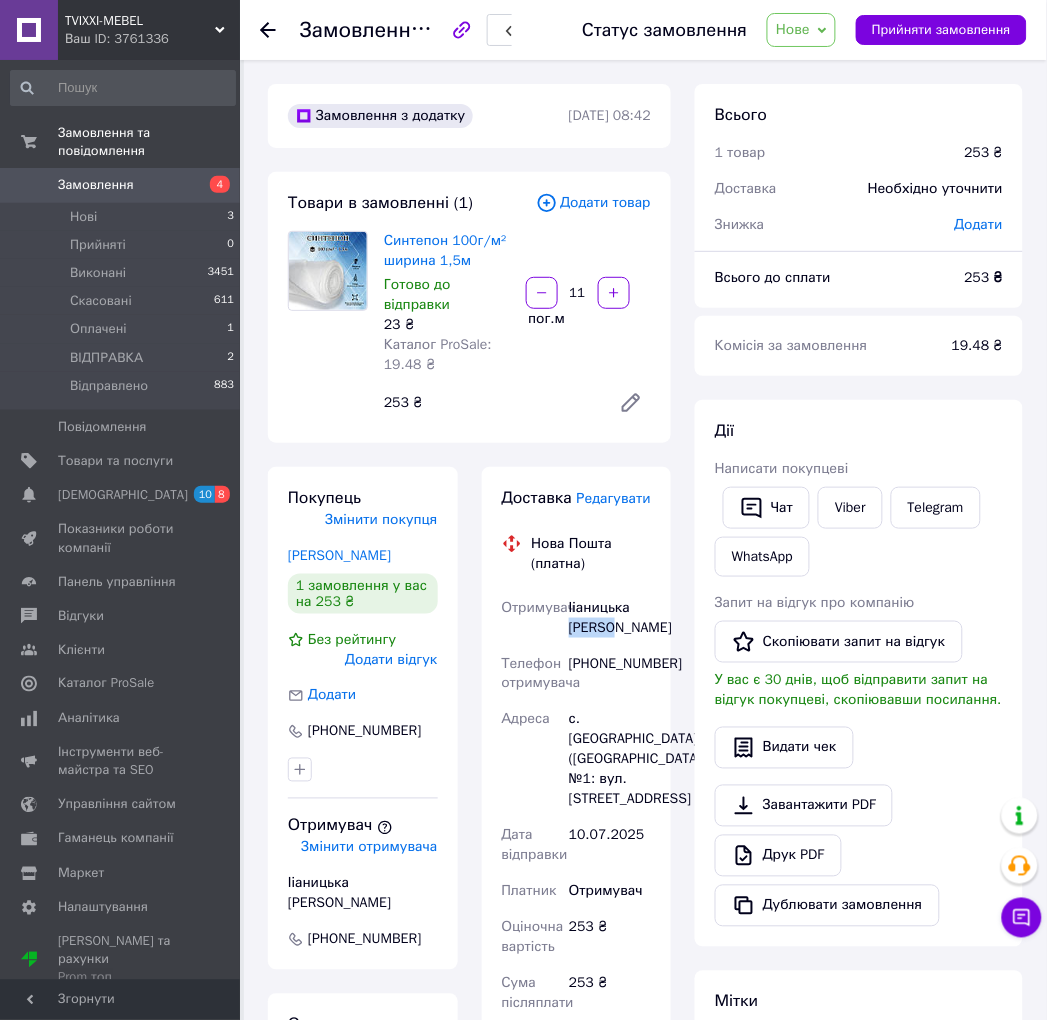 click on "[PHONE_NUMBER]" at bounding box center [610, 674] 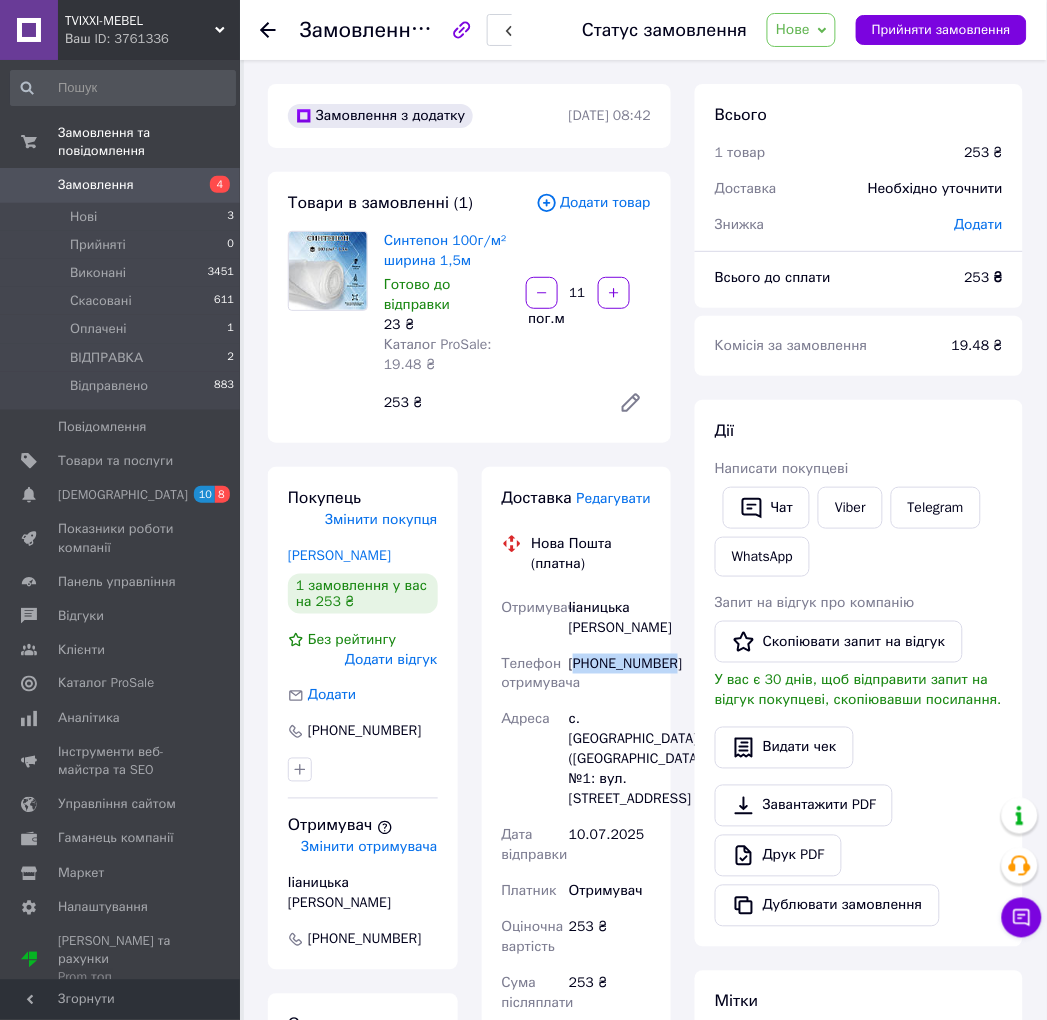 click on "[PHONE_NUMBER]" at bounding box center [610, 674] 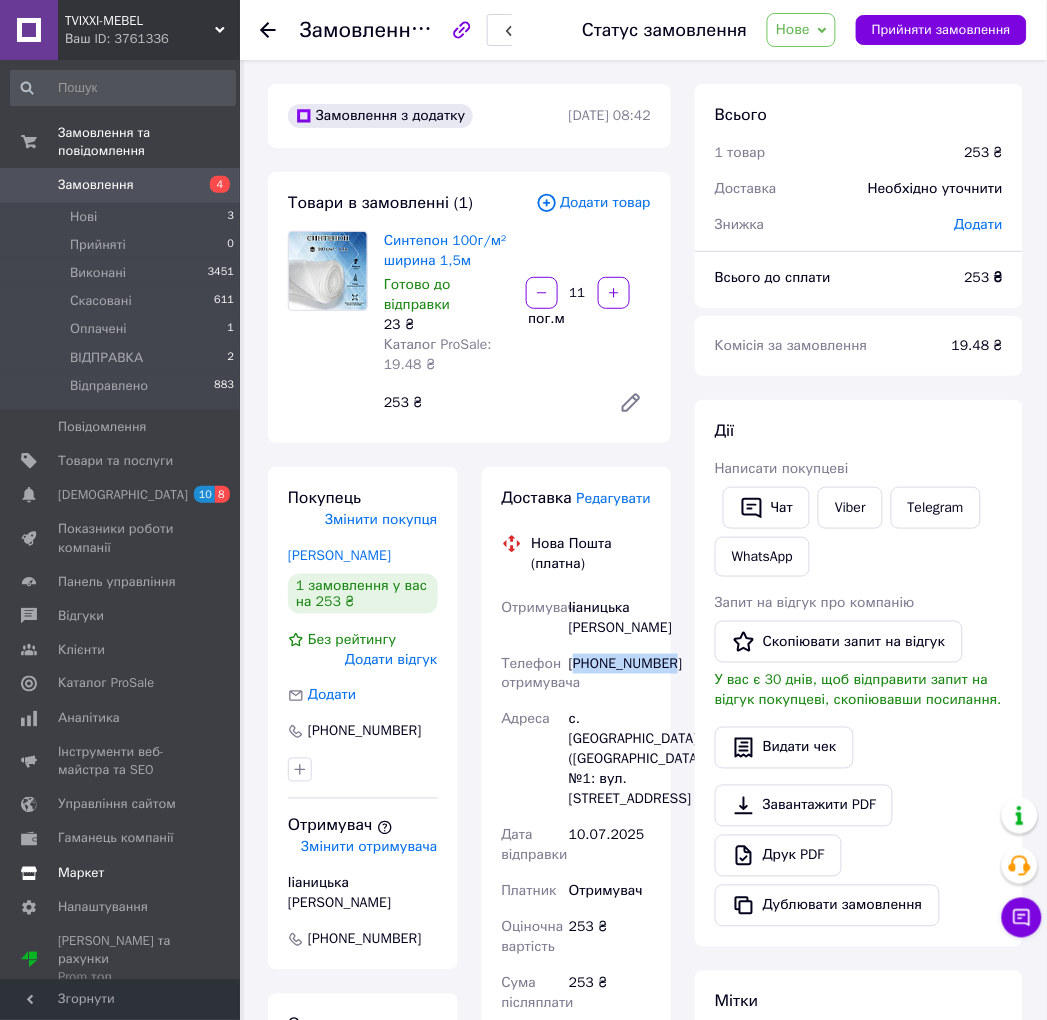 copy on "380951386940" 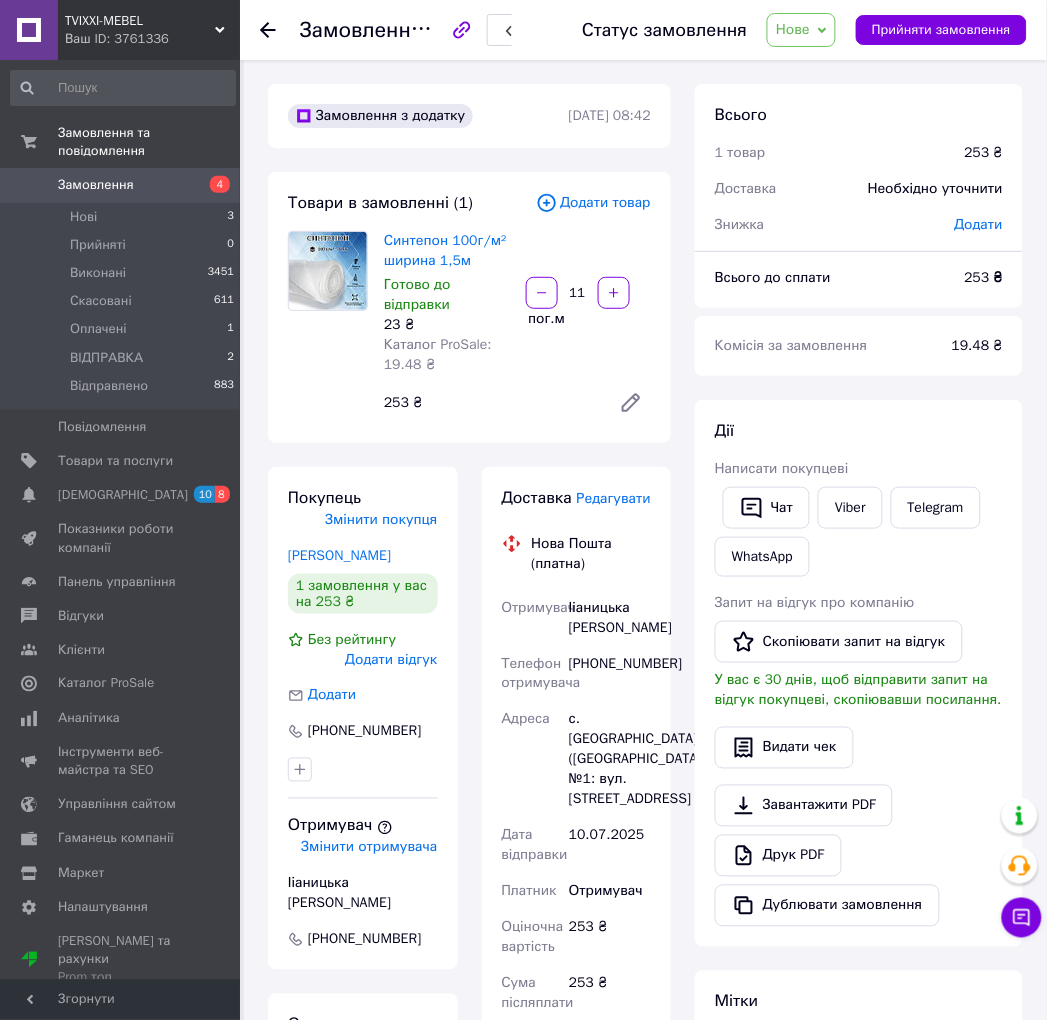 click on "Редагувати" at bounding box center (614, 498) 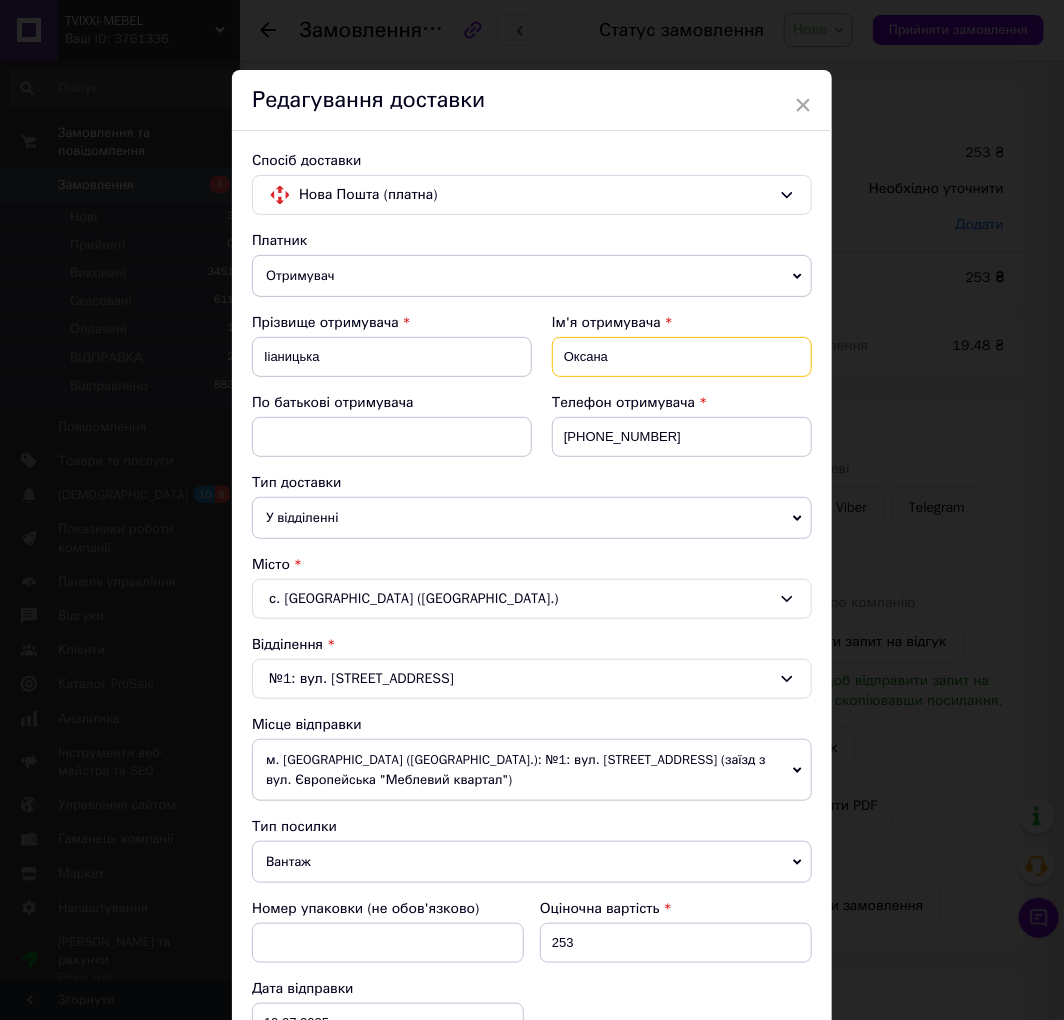 drag, startPoint x: 634, startPoint y: 363, endPoint x: 550, endPoint y: 356, distance: 84.29116 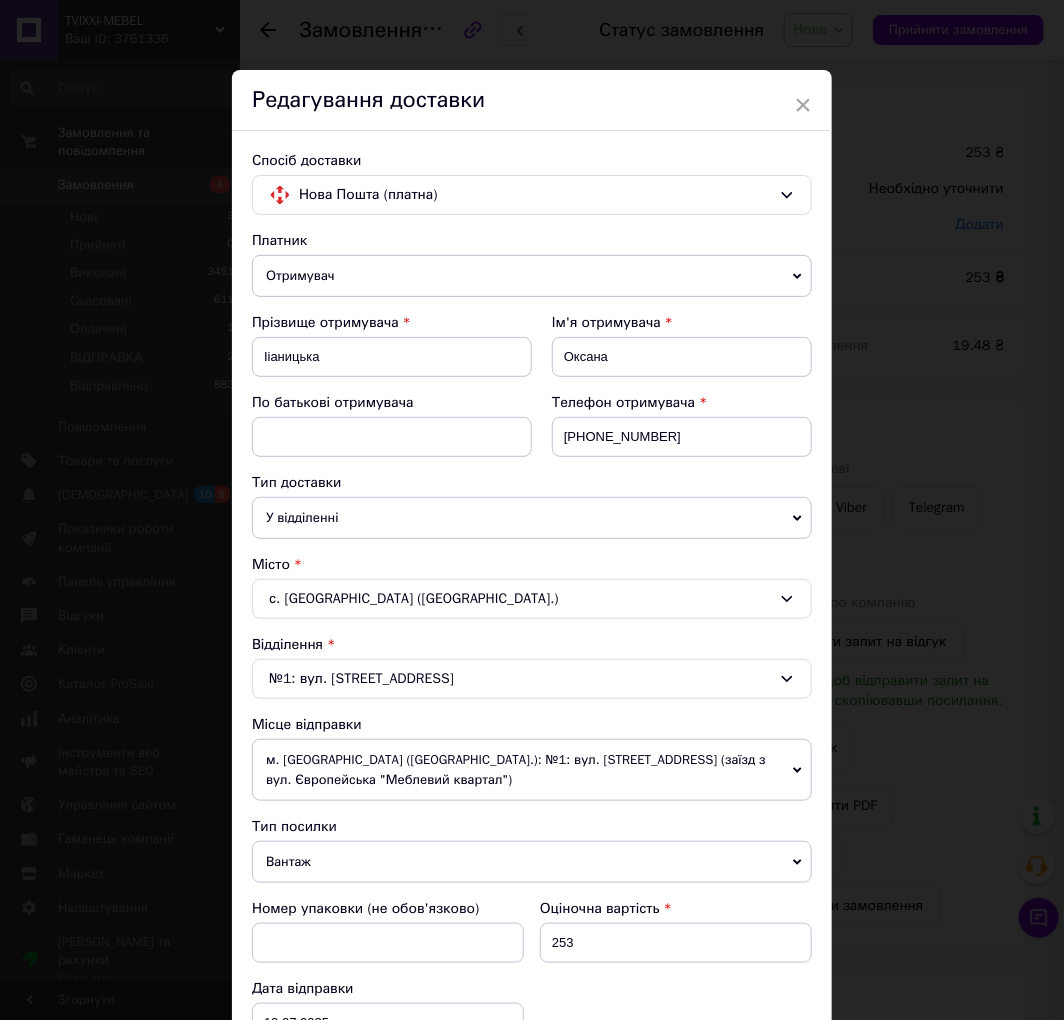 click on "Редагування доставки" at bounding box center (532, 100) 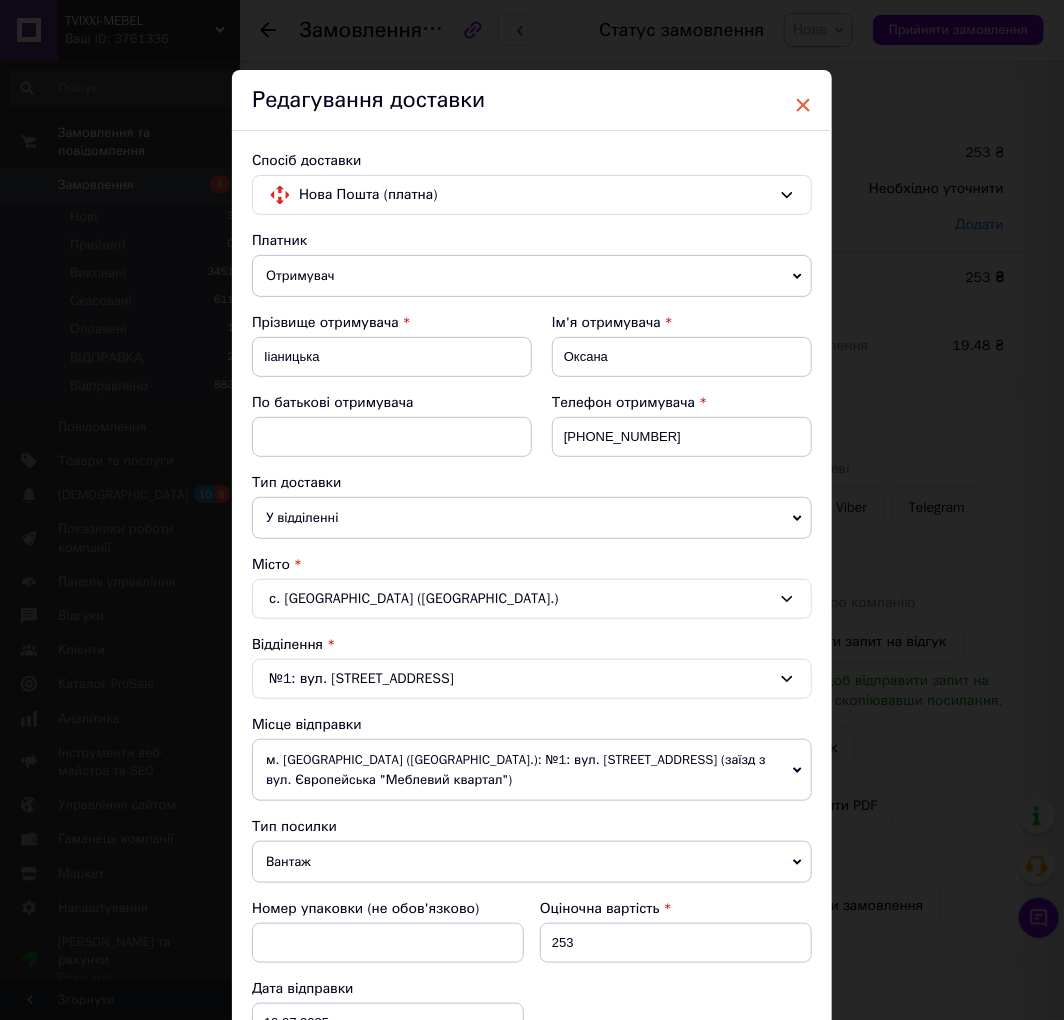 click on "×" at bounding box center [803, 105] 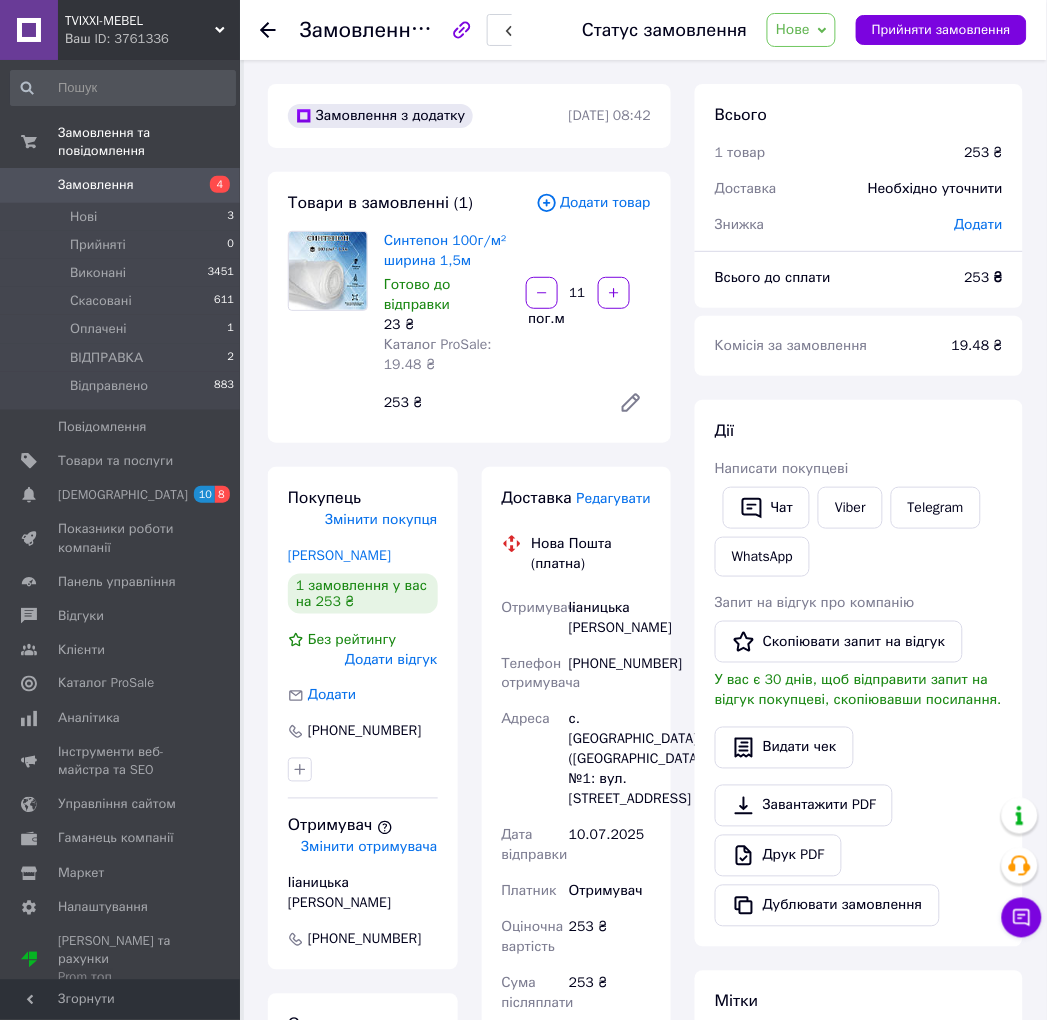 click on "с. [GEOGRAPHIC_DATA] ([GEOGRAPHIC_DATA].), №1: вул. [STREET_ADDRESS]" at bounding box center (610, 760) 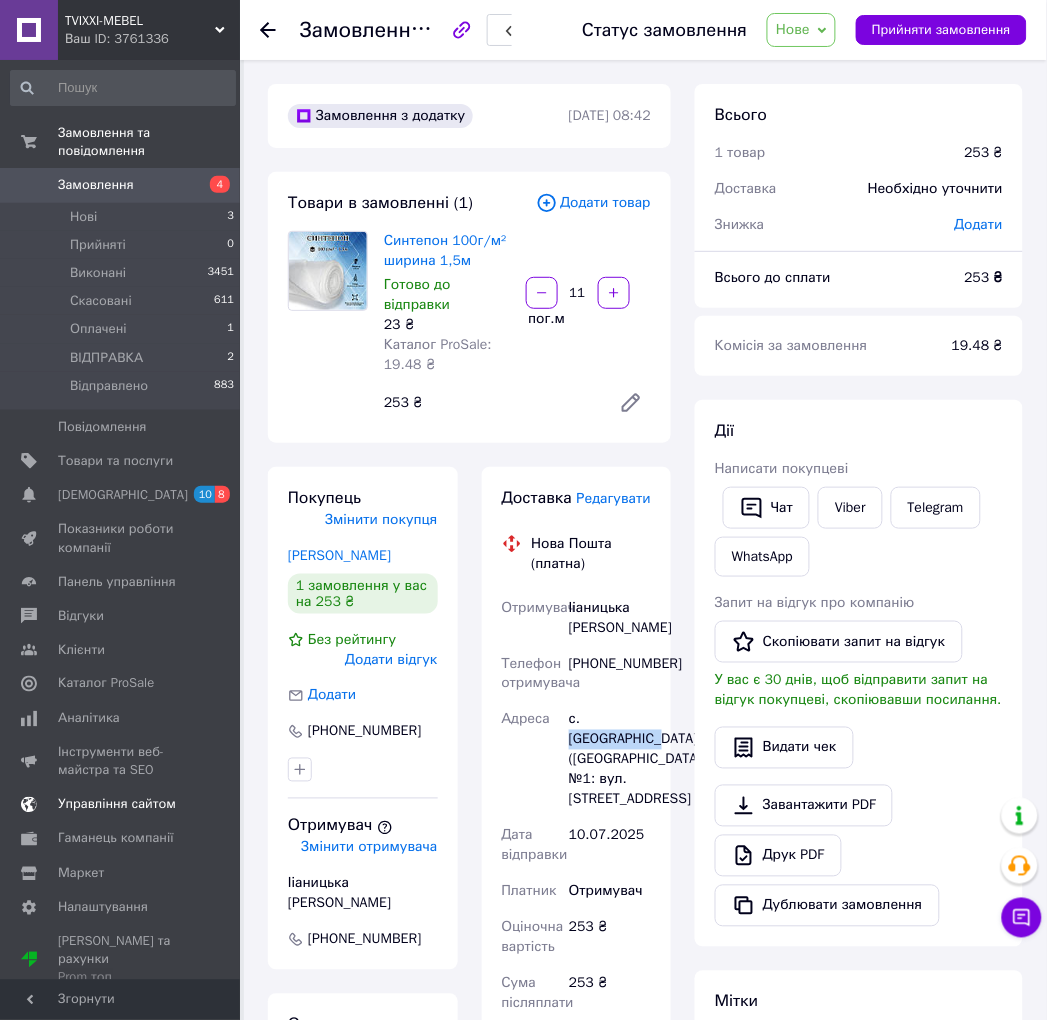 copy on "Красносілка" 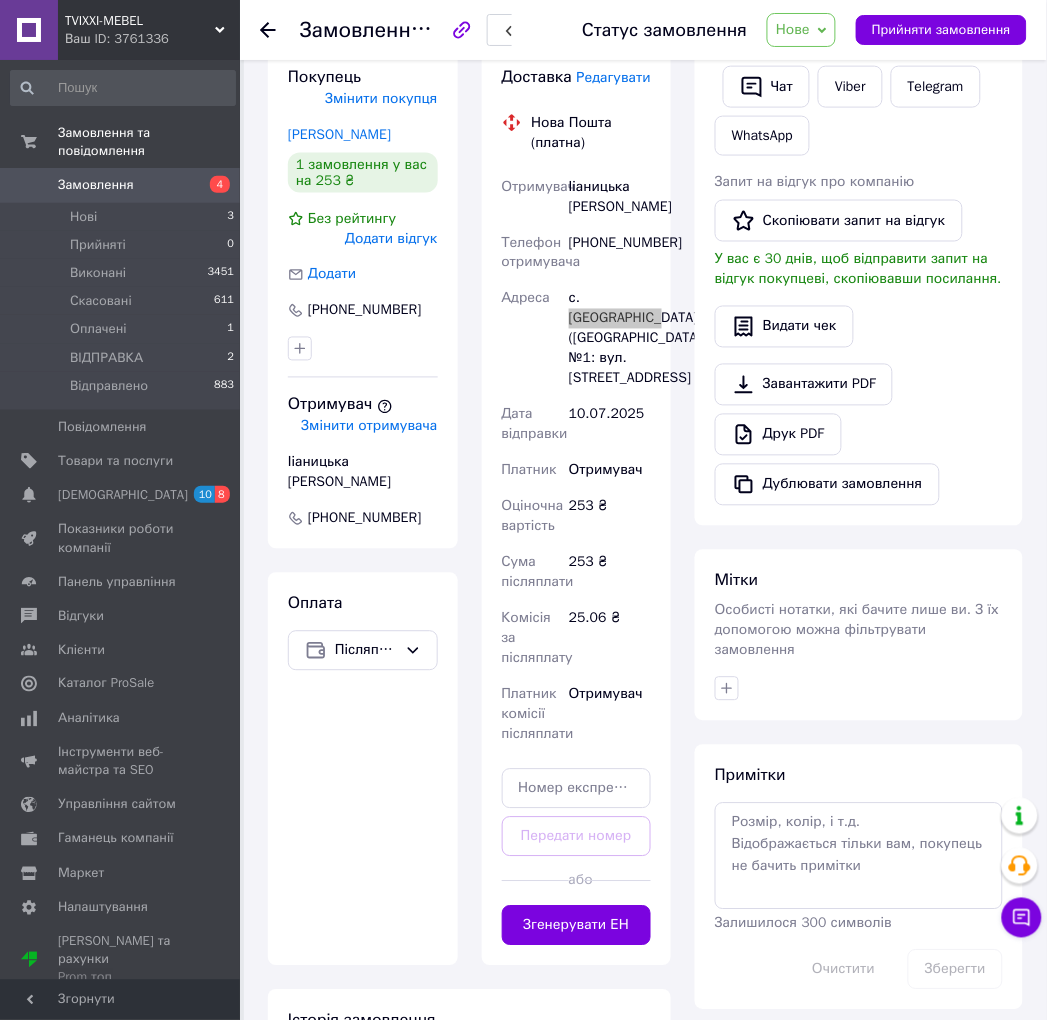 scroll, scrollTop: 574, scrollLeft: 0, axis: vertical 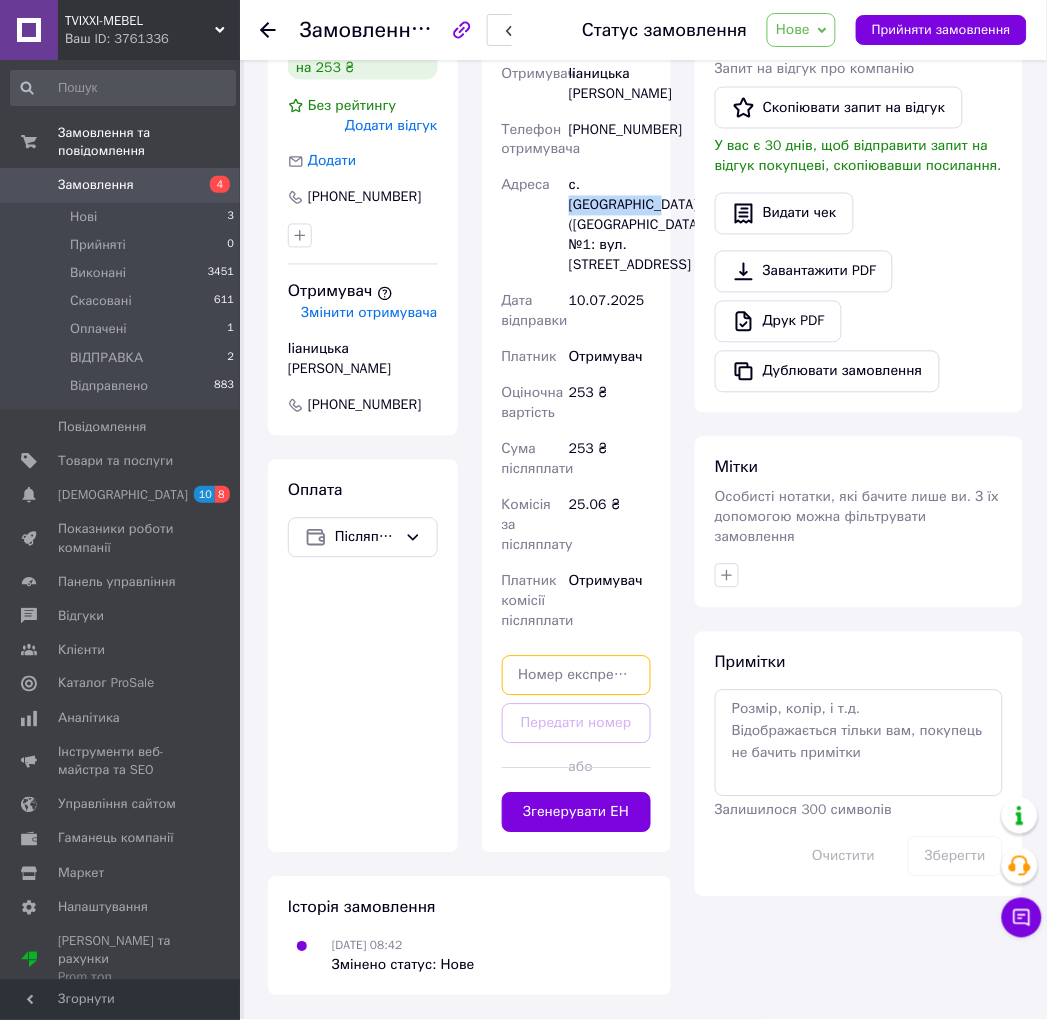 click at bounding box center (577, 676) 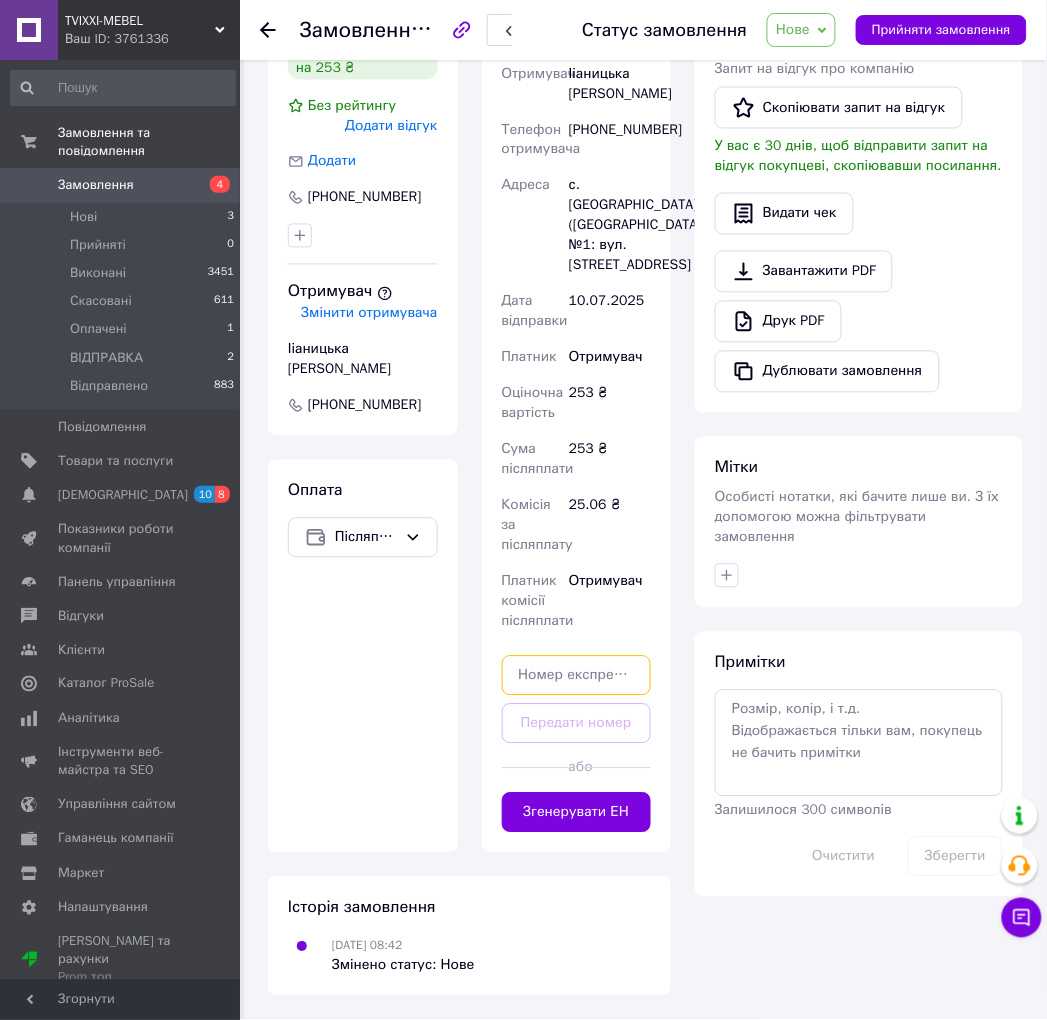 paste on "20451203126376" 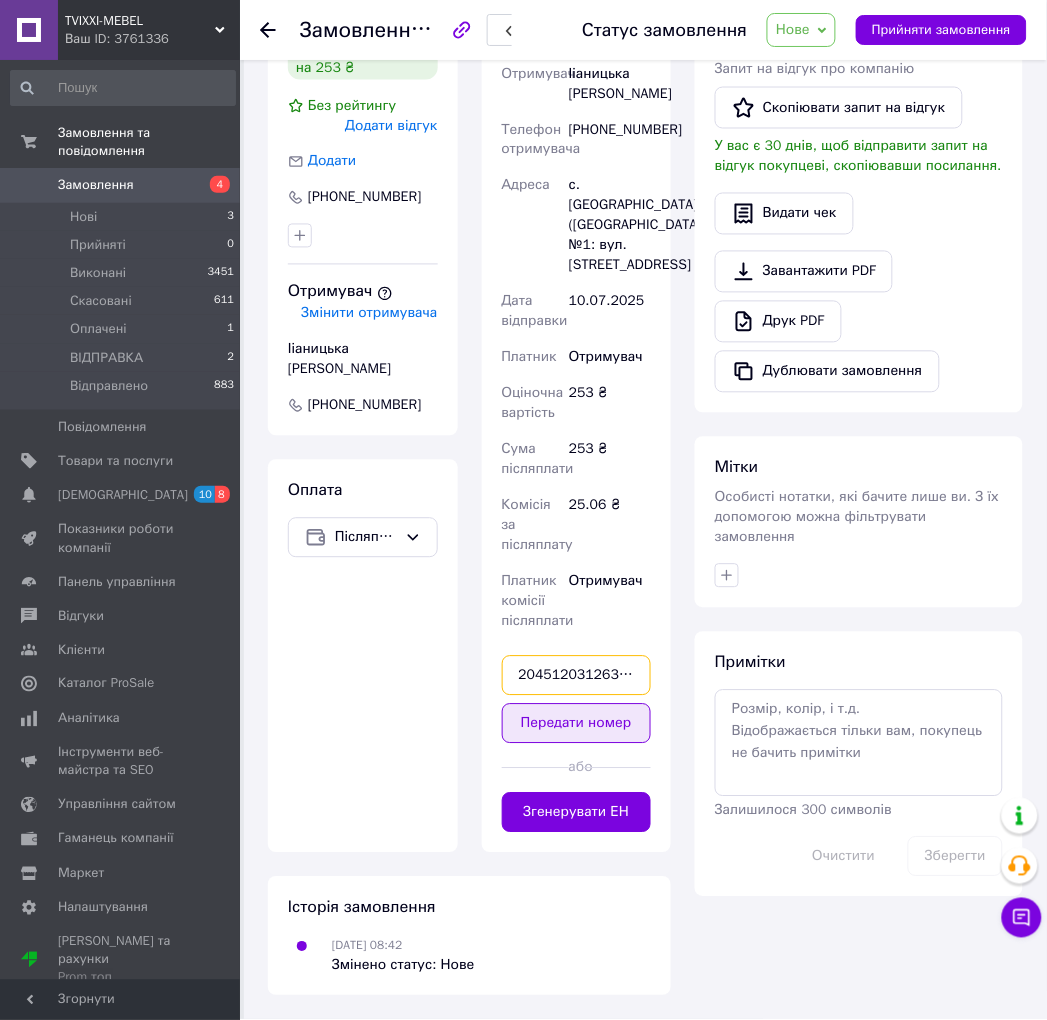 type on "20451203126376" 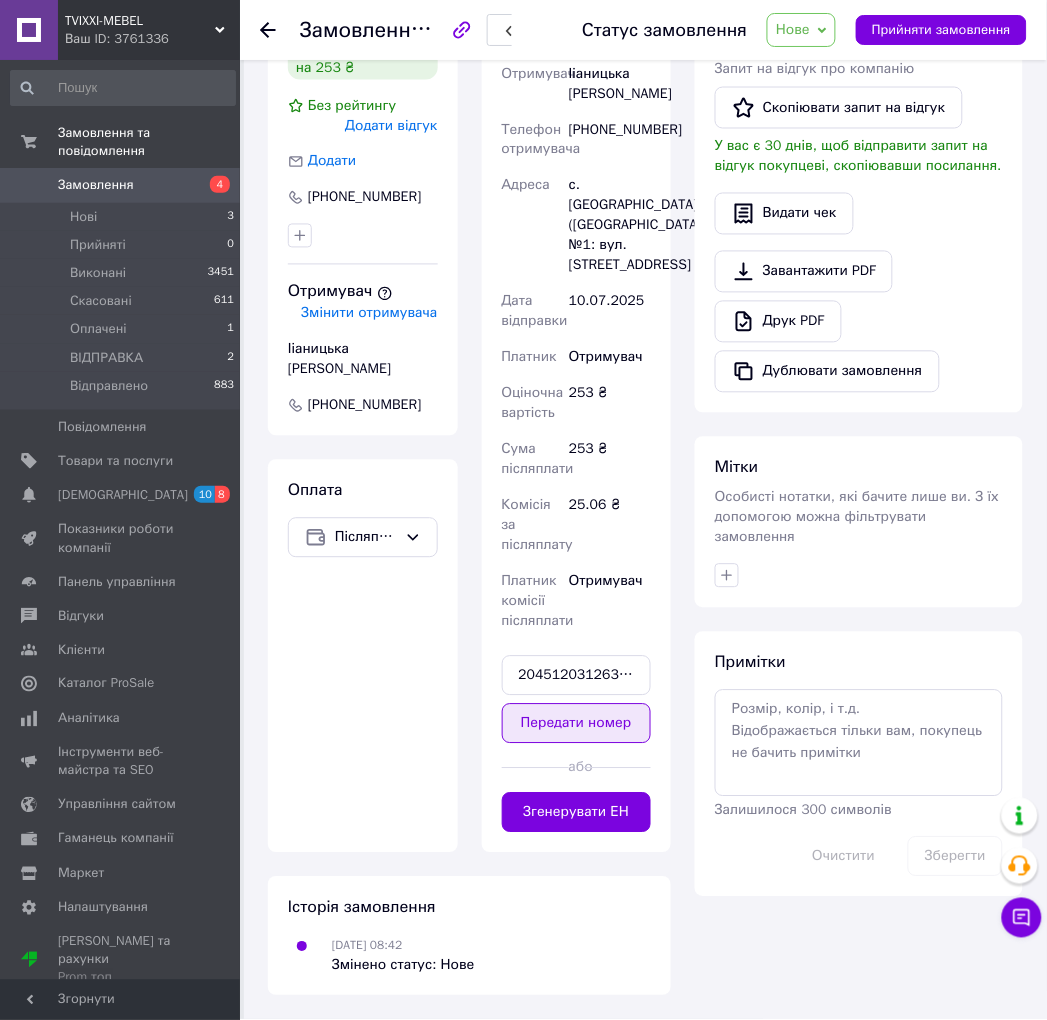 click on "Передати номер" at bounding box center [577, 724] 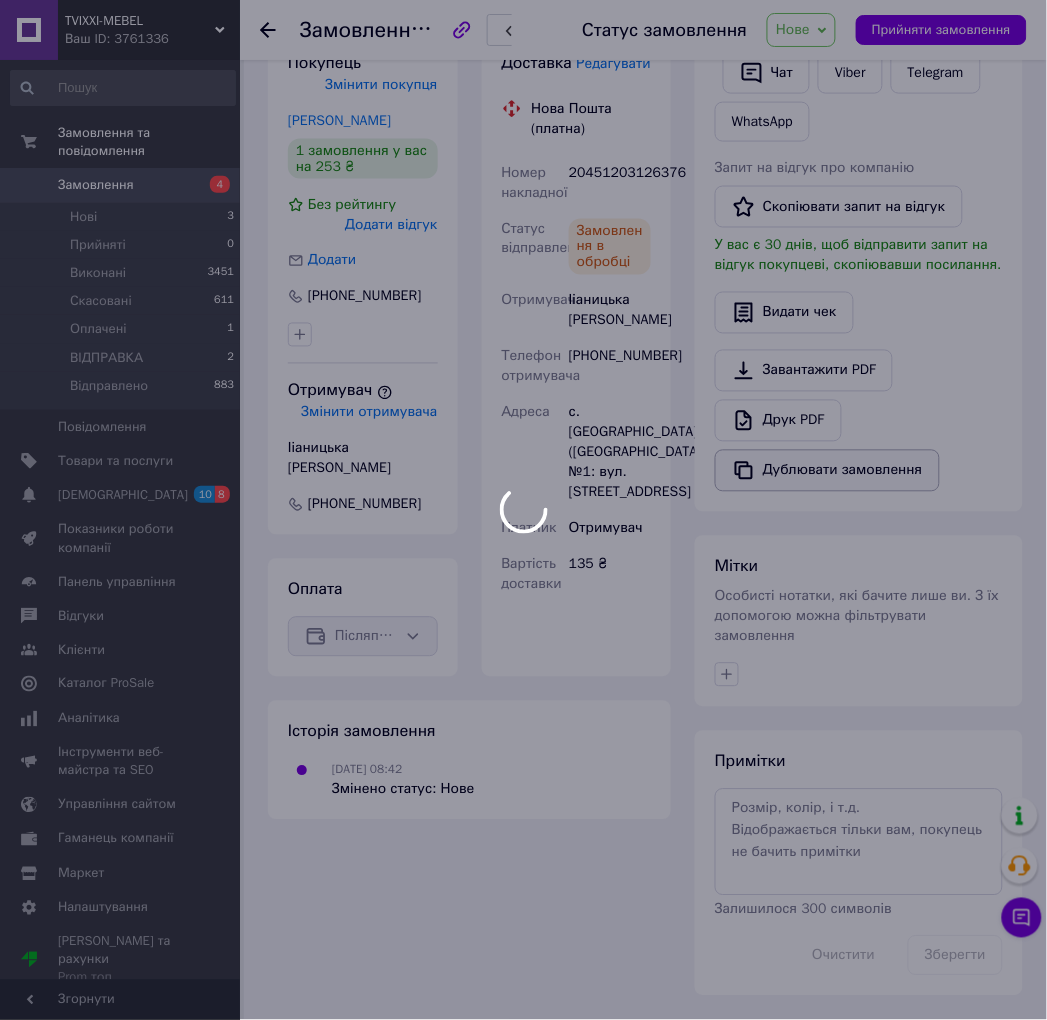 scroll, scrollTop: 415, scrollLeft: 0, axis: vertical 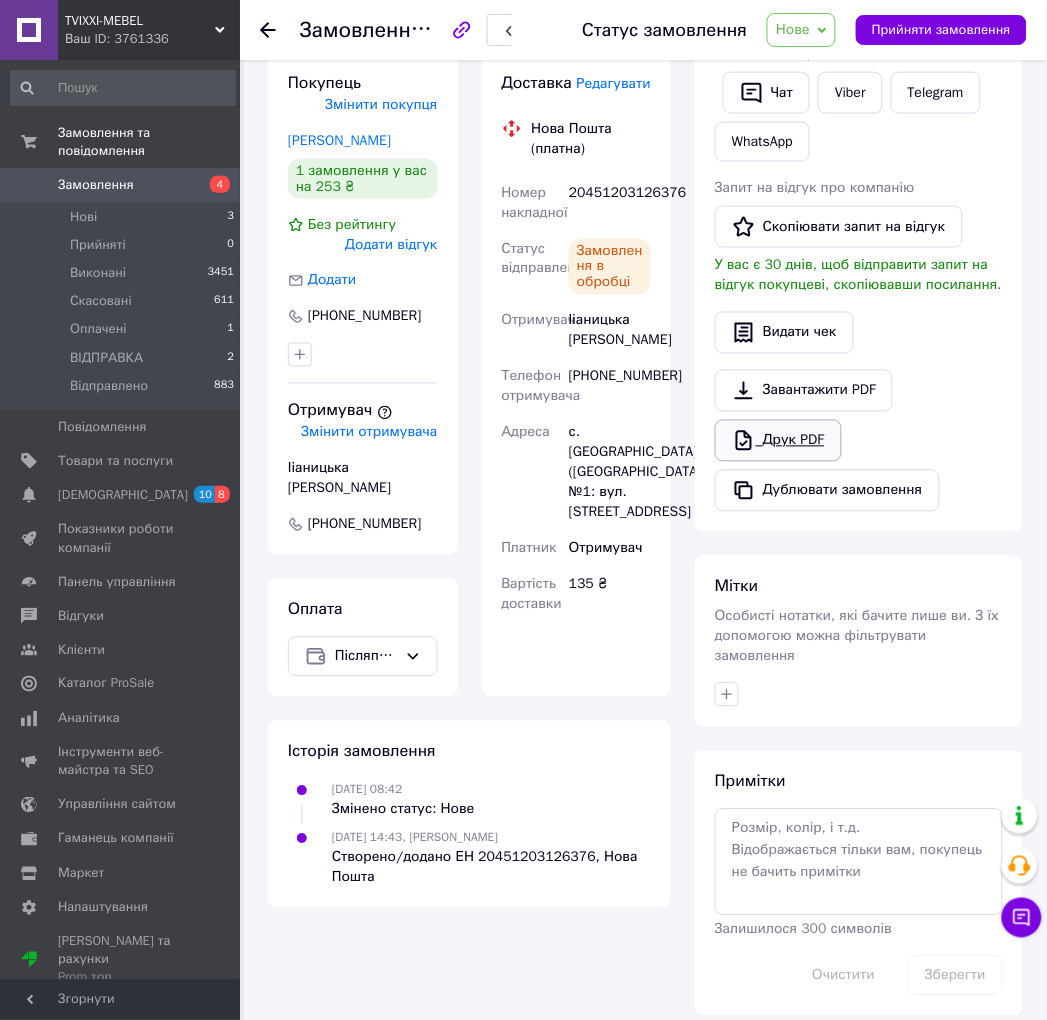 click on "Друк PDF" at bounding box center (778, 441) 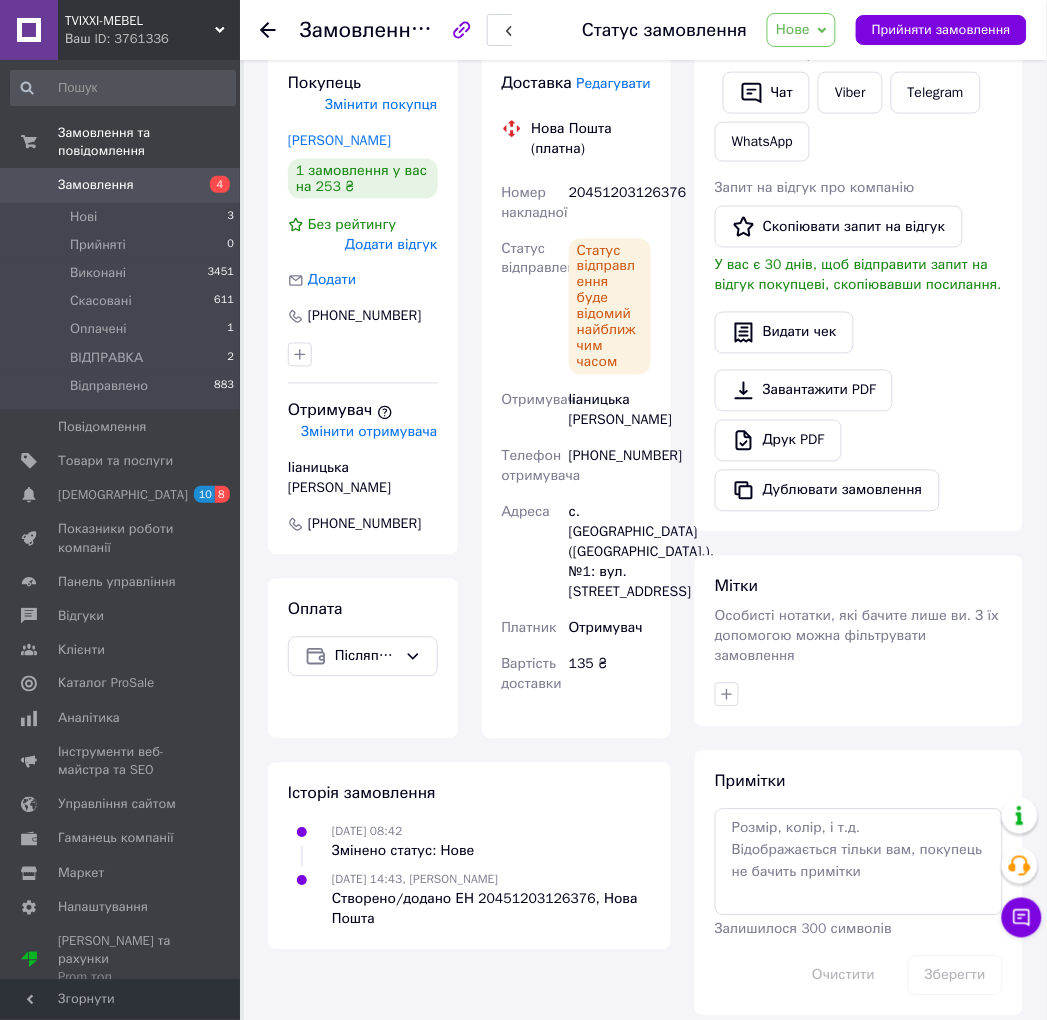 click on "Статус замовлення Нове Прийнято Виконано Скасовано Оплачено ВІДПРАВКА Відправлено Прийняти замовлення" at bounding box center (784, 30) 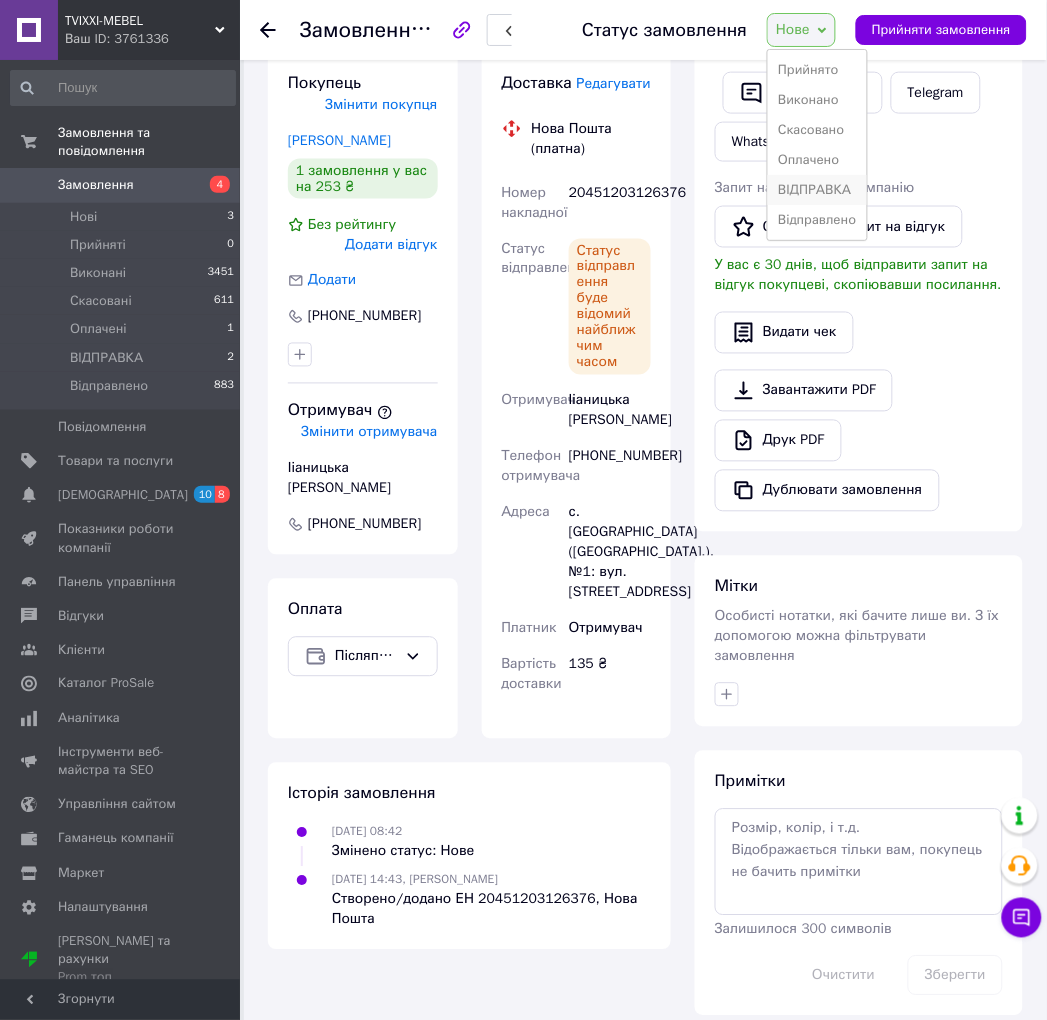 click on "ВІДПРАВКА" at bounding box center [817, 190] 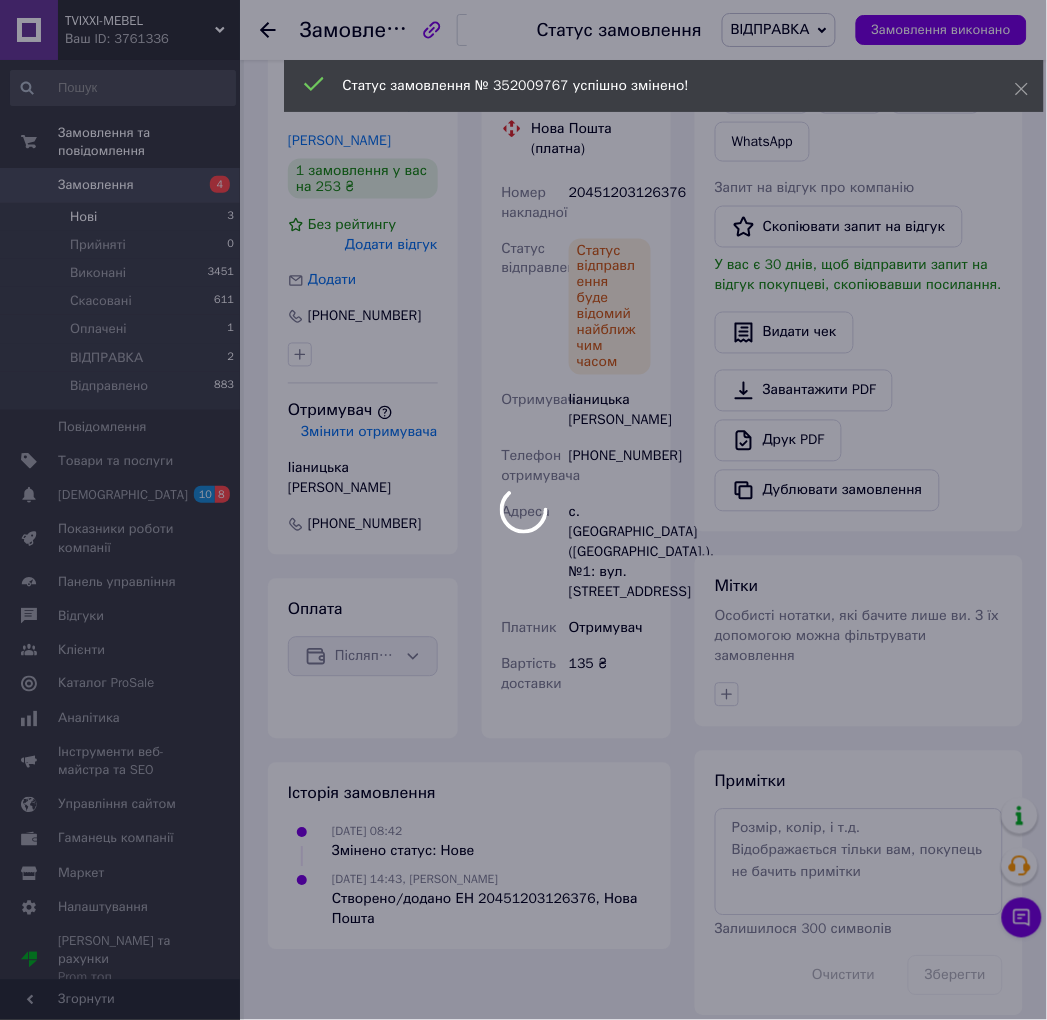 click on "TVIXXI-MEBEL Ваш ID: 3761336 Сайт TVIXXI-MEBEL Кабінет покупця Перевірити стан системи Сторінка на порталі Довідка Вийти Замовлення та повідомлення Замовлення 4 Нові 3 Прийняті 0 Виконані 3451 Скасовані 611 Оплачені 1 ВІДПРАВКА 2 Відправлено 883 Повідомлення 0 Товари та послуги Сповіщення 10 8 Показники роботи компанії Панель управління Відгуки Клієнти Каталог ProSale Аналітика Інструменти веб-майстра та SEO Управління сайтом Гаманець компанії Маркет Налаштування Тарифи та рахунки Prom топ Згорнути
Замовлення №352009767 23 ₴ 11 <" at bounding box center (523, 312) 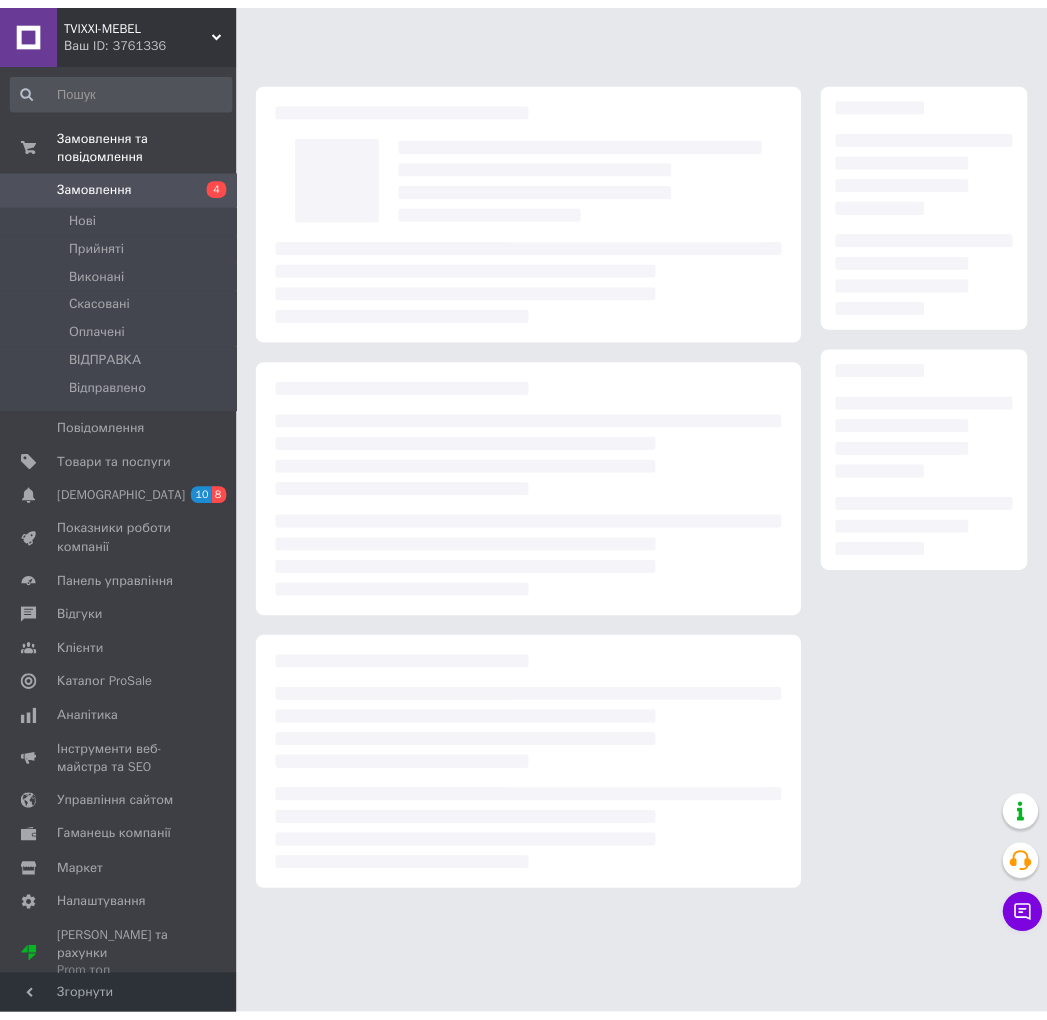 scroll, scrollTop: 0, scrollLeft: 0, axis: both 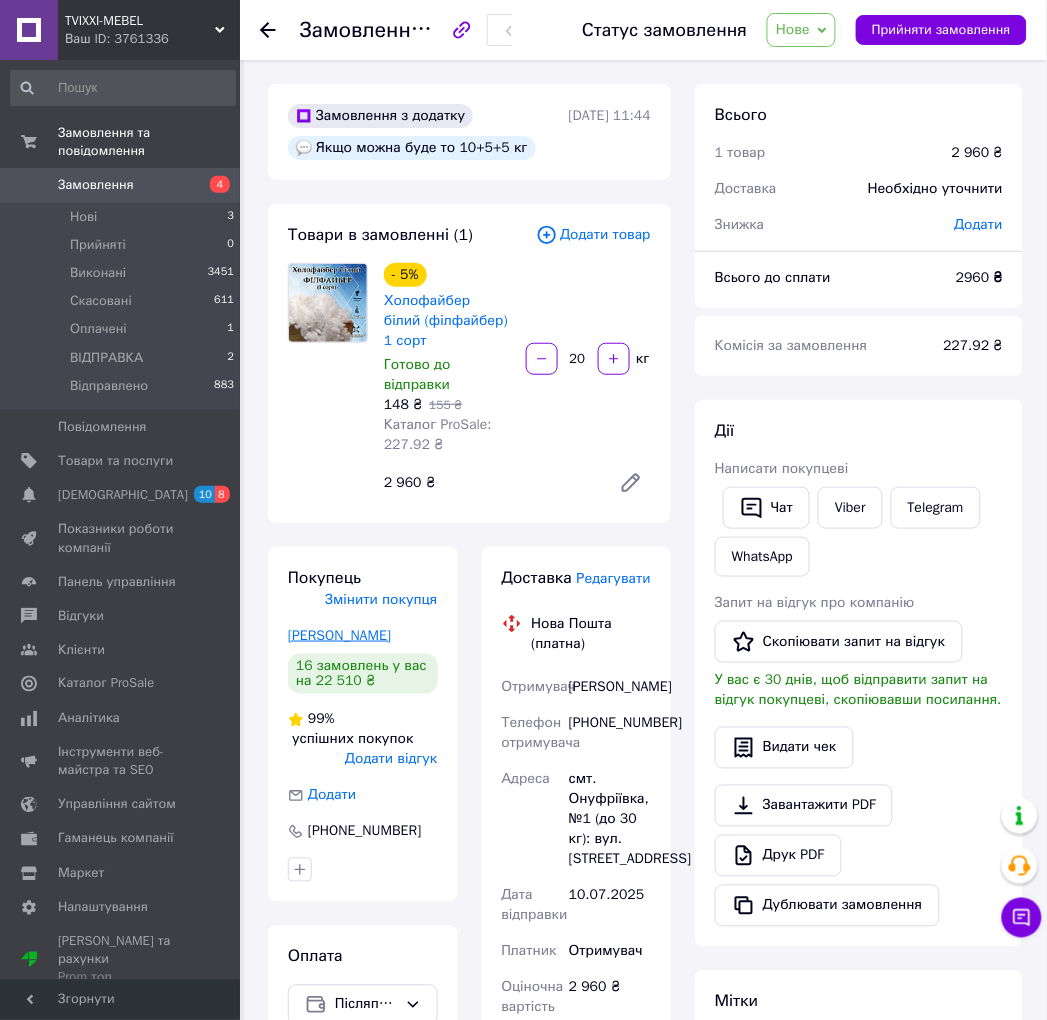 click on "[PERSON_NAME]" at bounding box center [339, 635] 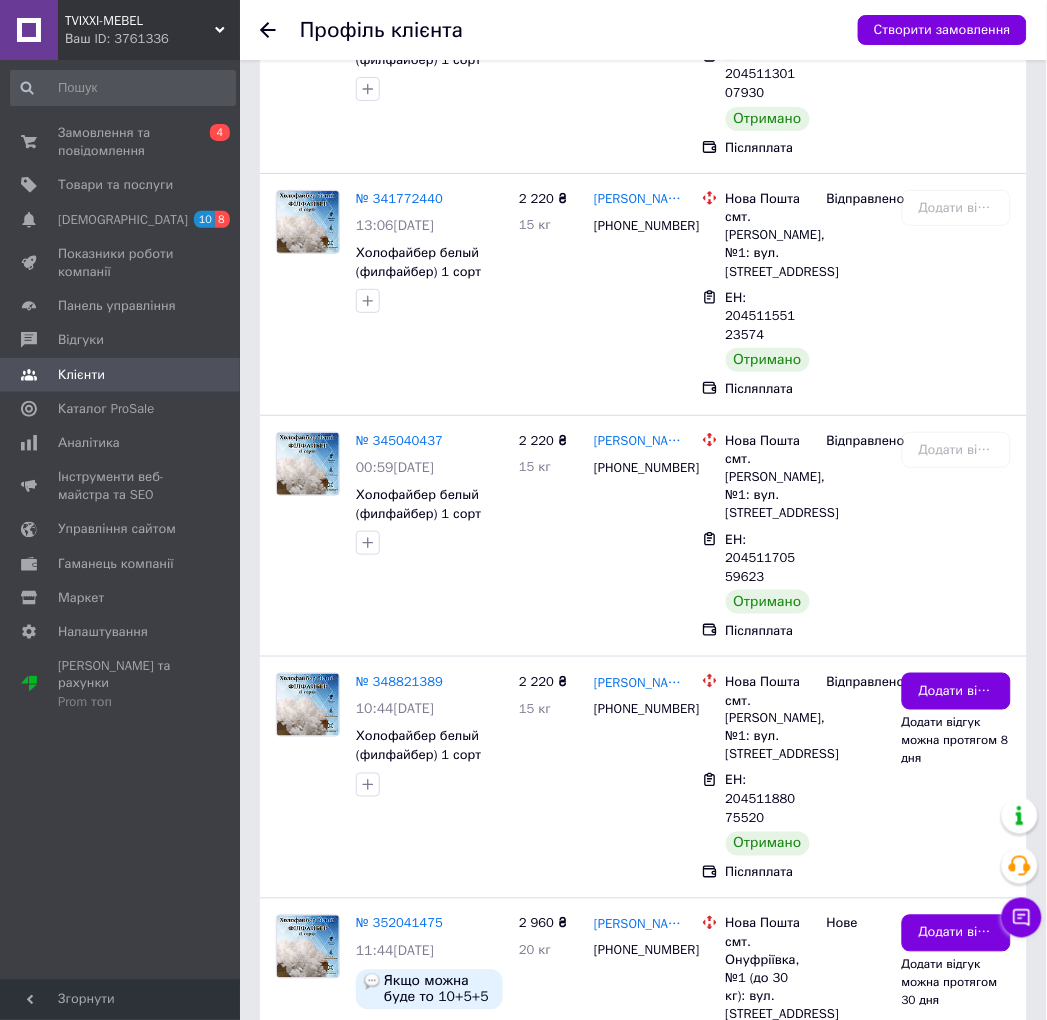 scroll, scrollTop: 4035, scrollLeft: 0, axis: vertical 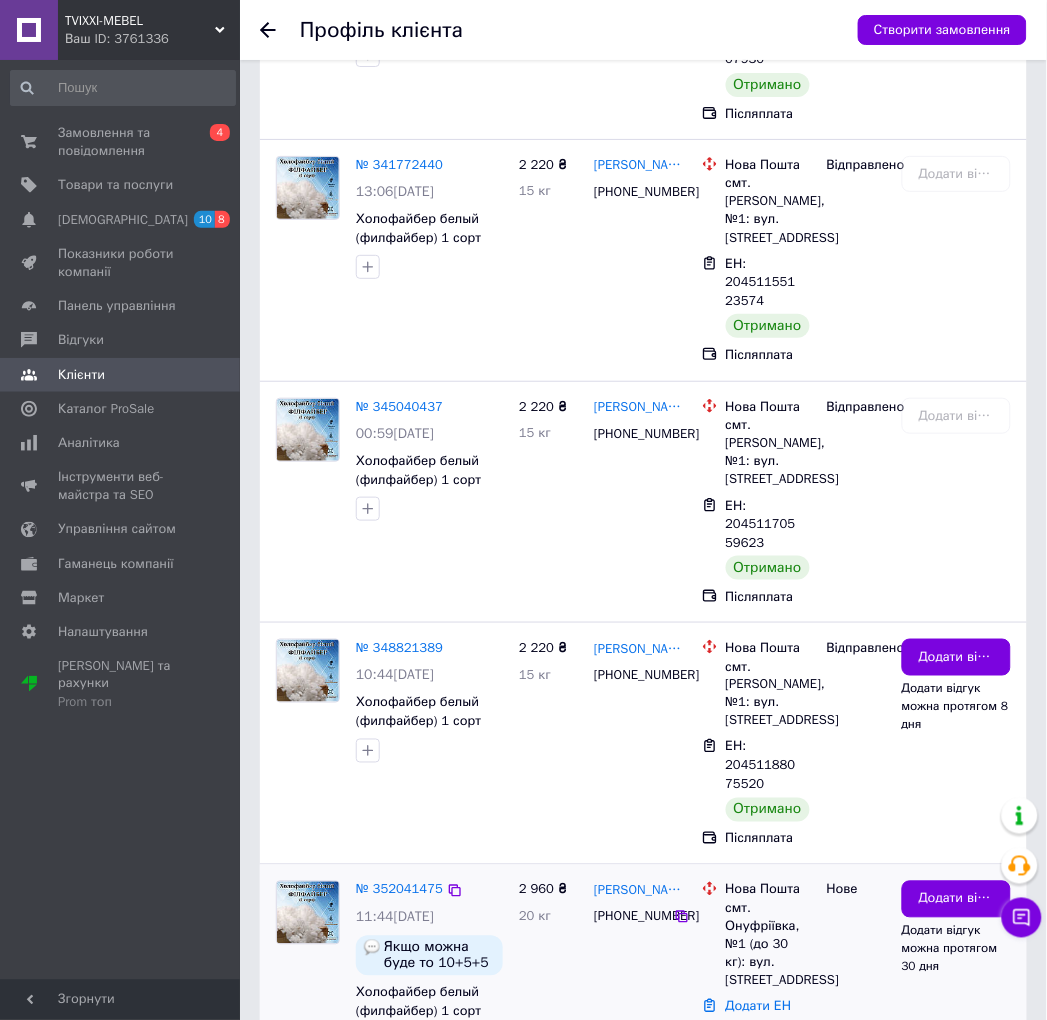 click on "смт. Онуфріївка, №1 (до 30 кг): вул. [STREET_ADDRESS]" at bounding box center [768, 945] 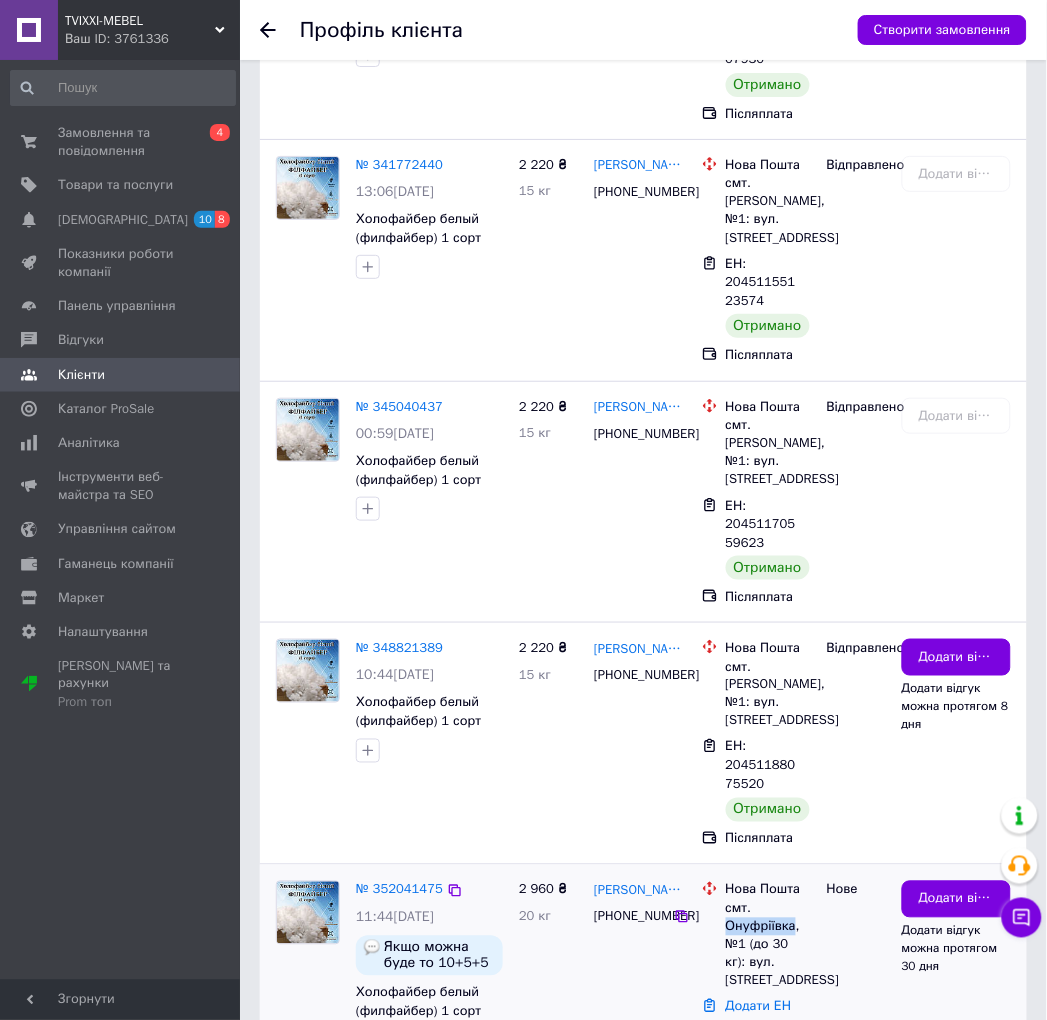 click on "смт. Онуфріївка, №1 (до 30 кг): вул. [STREET_ADDRESS]" at bounding box center [768, 945] 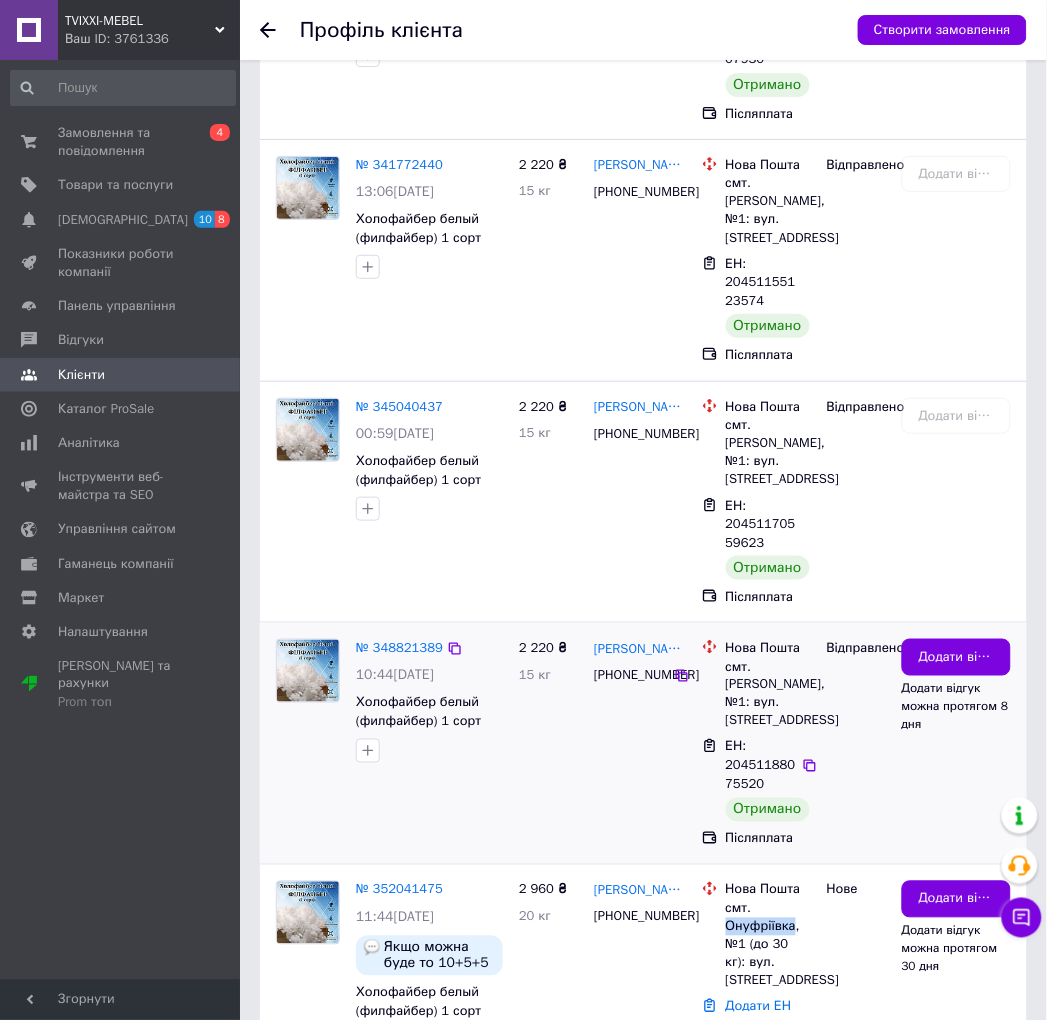copy on "[GEOGRAPHIC_DATA]" 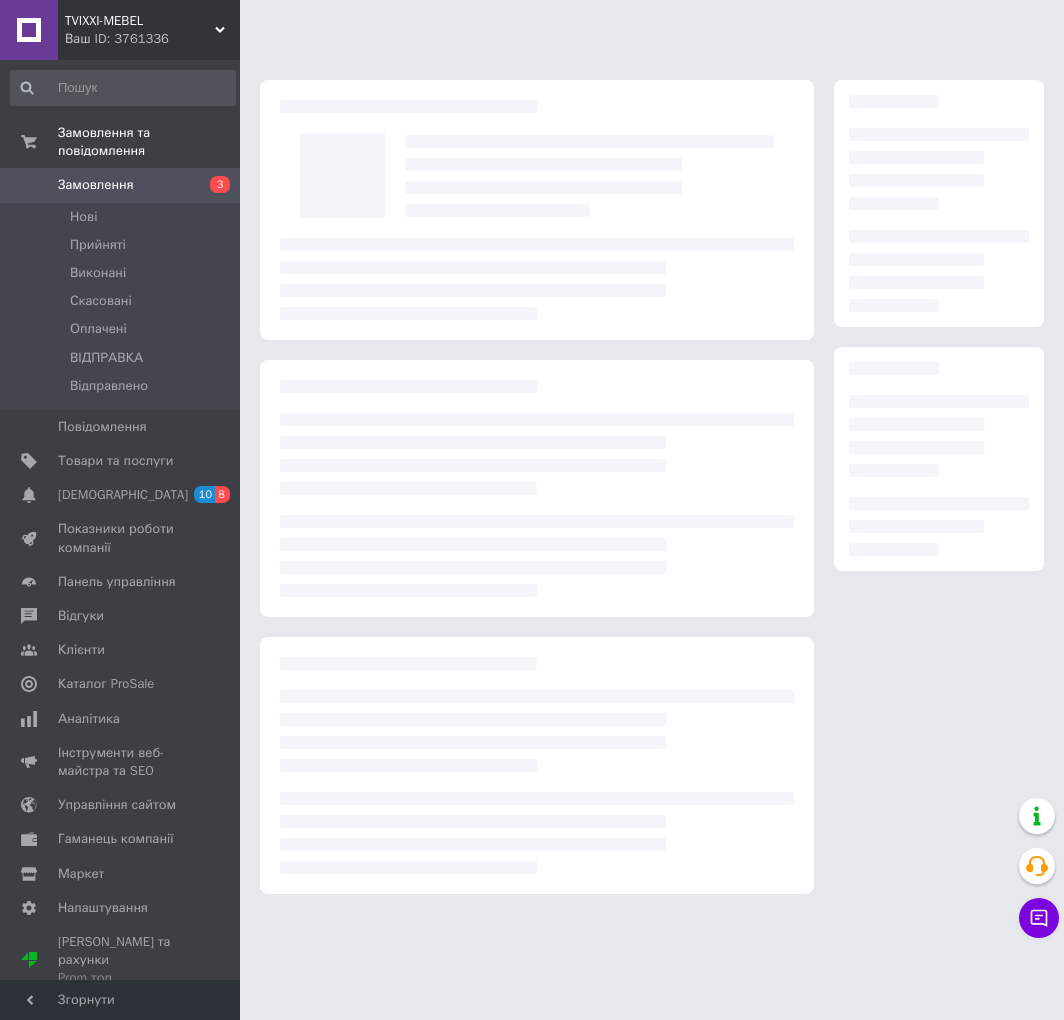 scroll, scrollTop: 0, scrollLeft: 0, axis: both 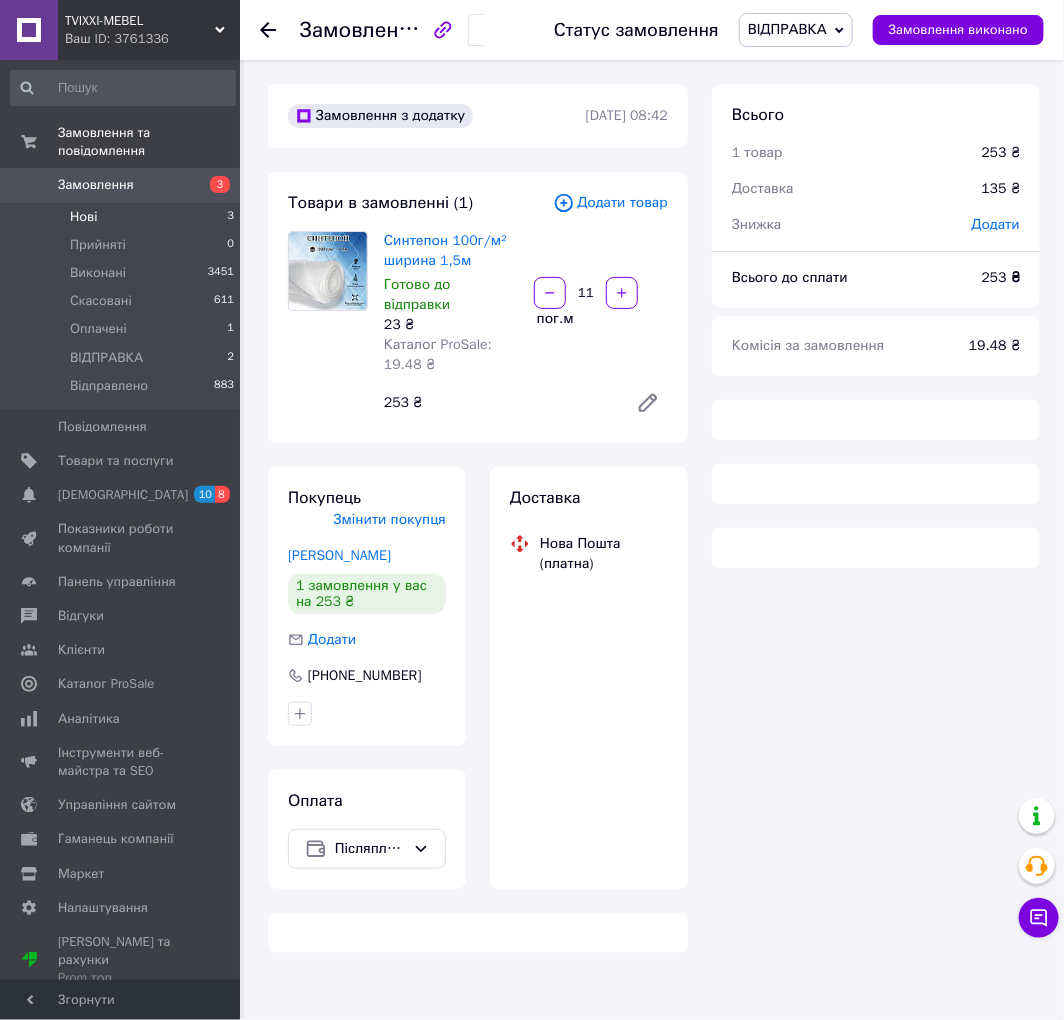click on "Нові 3" at bounding box center [123, 217] 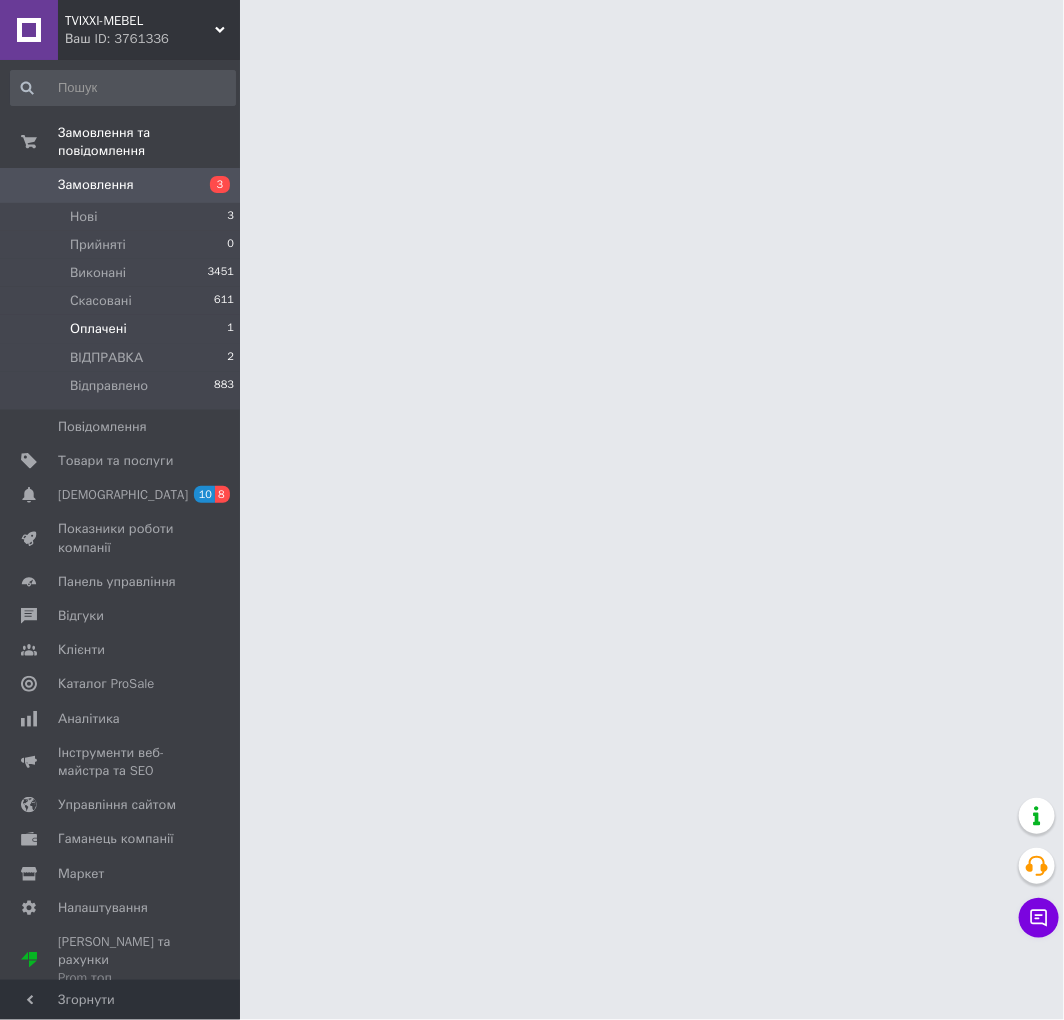 click on "Оплачені 1" at bounding box center [123, 329] 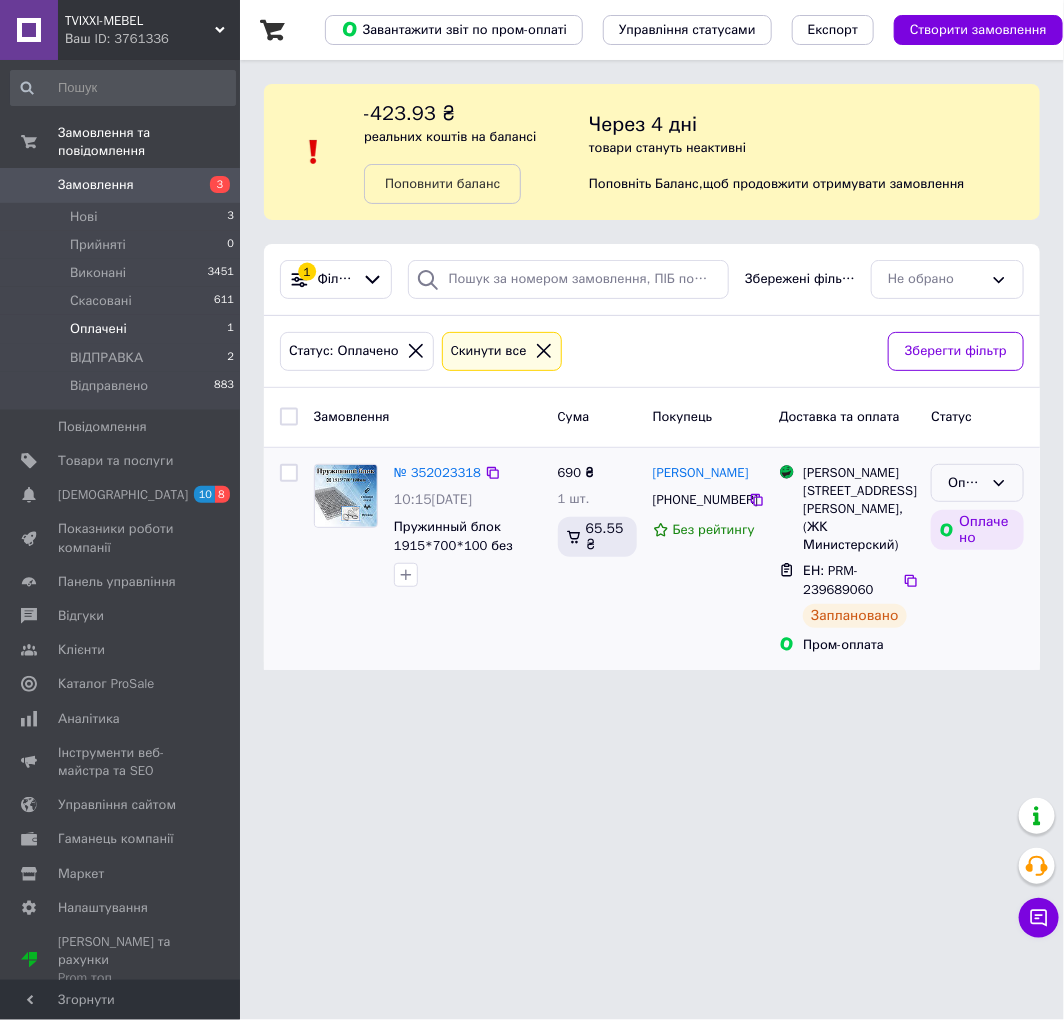 click 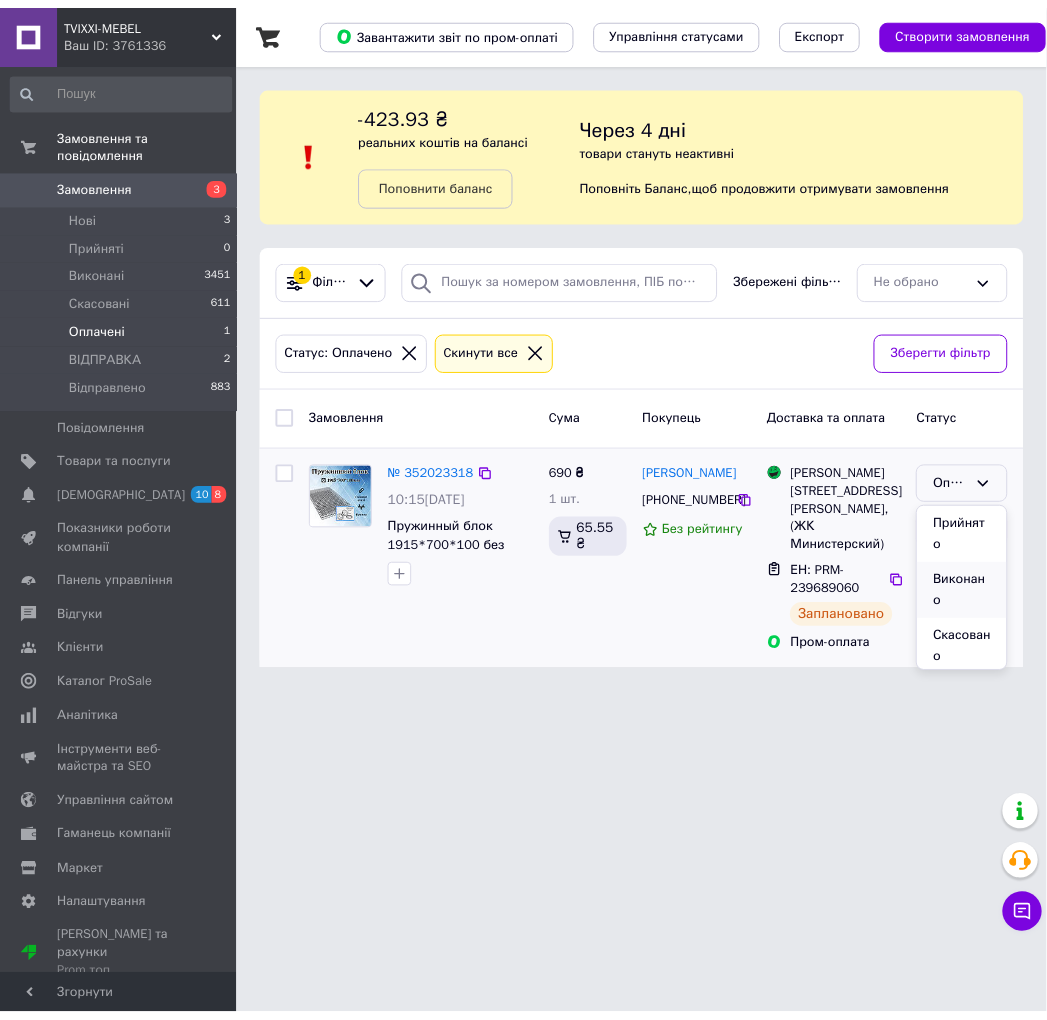 scroll, scrollTop: 120, scrollLeft: 0, axis: vertical 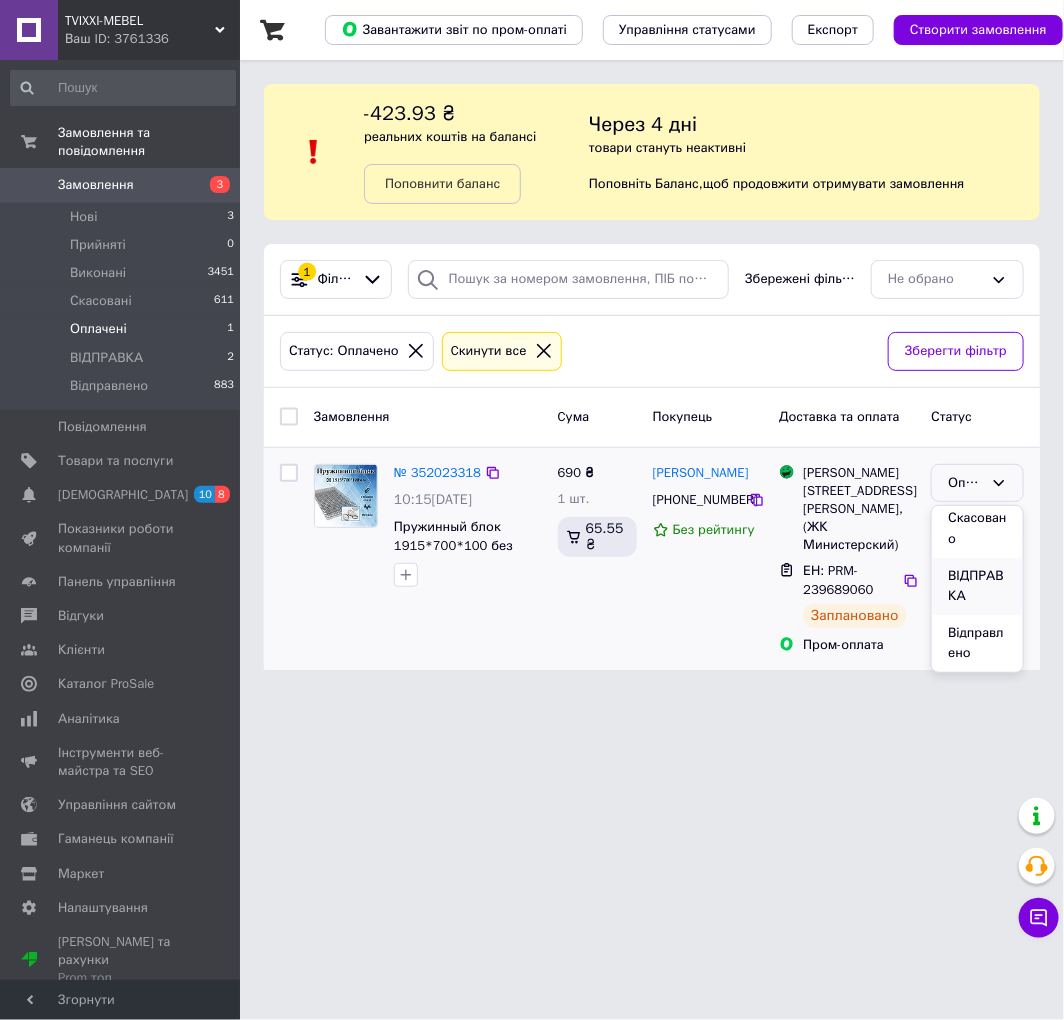click on "ВІДПРАВКА" at bounding box center (977, 586) 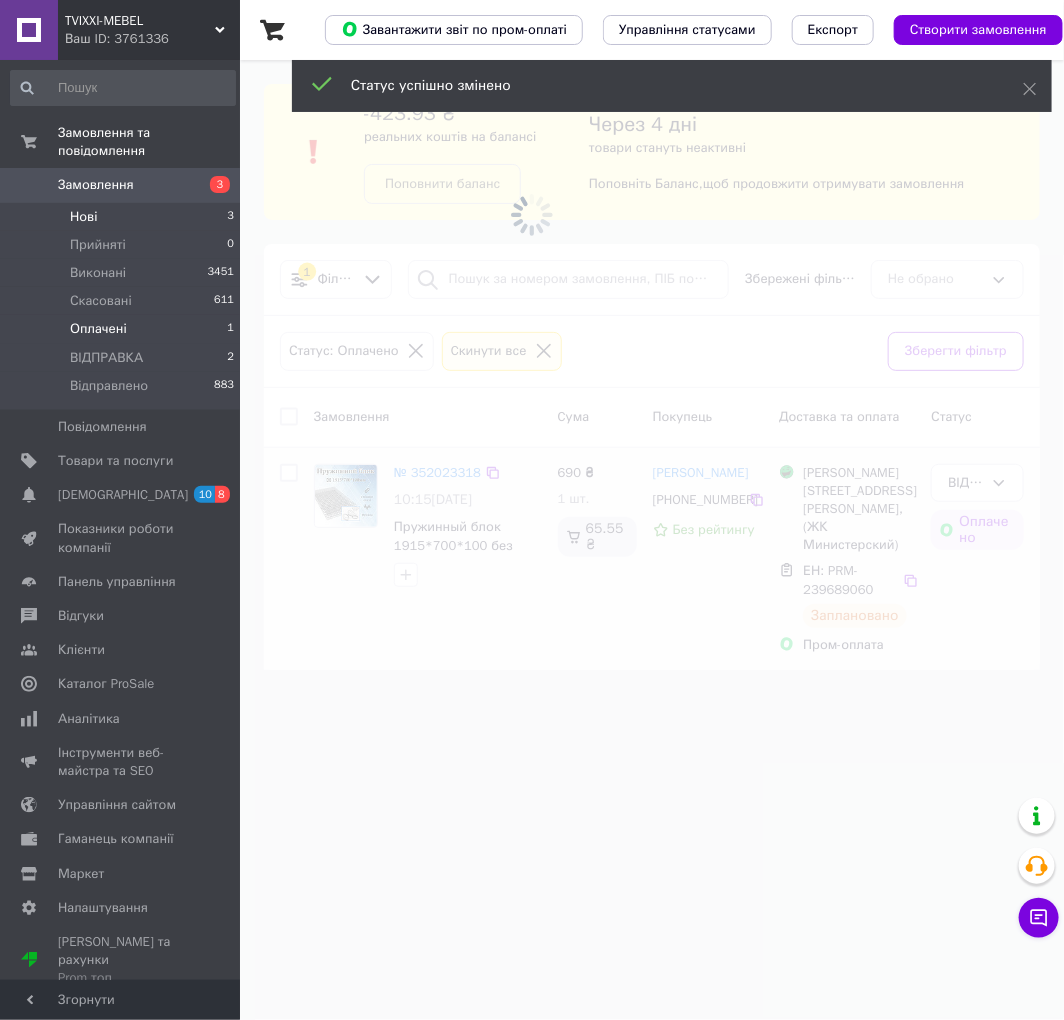 drag, startPoint x: 191, startPoint y: 184, endPoint x: 188, endPoint y: 194, distance: 10.440307 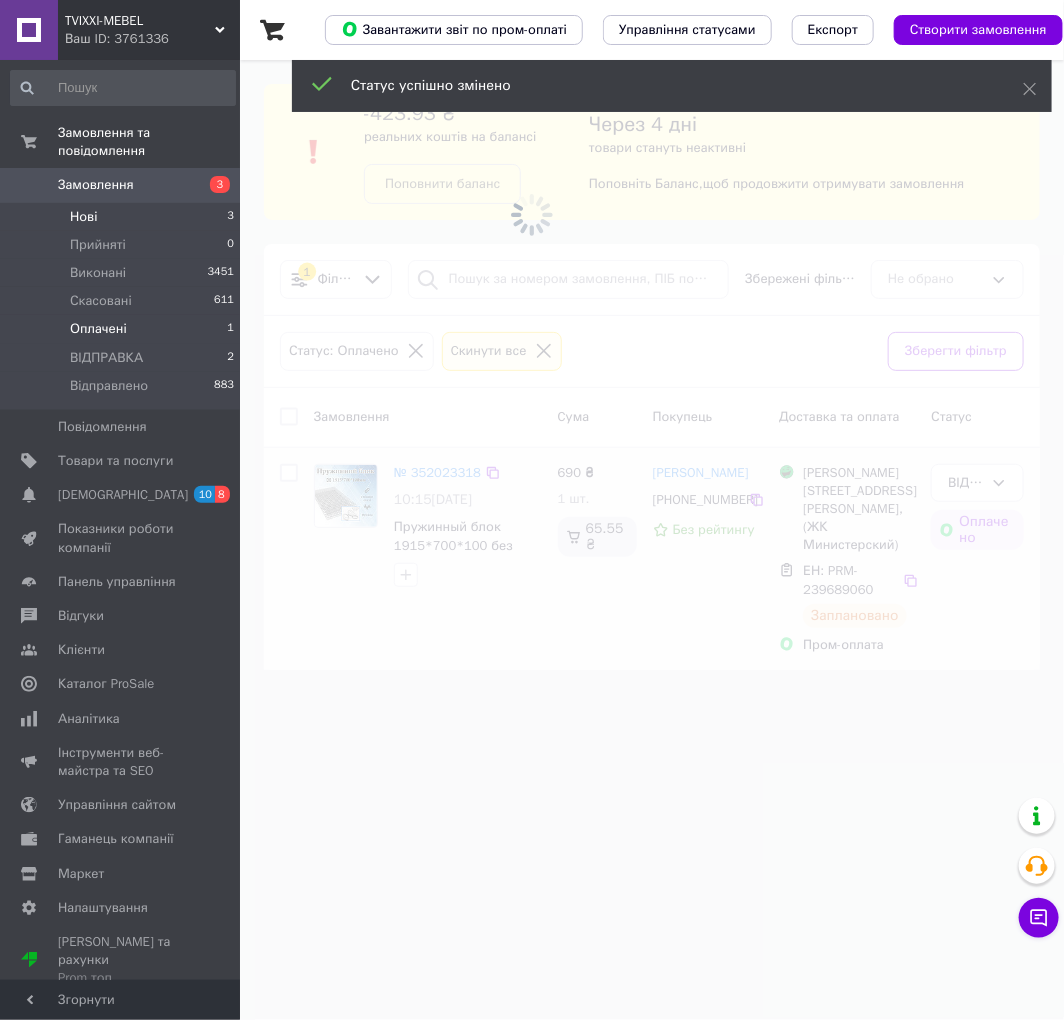 click on "Нові 3" at bounding box center (123, 217) 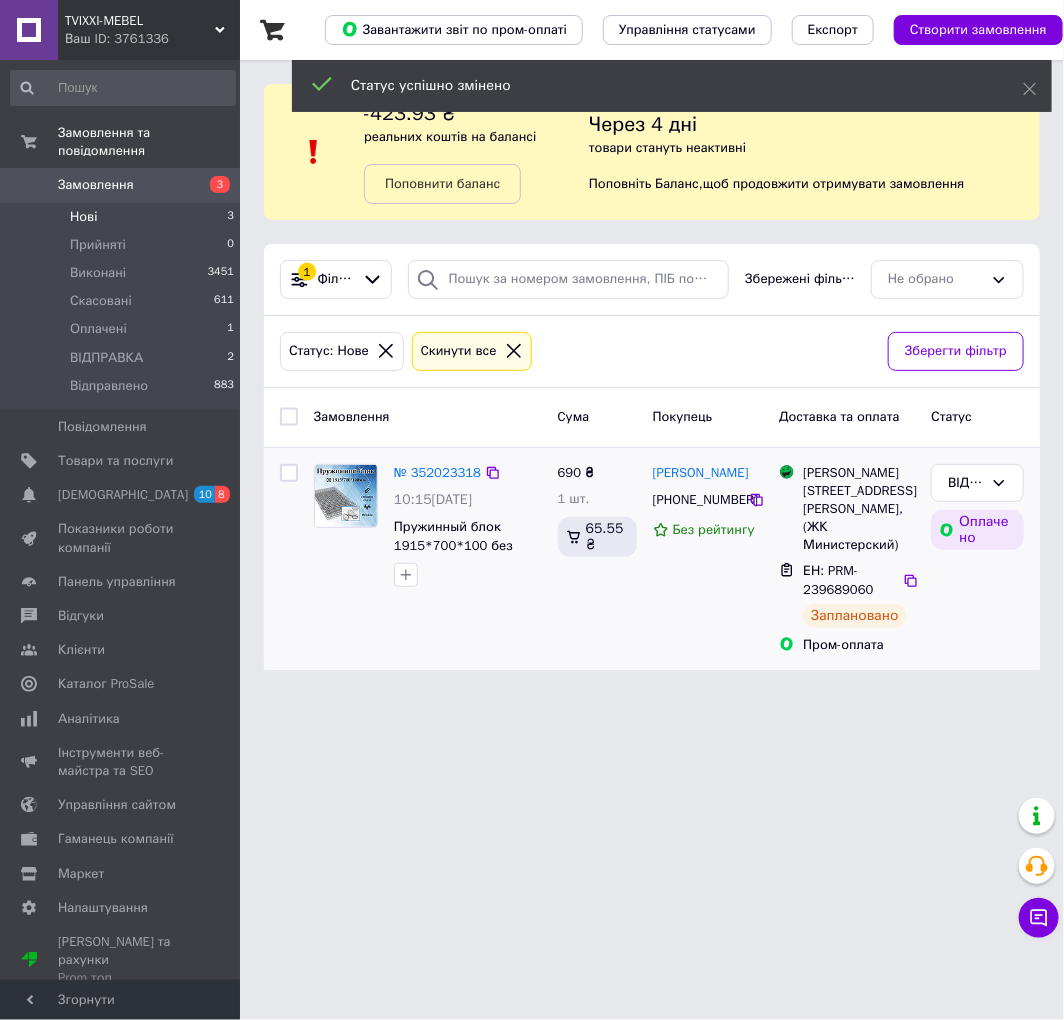 click on "Нові 3" at bounding box center (123, 217) 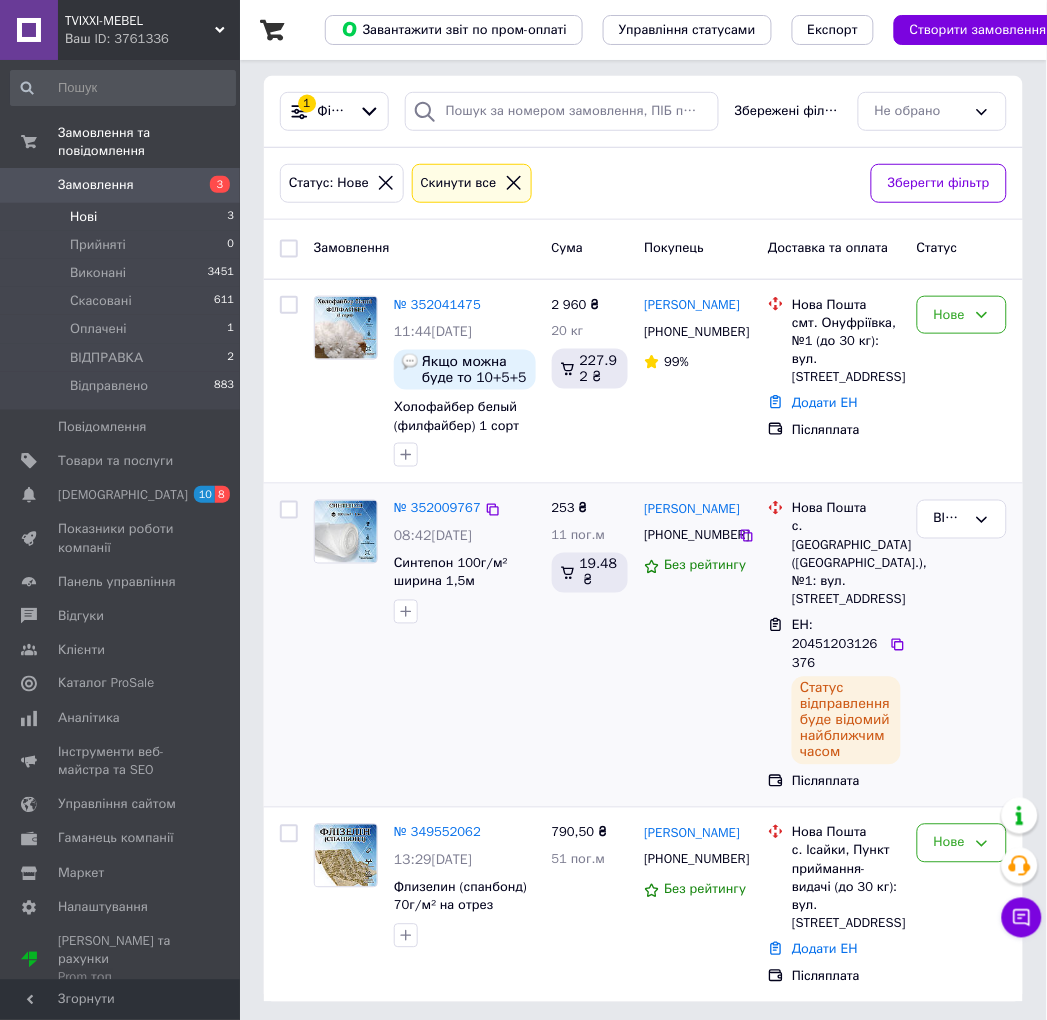scroll, scrollTop: 174, scrollLeft: 0, axis: vertical 